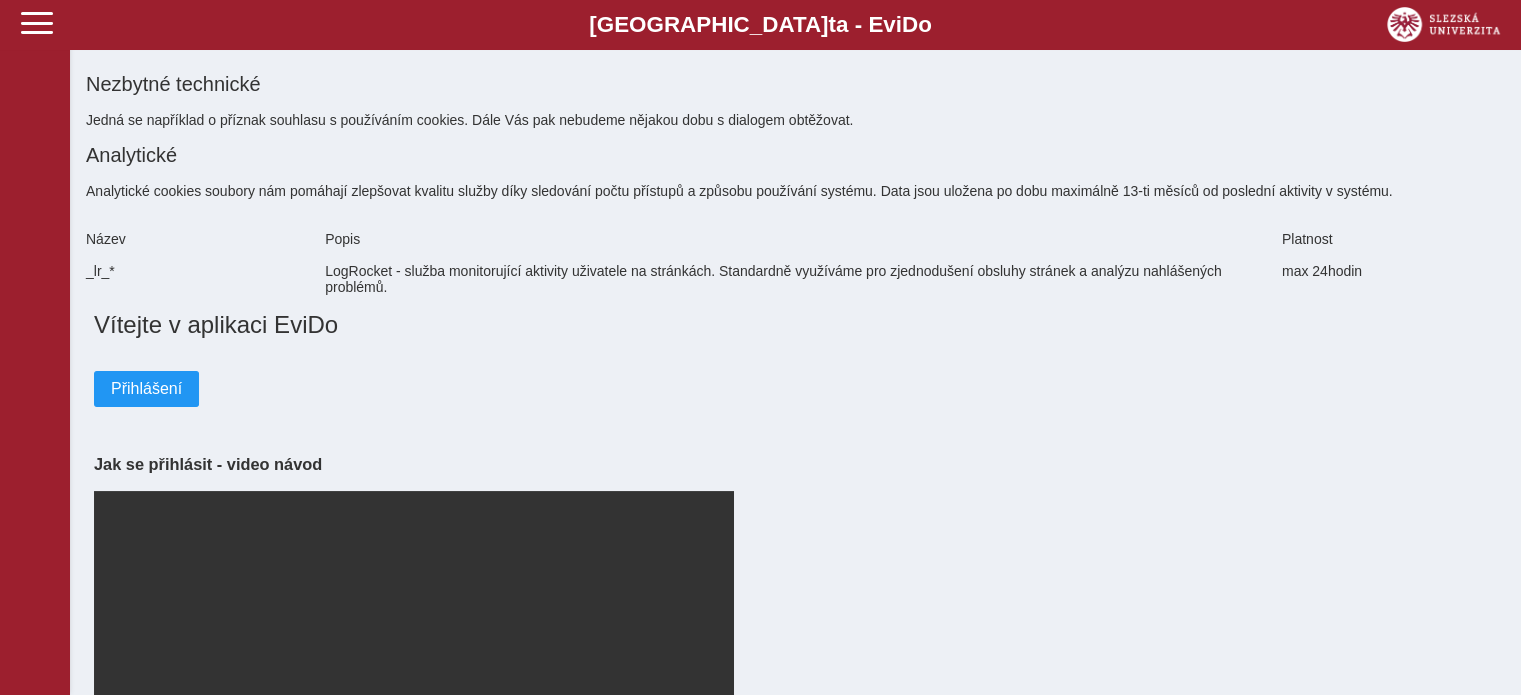 scroll, scrollTop: 200, scrollLeft: 0, axis: vertical 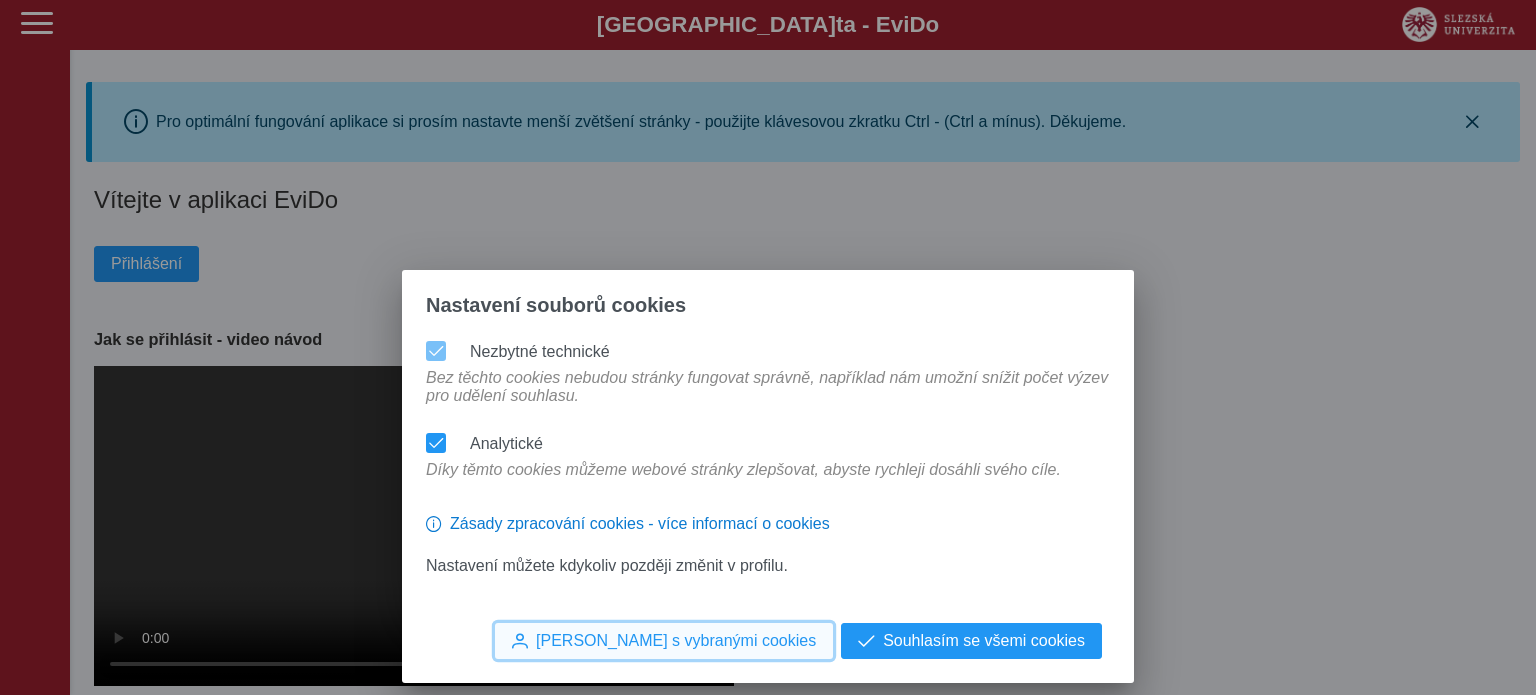 click on "[PERSON_NAME] s vybranými cookies" at bounding box center (676, 641) 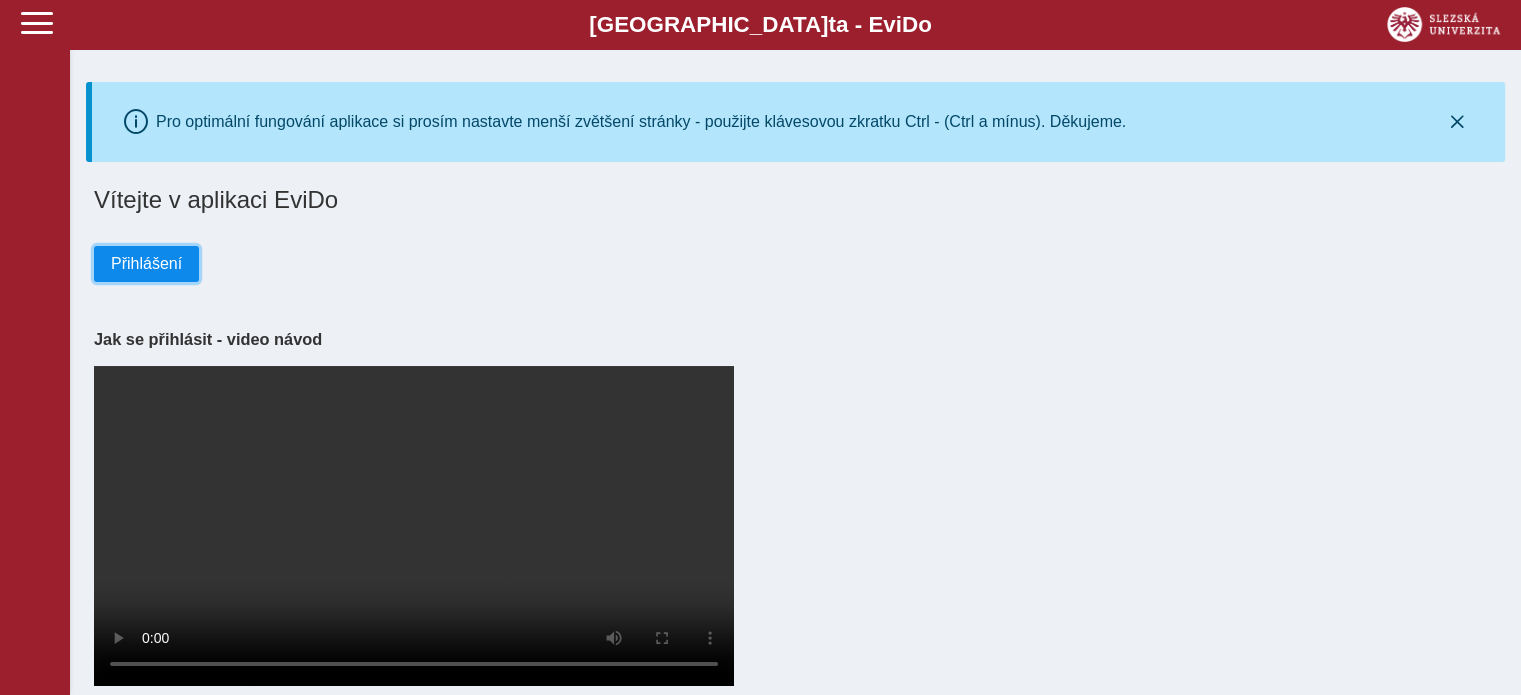click on "Přihlášení" at bounding box center (146, 264) 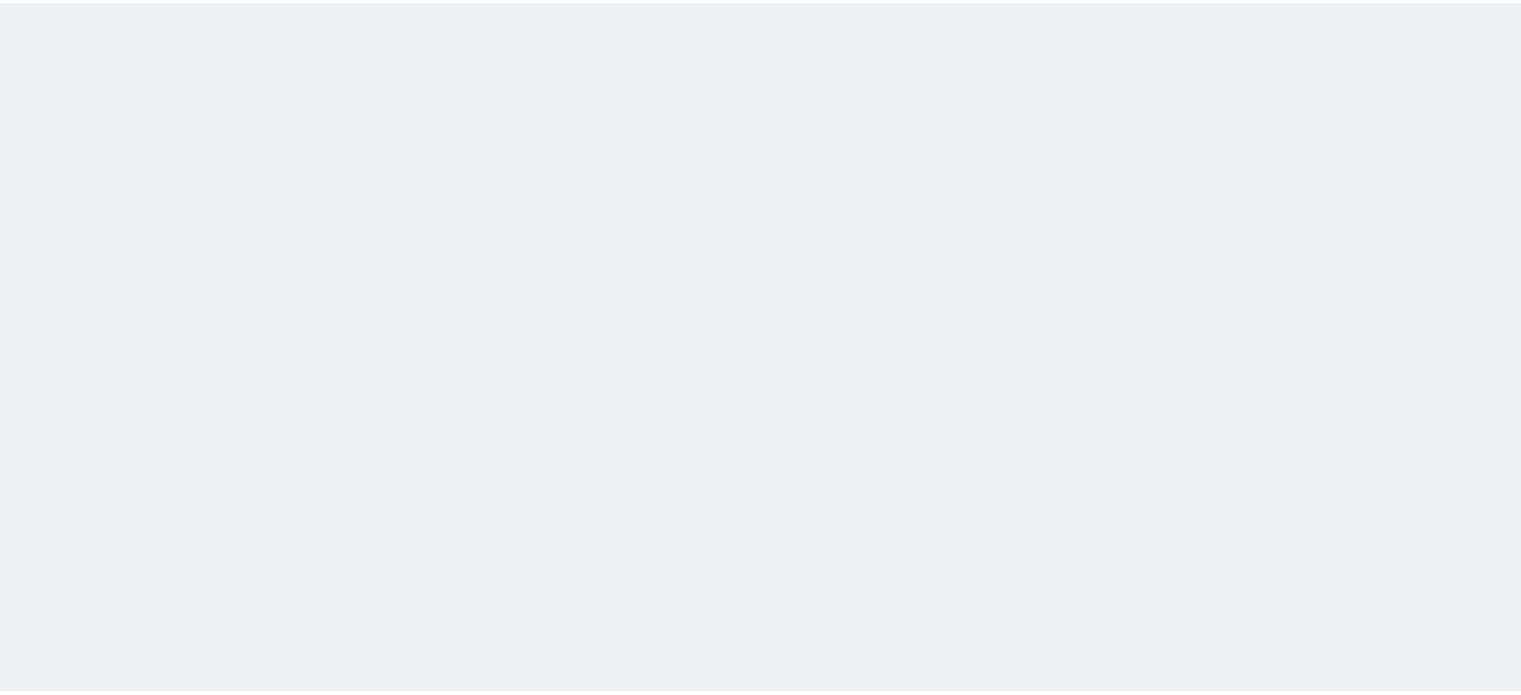 scroll, scrollTop: 0, scrollLeft: 0, axis: both 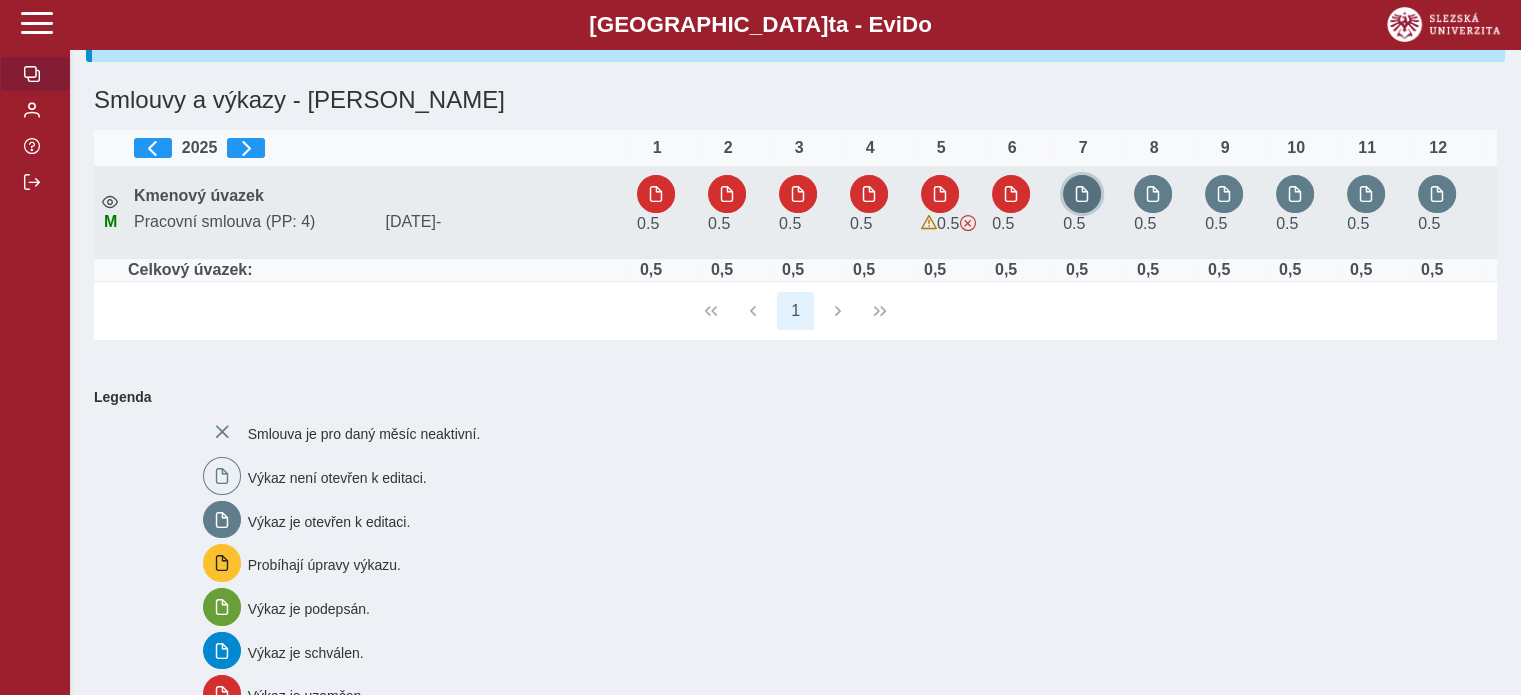 click at bounding box center (1082, 194) 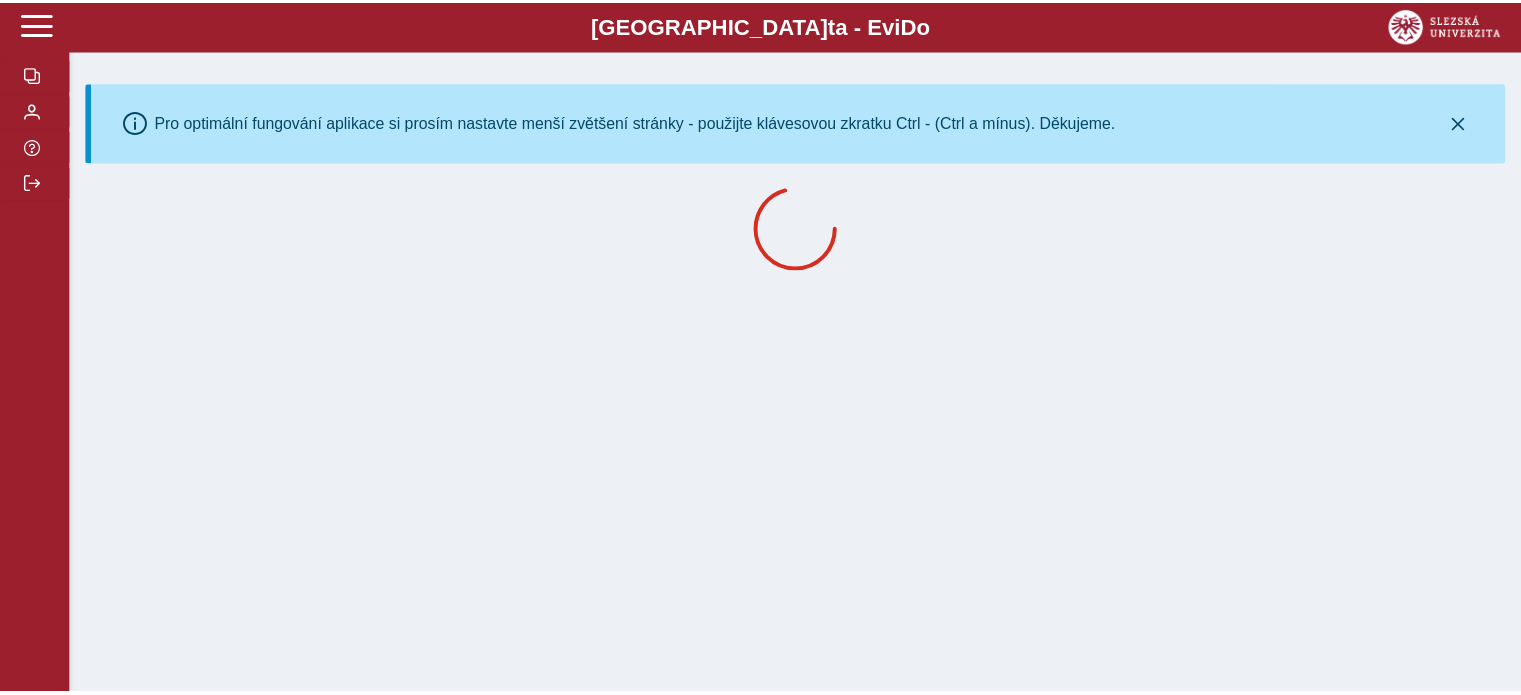 scroll, scrollTop: 0, scrollLeft: 0, axis: both 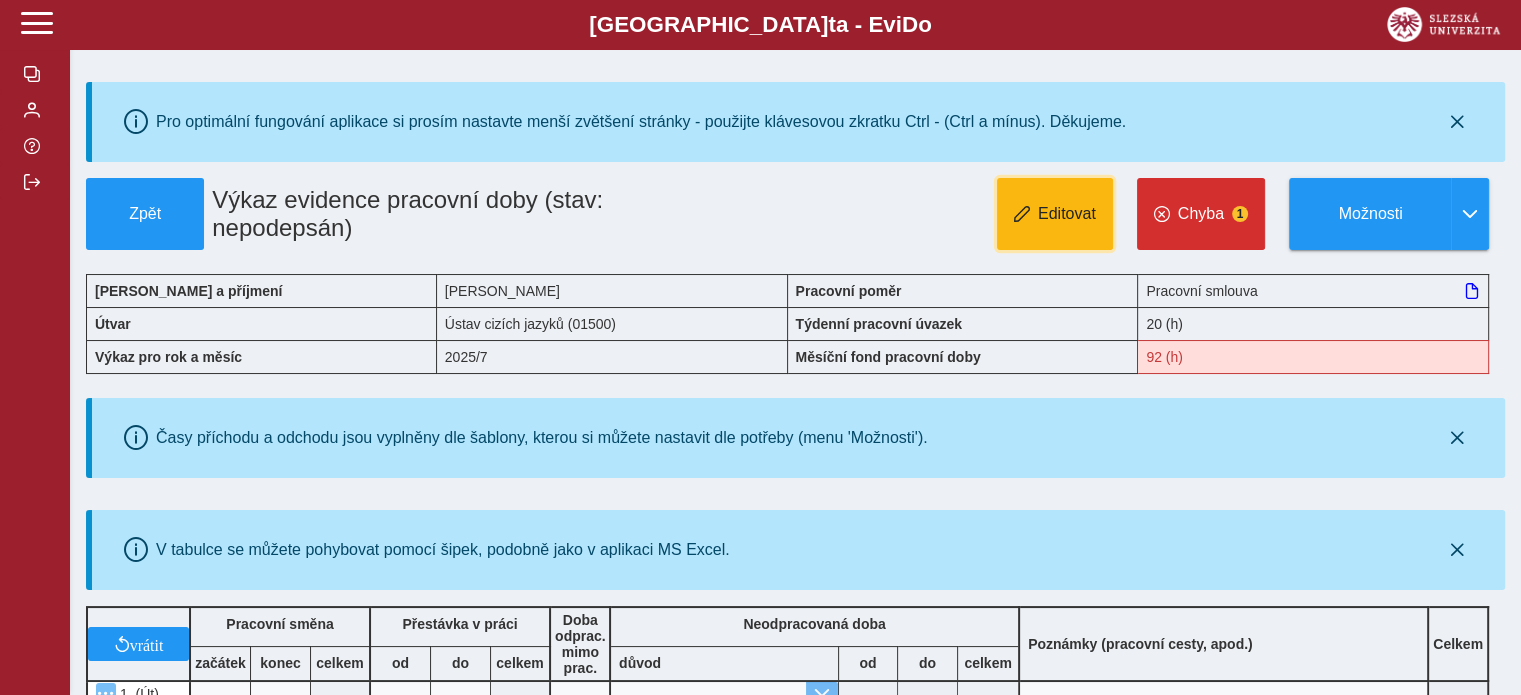 click on "Editovat" at bounding box center (1067, 214) 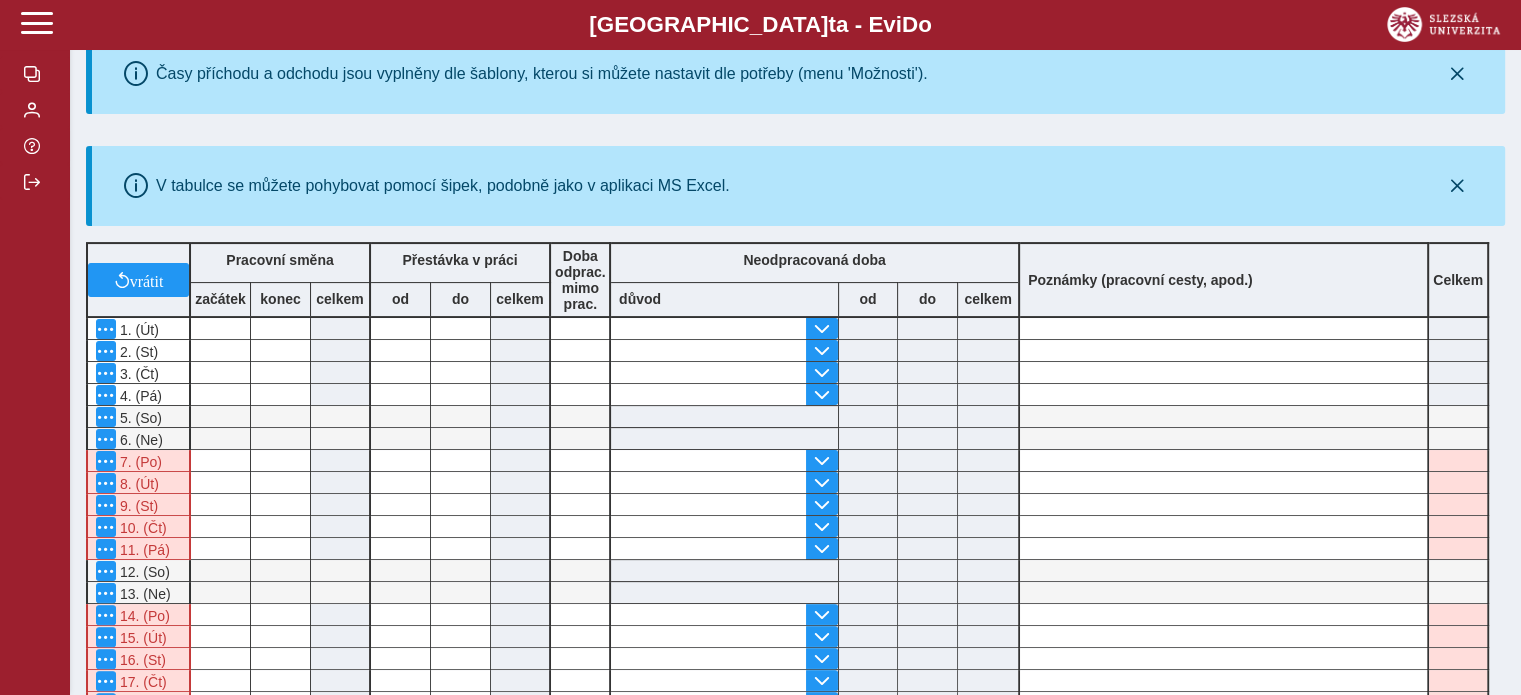 scroll, scrollTop: 400, scrollLeft: 0, axis: vertical 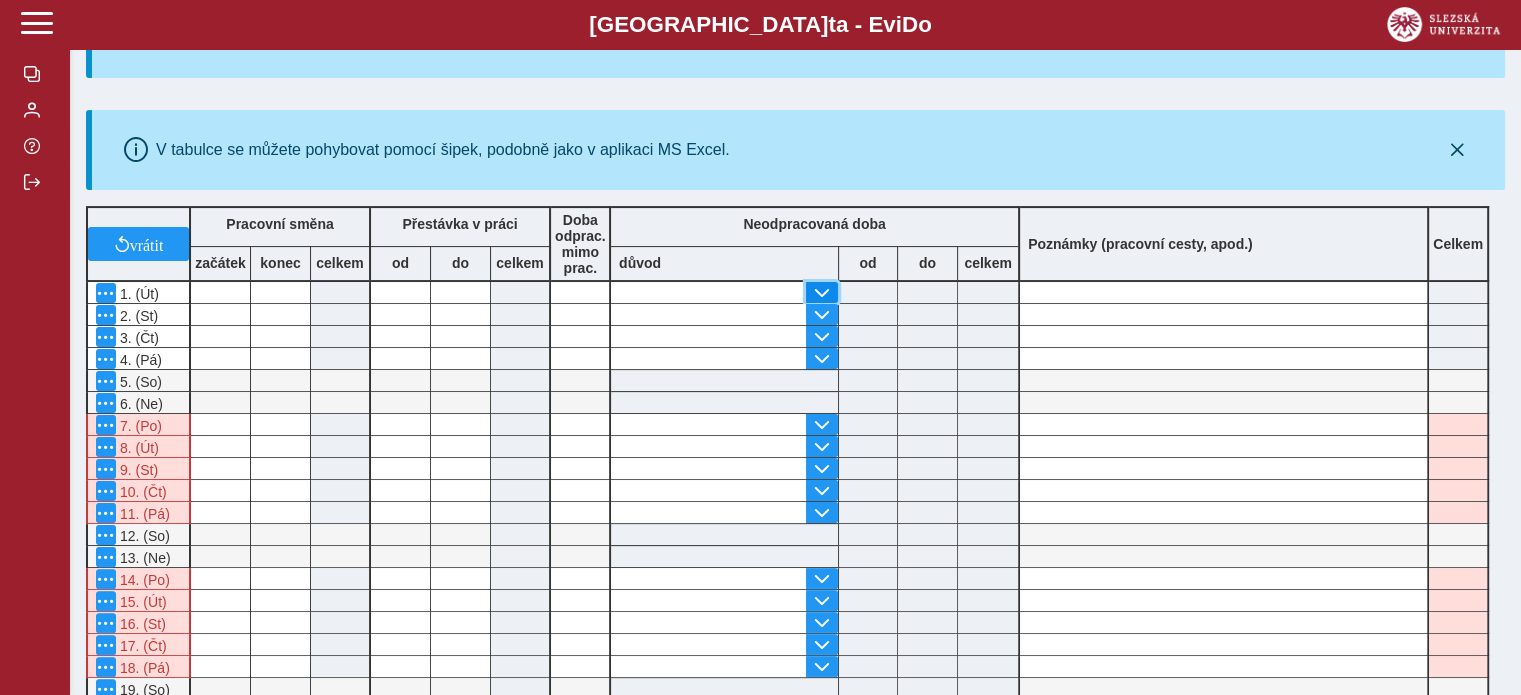 click at bounding box center (822, 293) 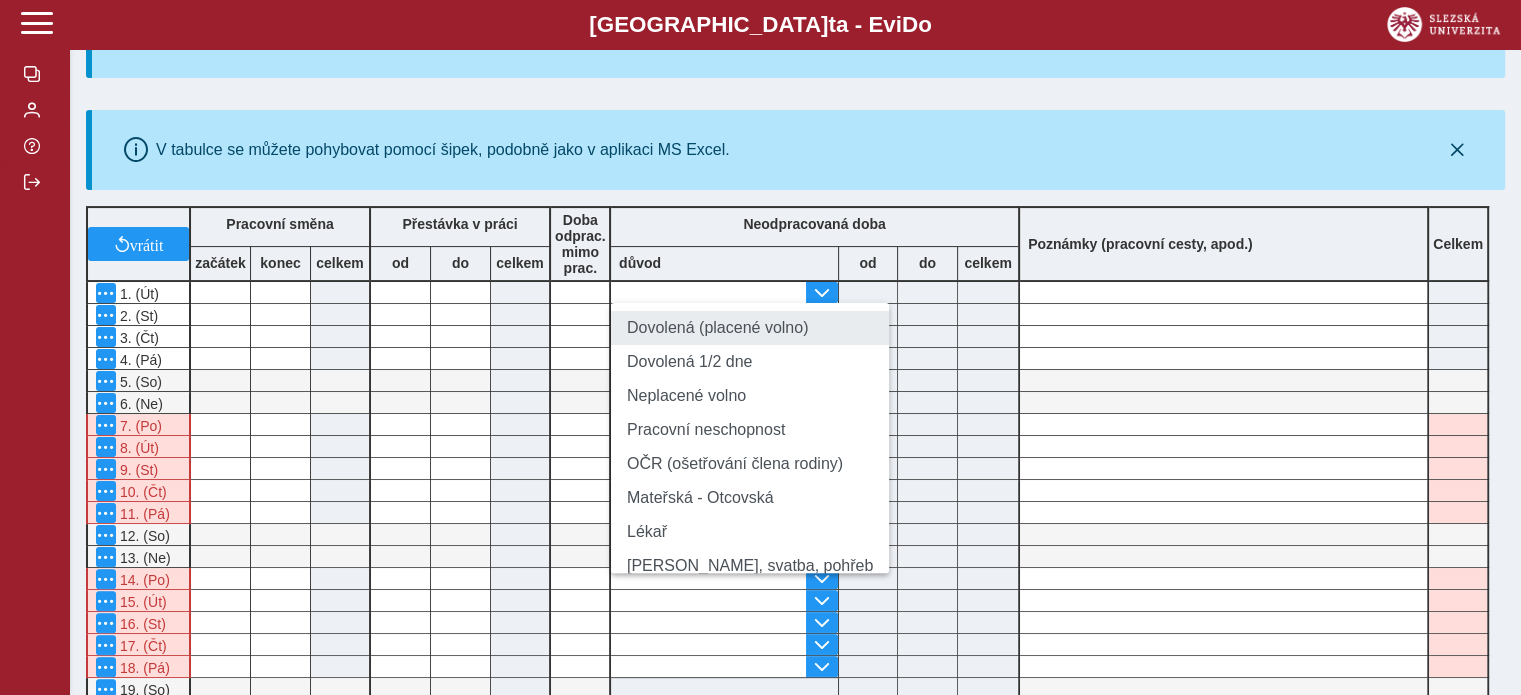 click on "Dovolená (placené volno)" at bounding box center (750, 328) 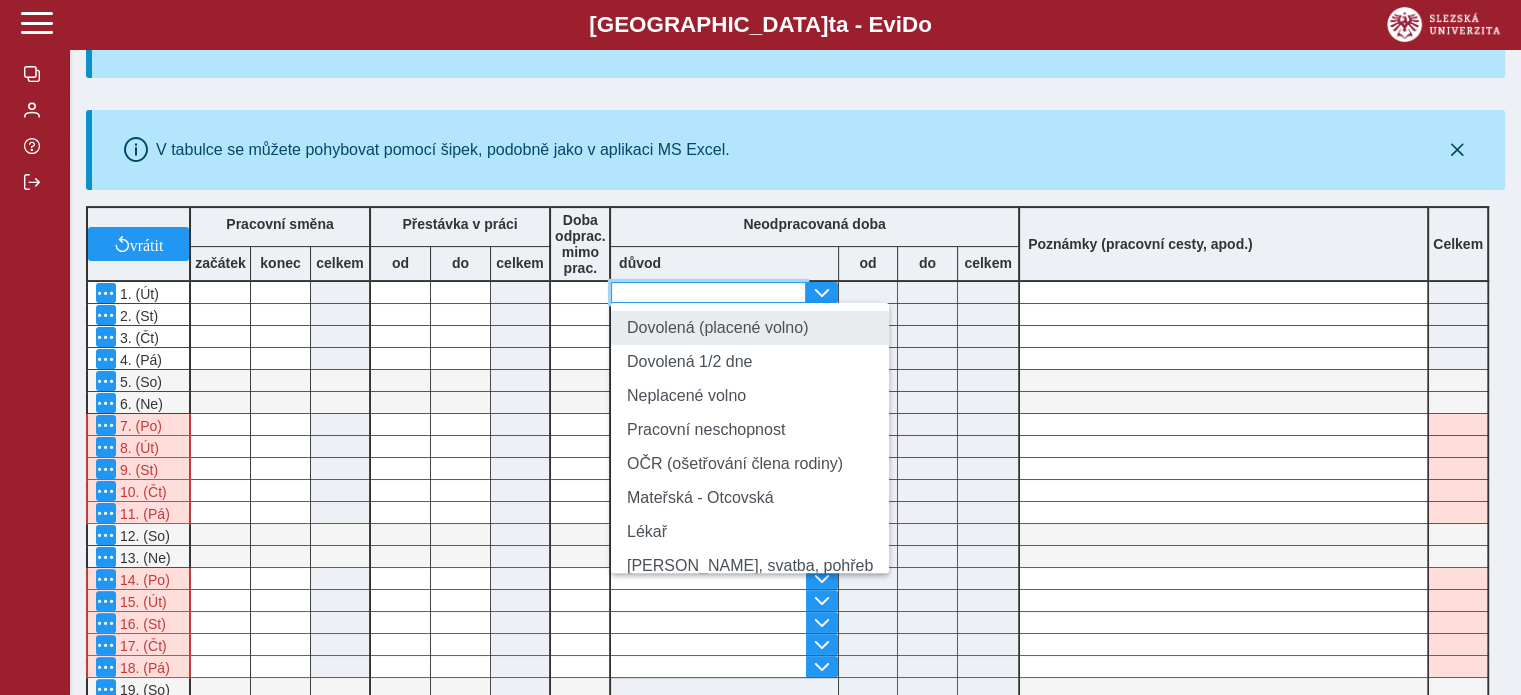 type on "**********" 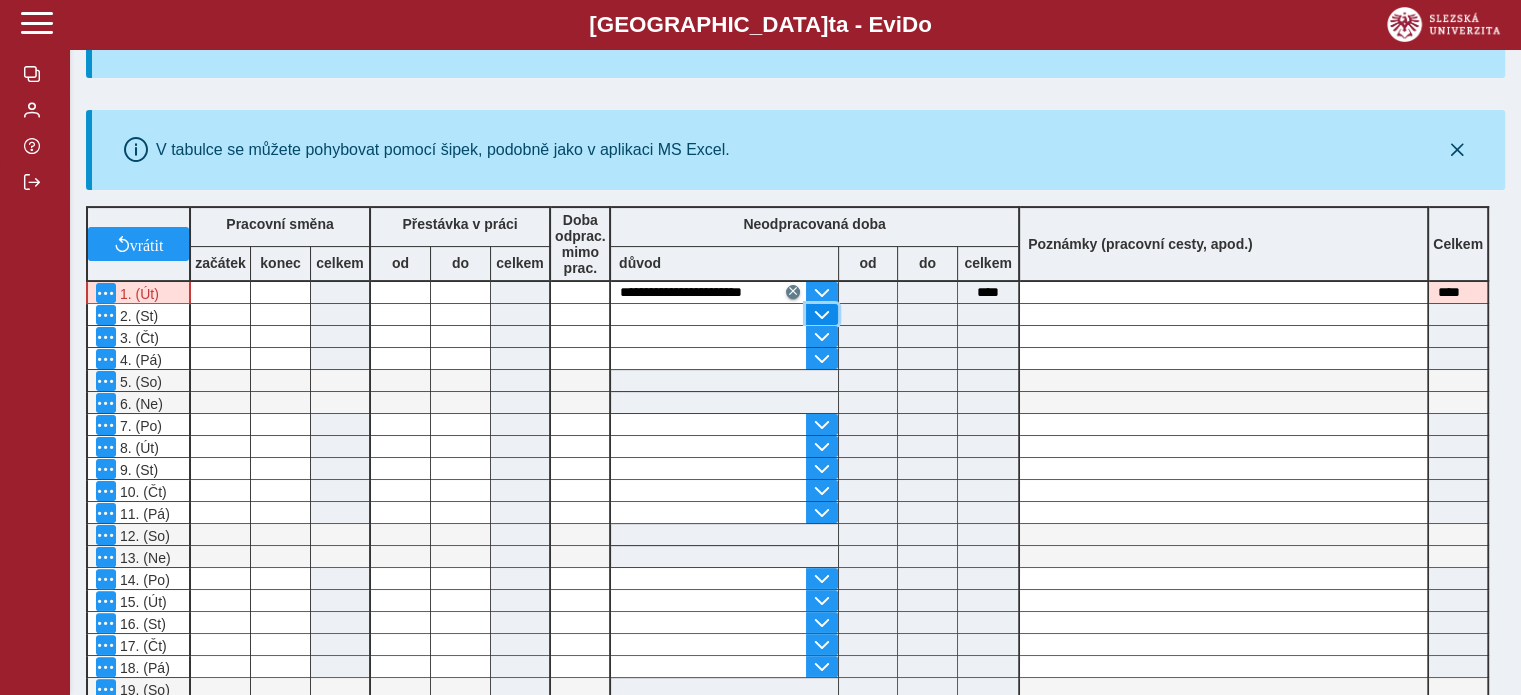 click at bounding box center (822, 315) 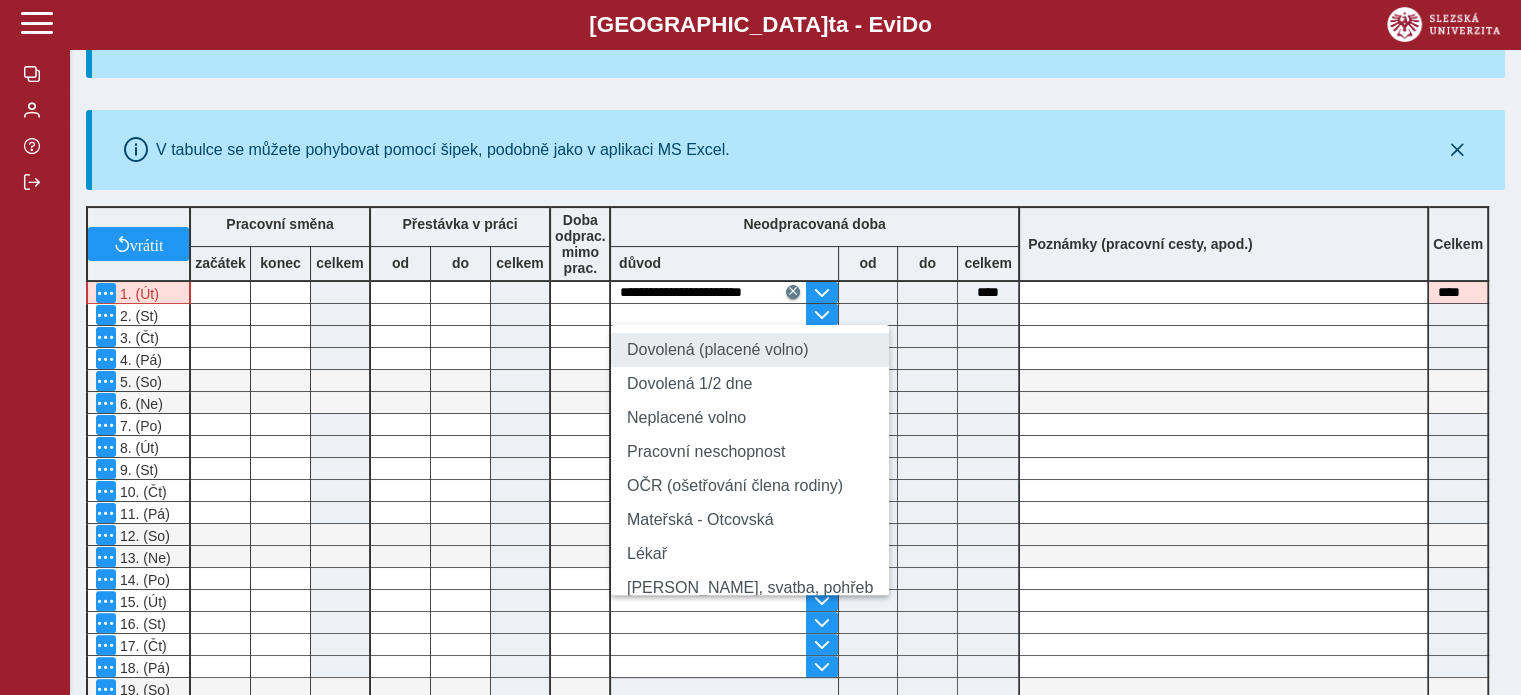 click on "Dovolená (placené volno)" at bounding box center [750, 350] 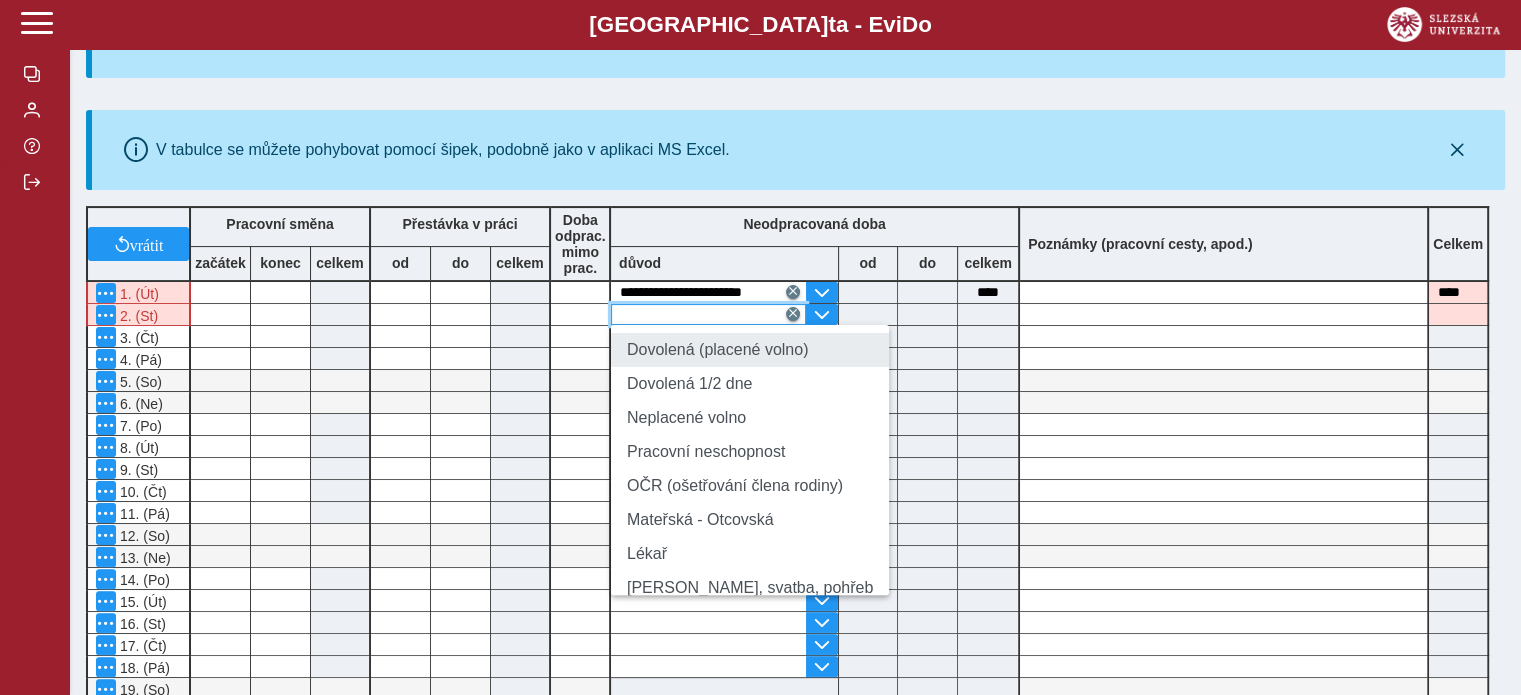 type on "**********" 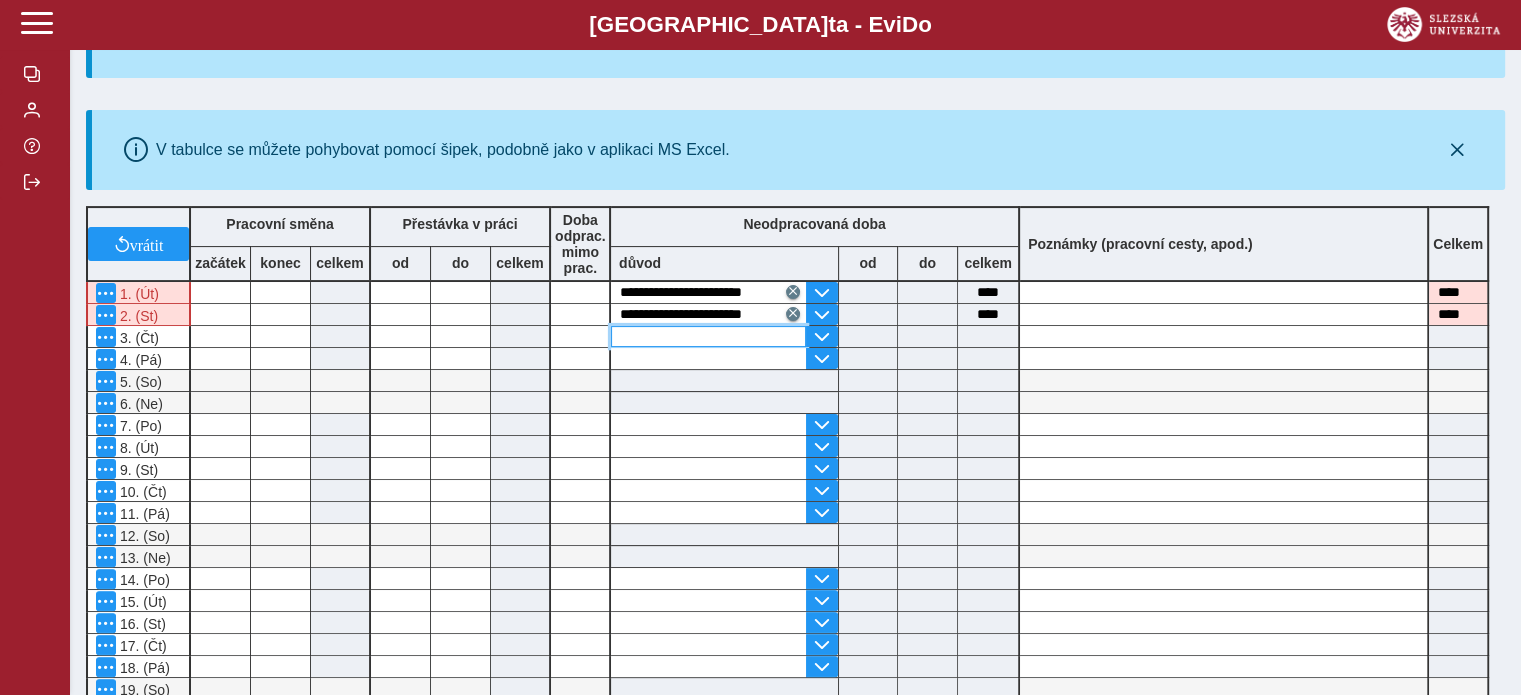 click at bounding box center [708, 336] 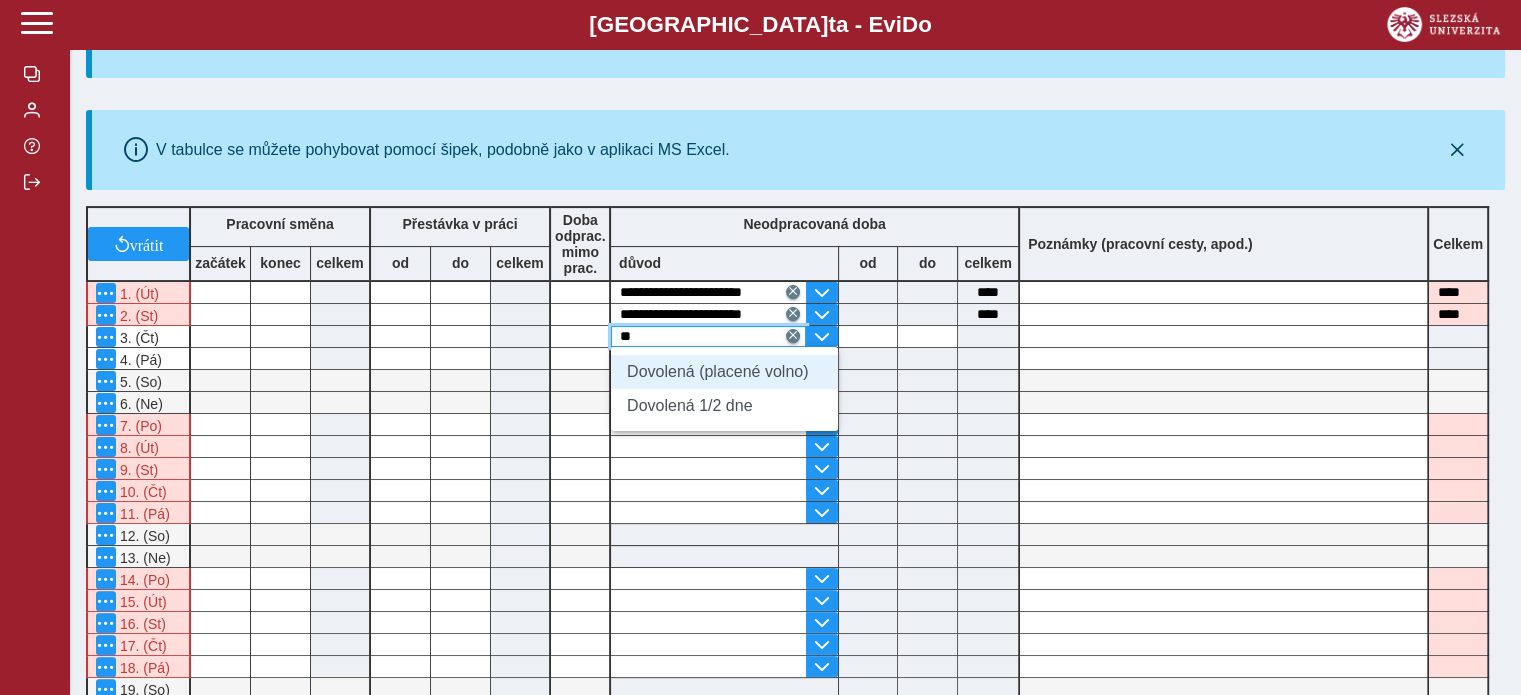 type on "**********" 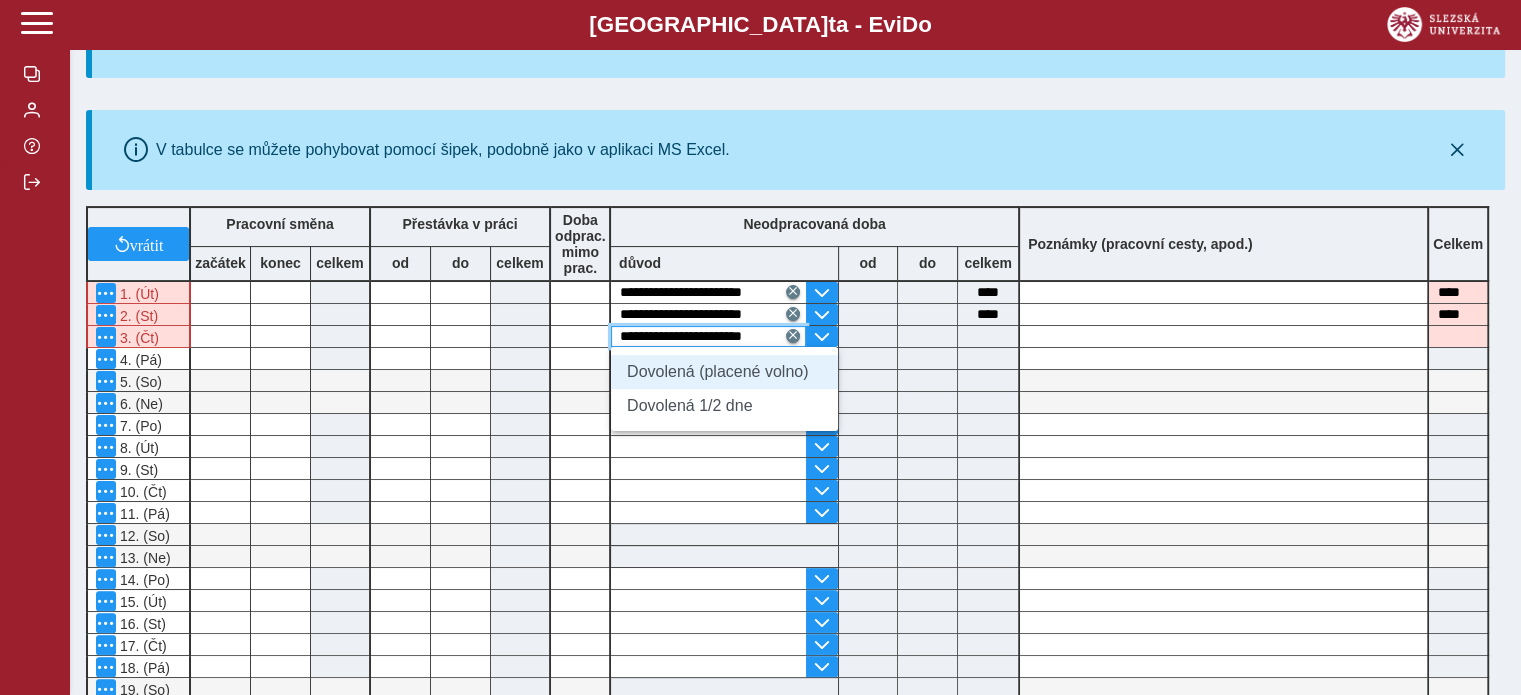 type on "****" 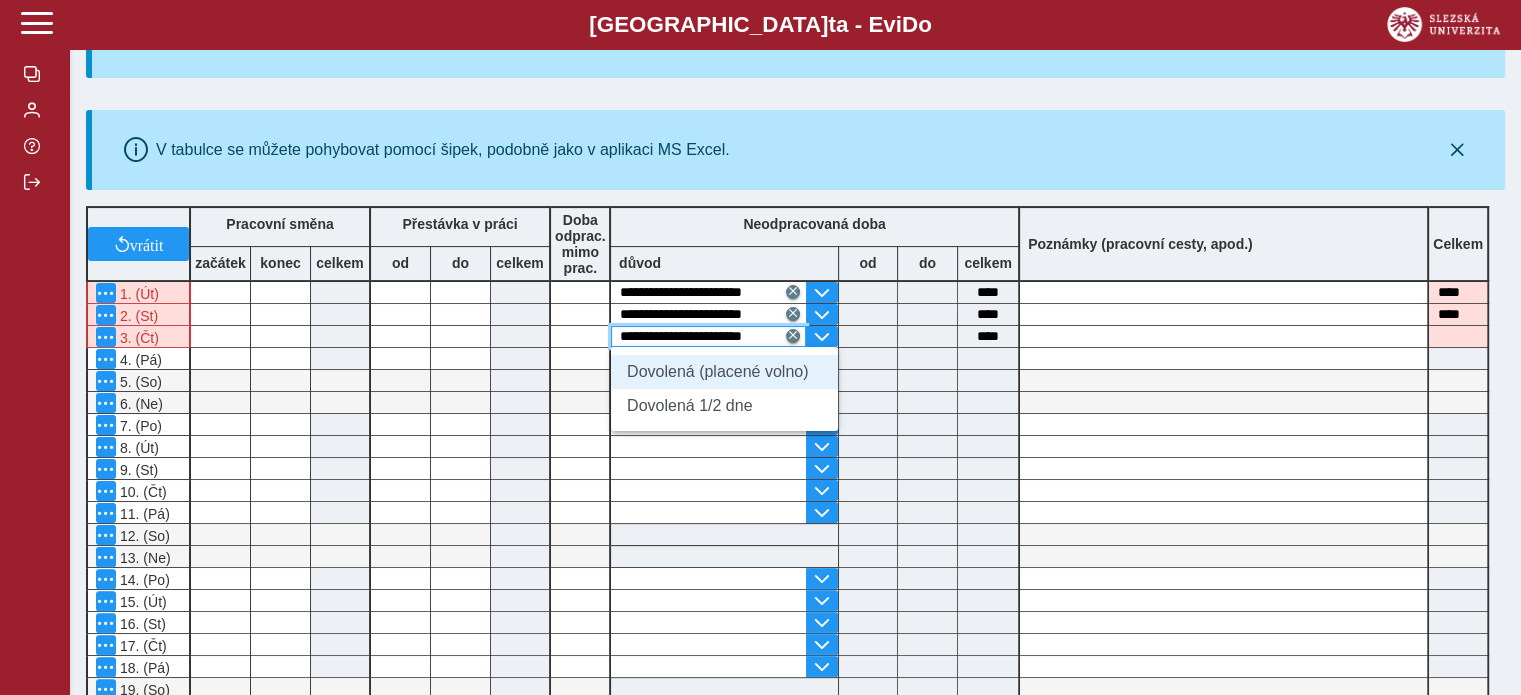 type on "****" 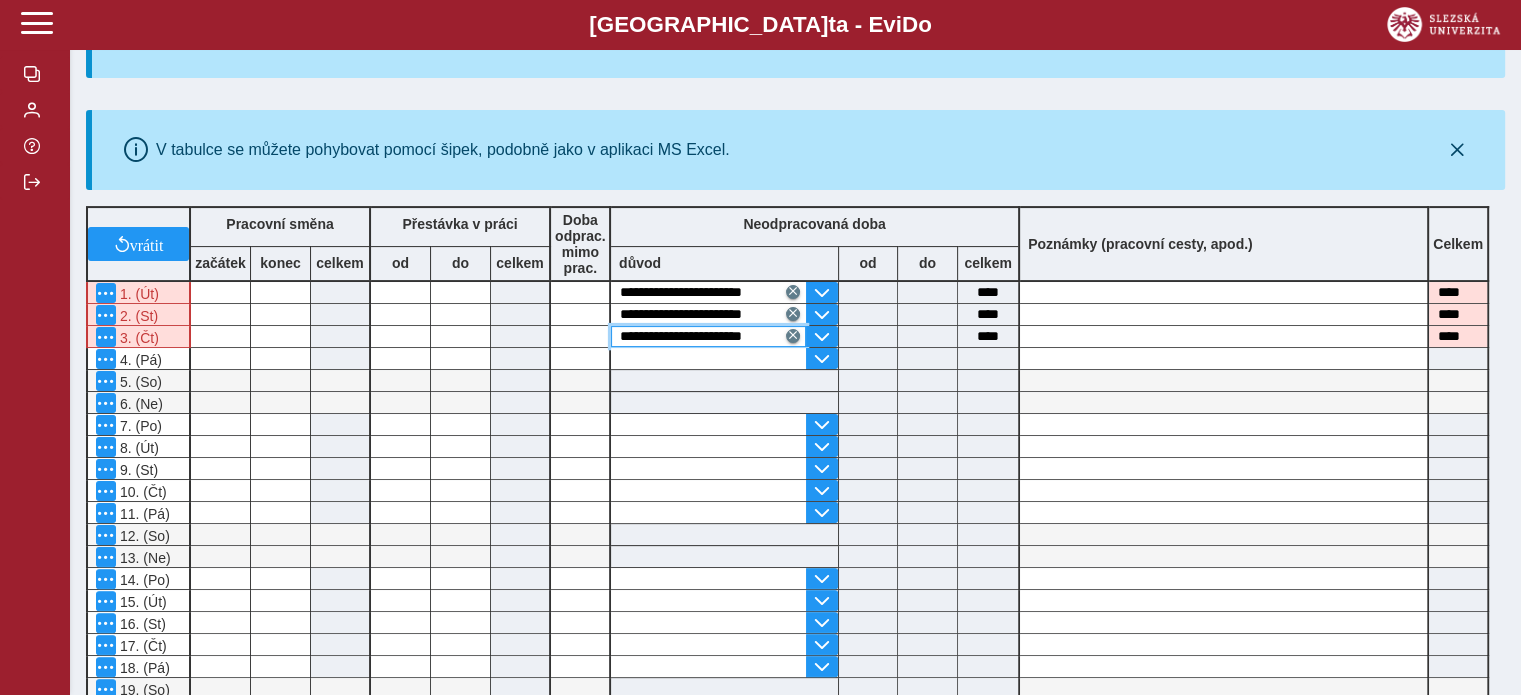 type on "**********" 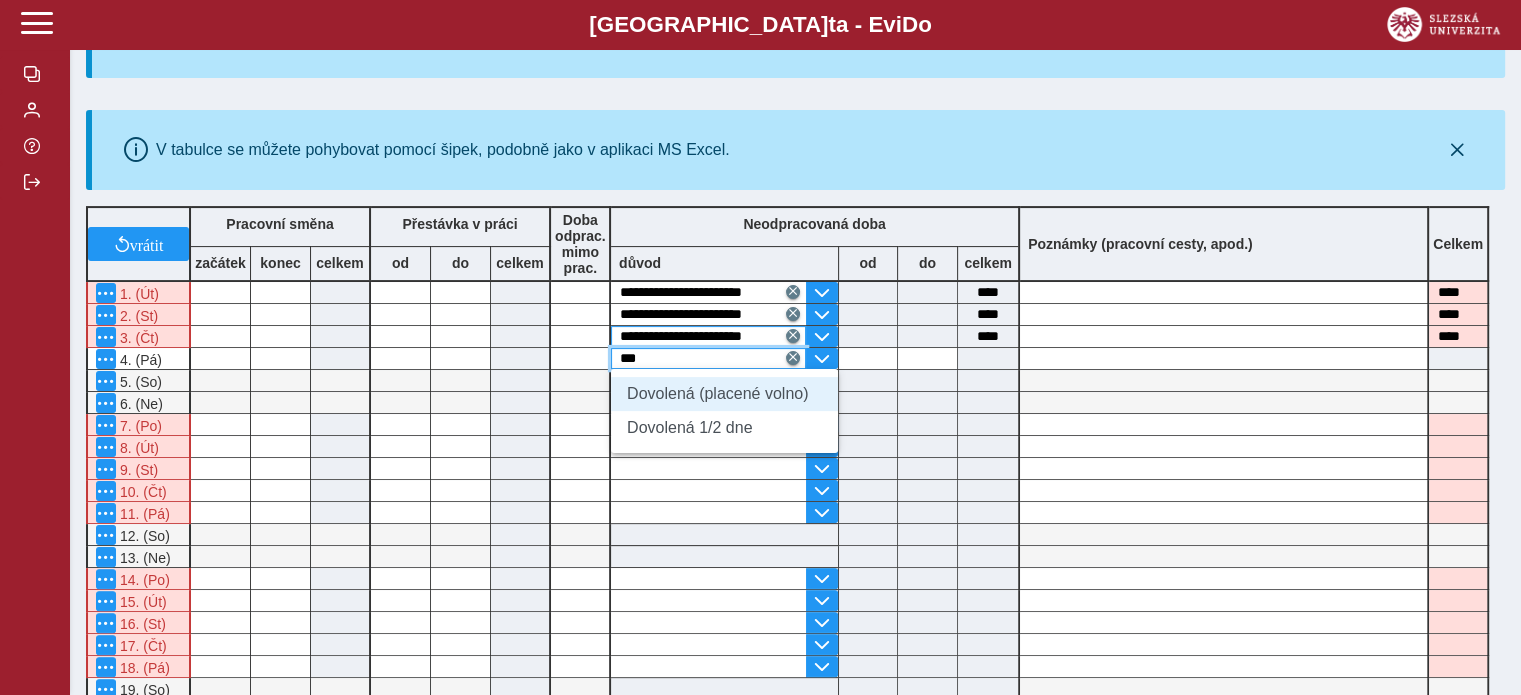 type on "**********" 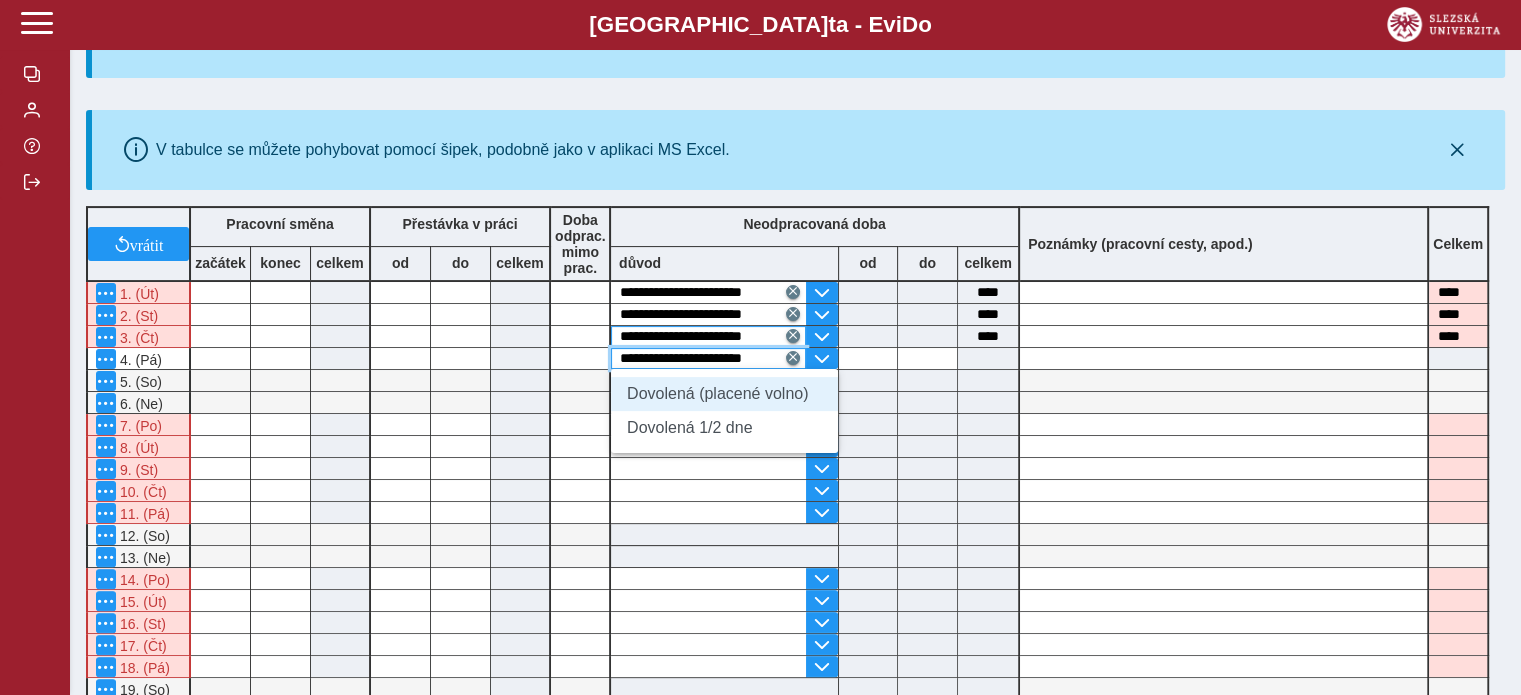 type on "****" 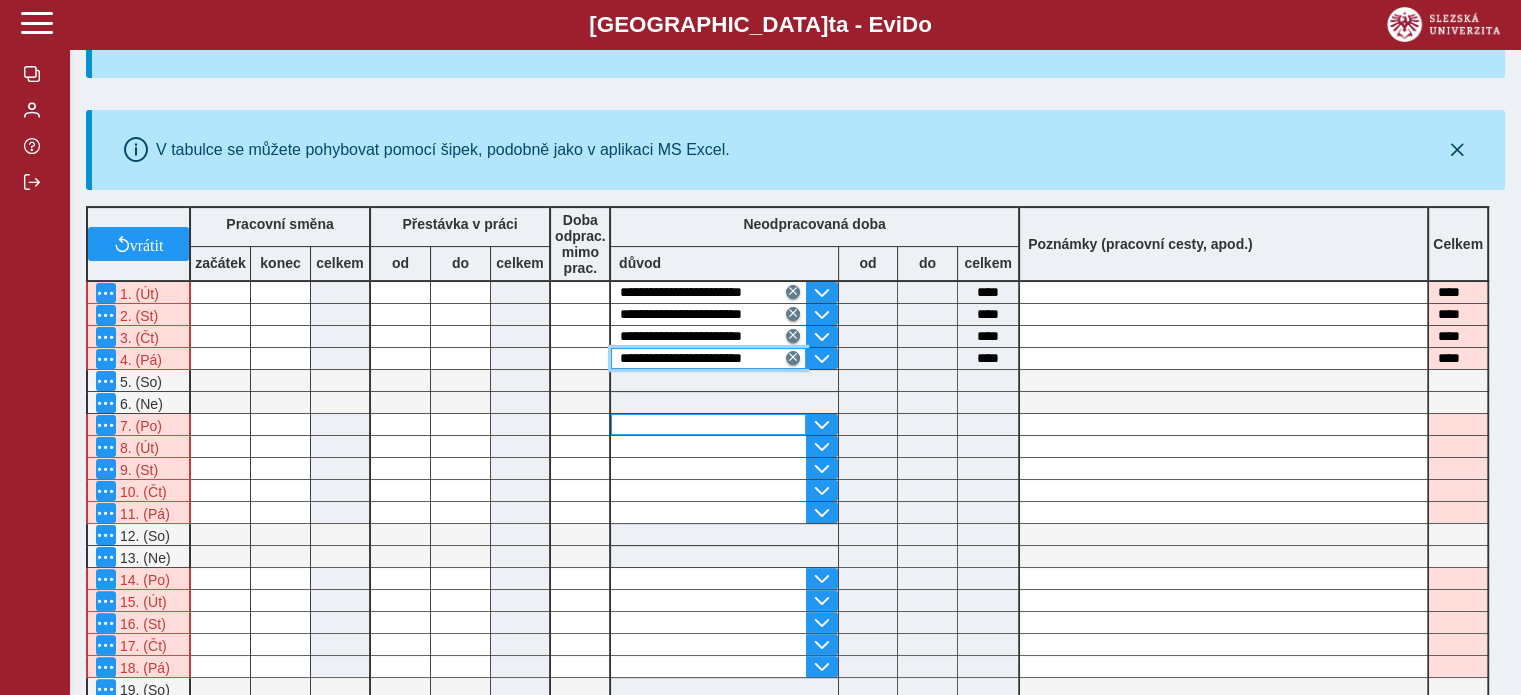 type on "**********" 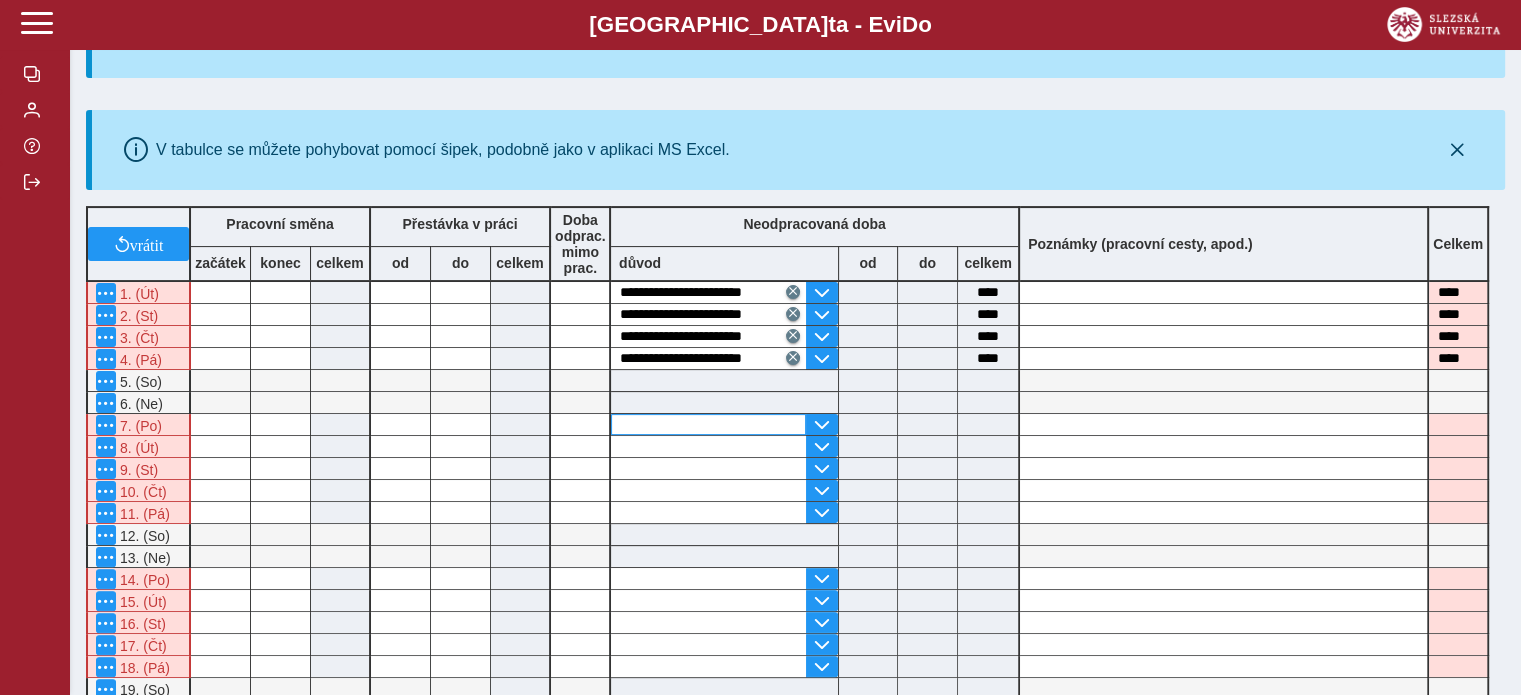 click at bounding box center (708, 424) 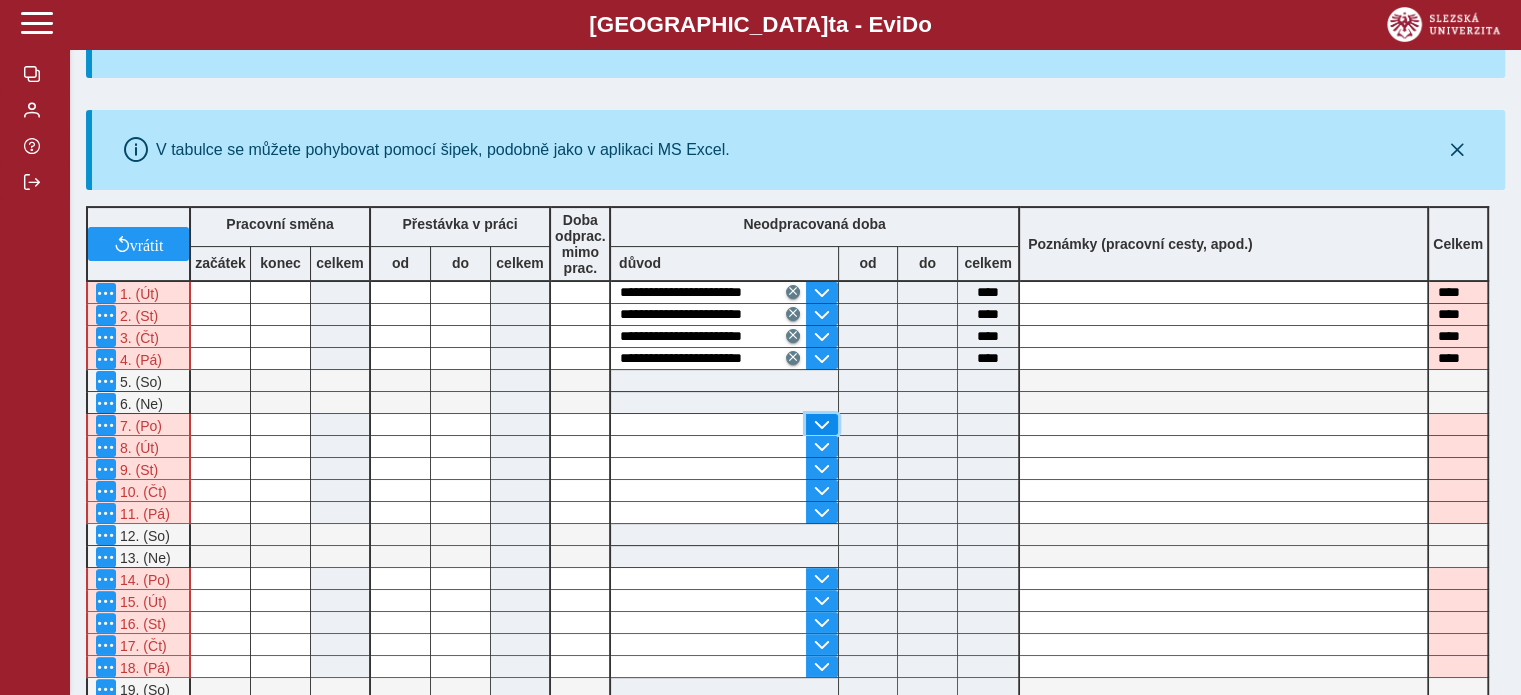 click at bounding box center [822, 425] 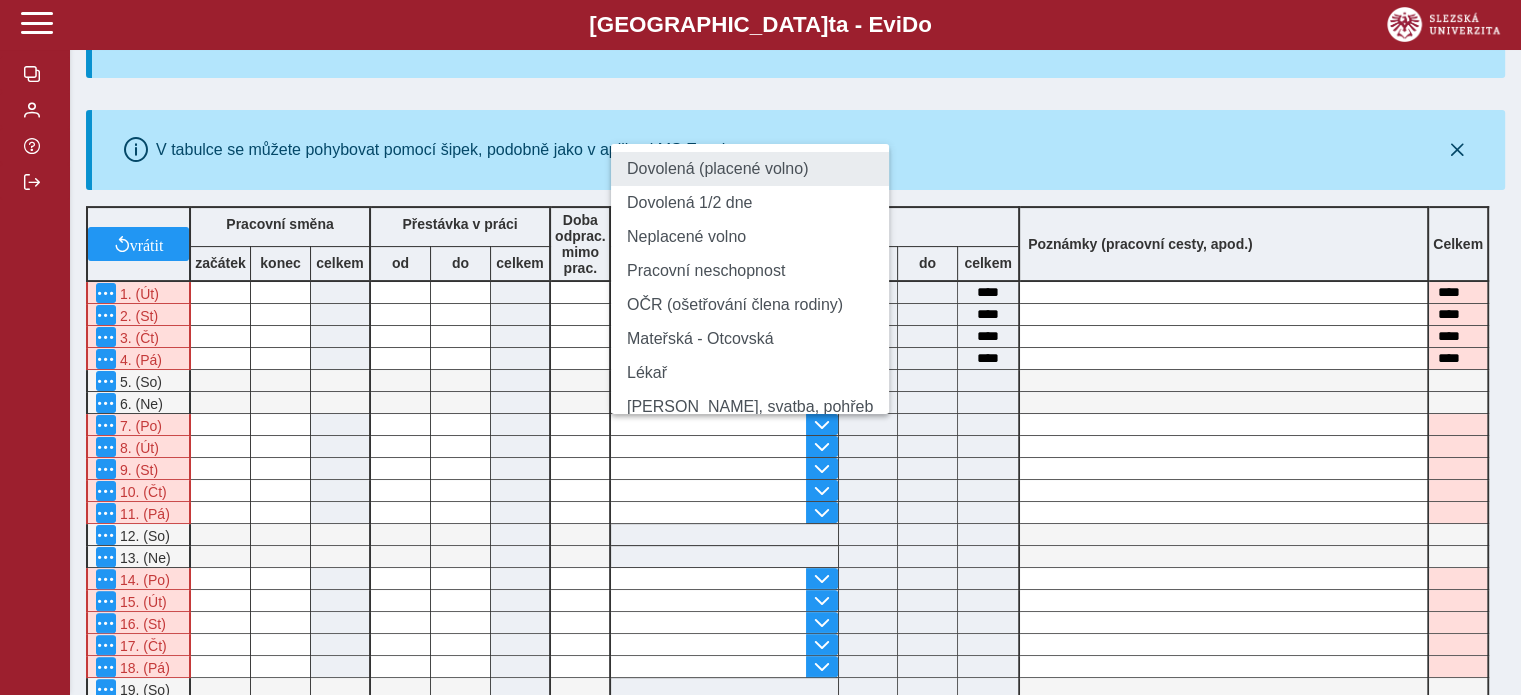 click on "Dovolená (placené volno)" at bounding box center (750, 169) 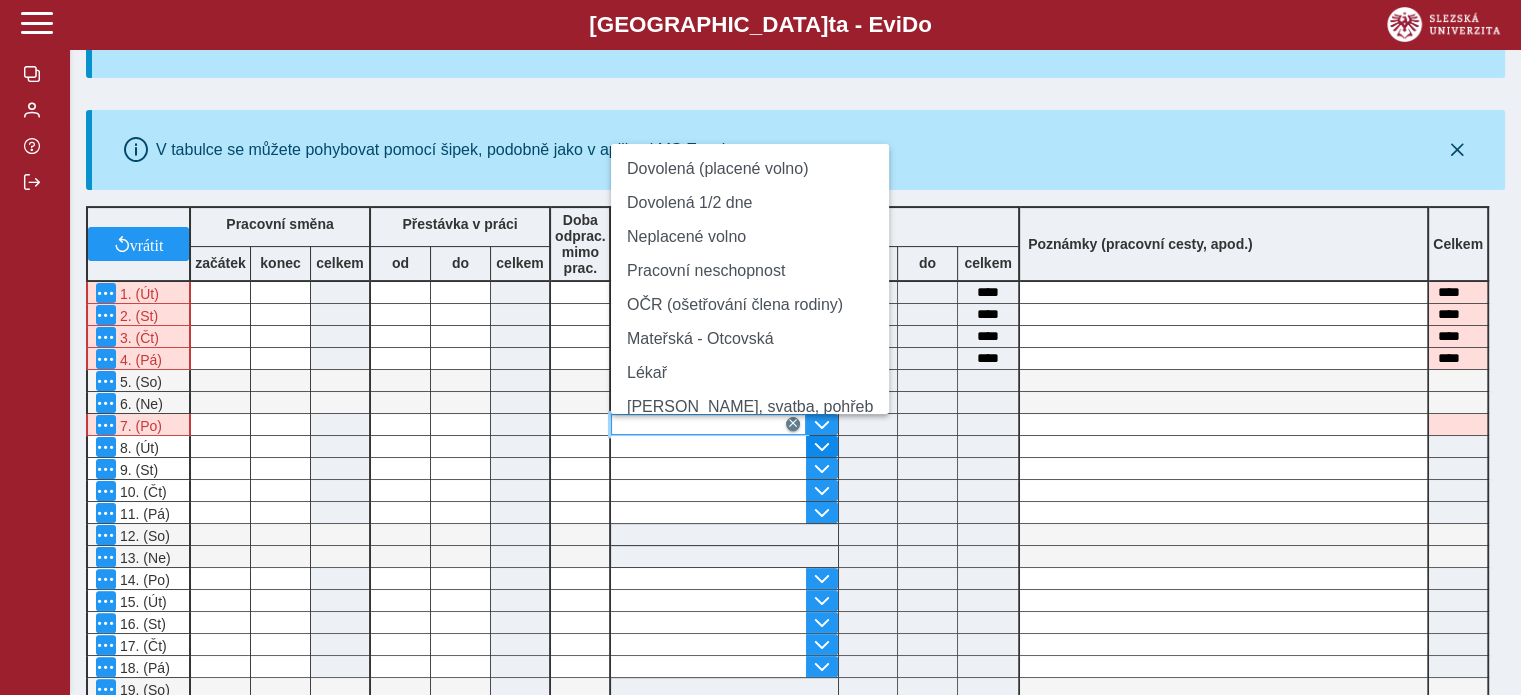 type on "**********" 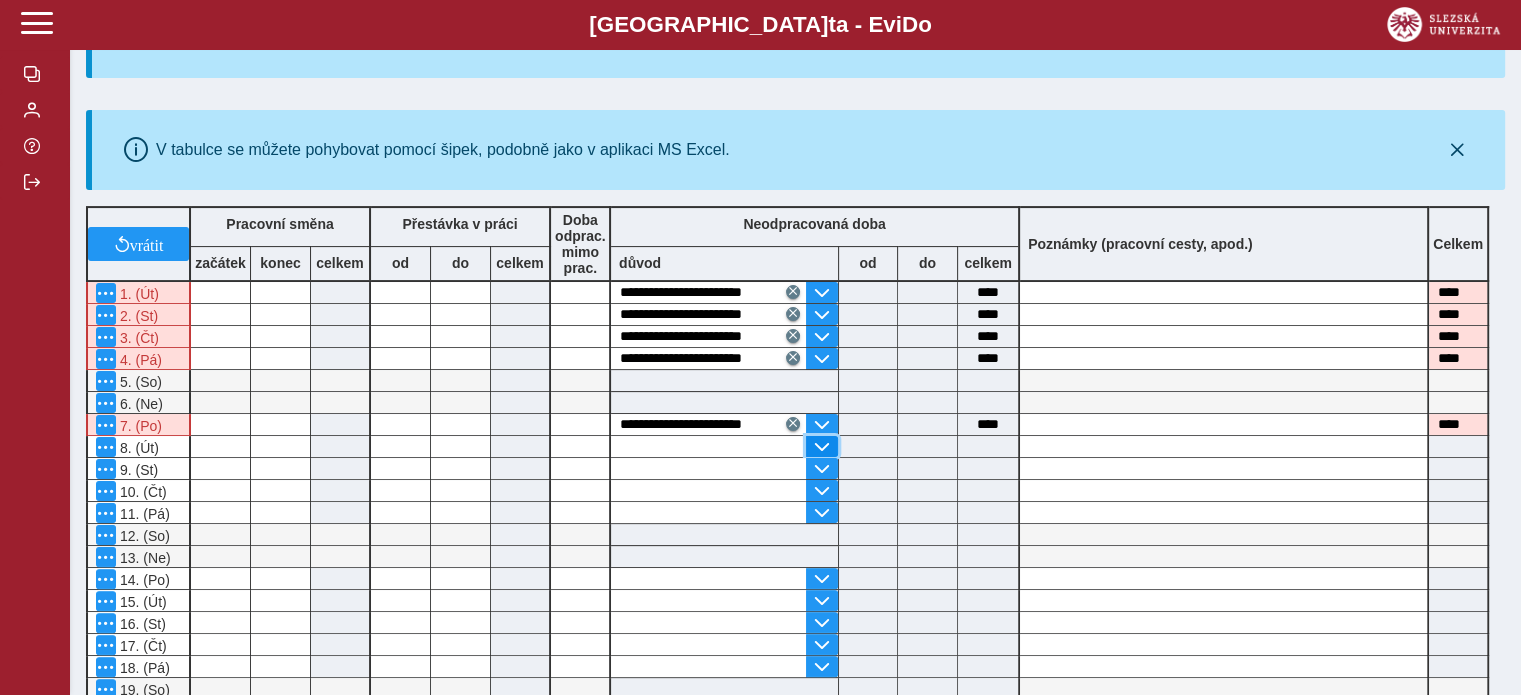 click at bounding box center [822, 447] 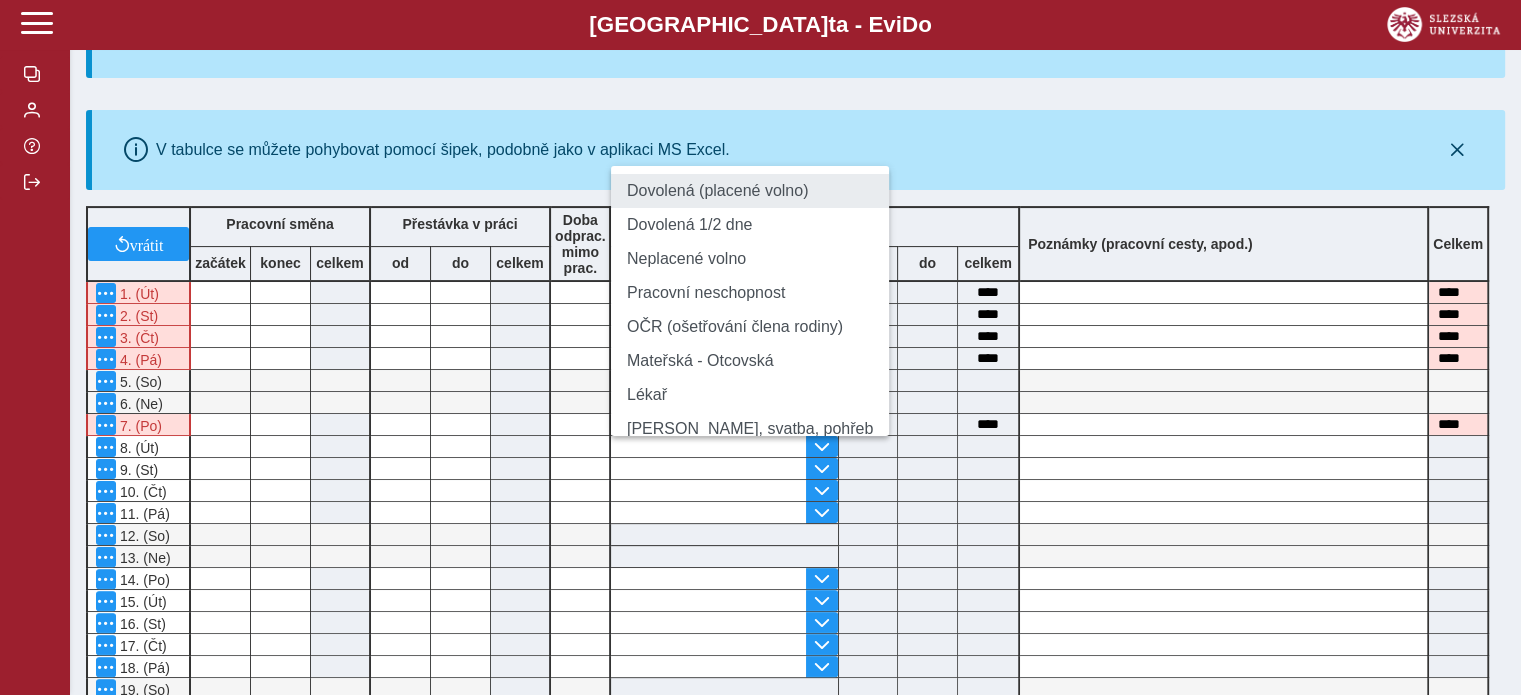 click on "Dovolená (placené volno)" at bounding box center (750, 191) 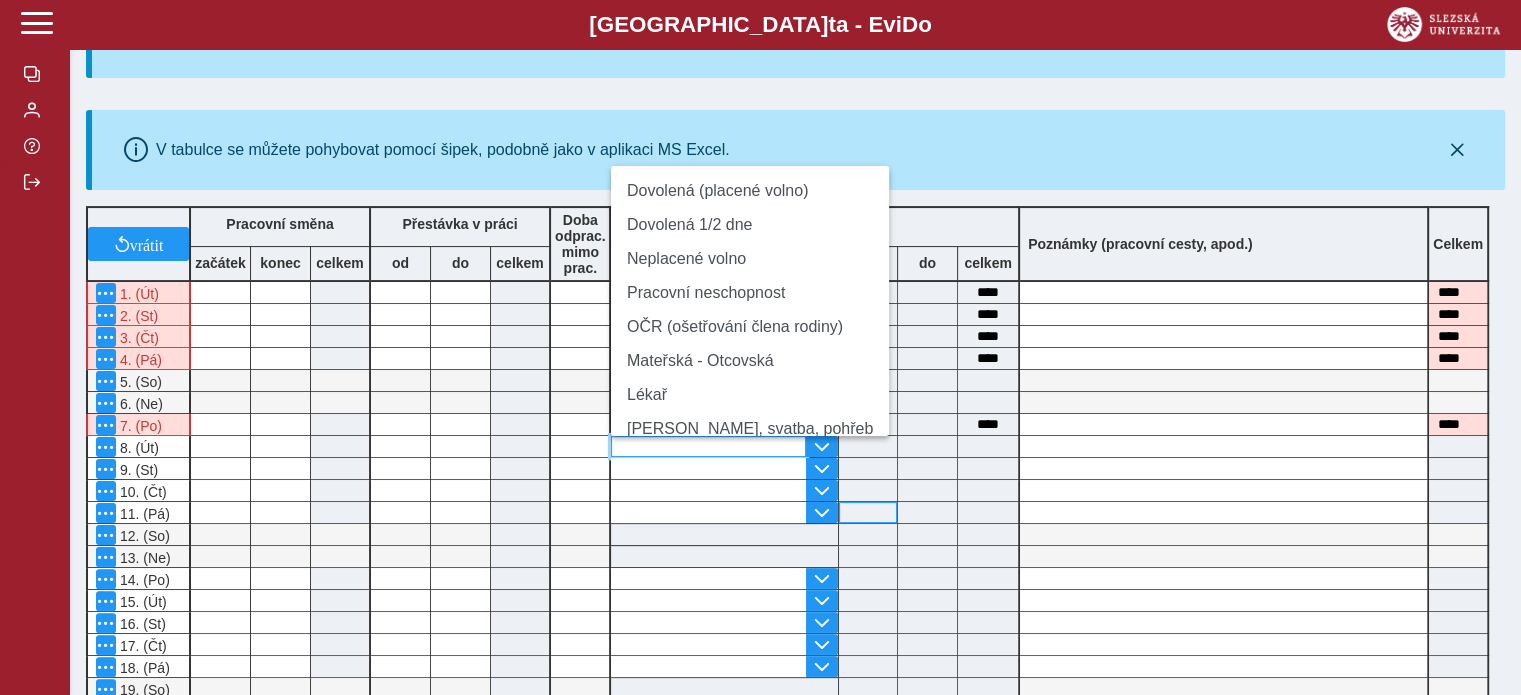 type on "**********" 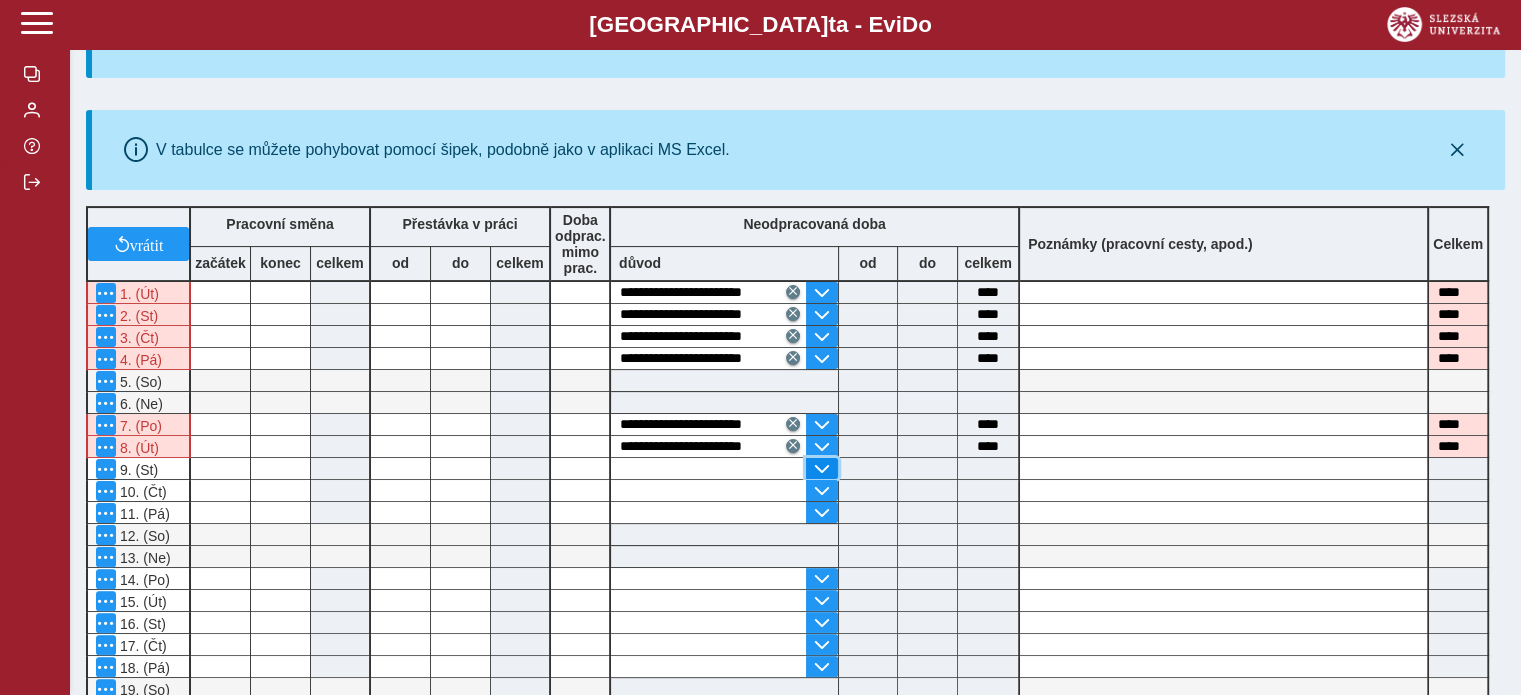 click at bounding box center (822, 469) 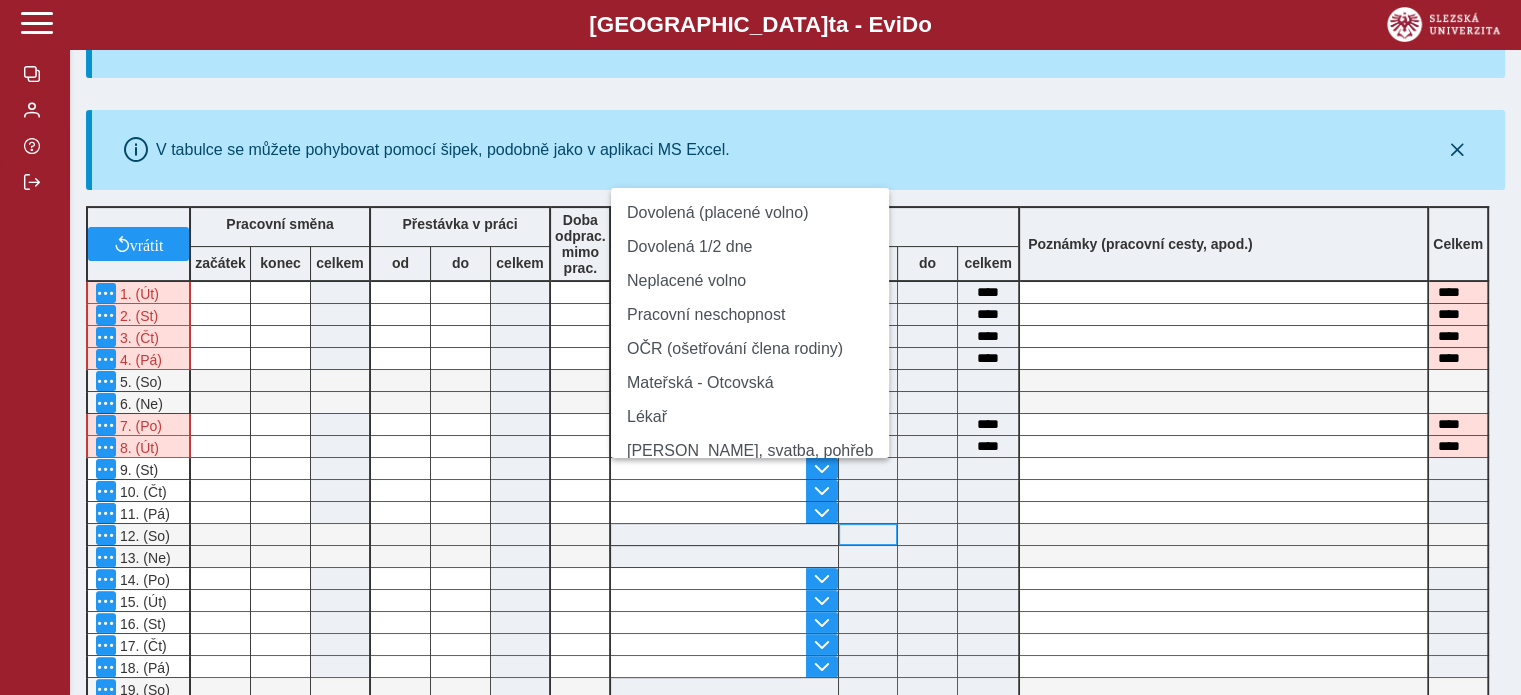 click on "Dovolená (placené volno)" at bounding box center [750, 213] 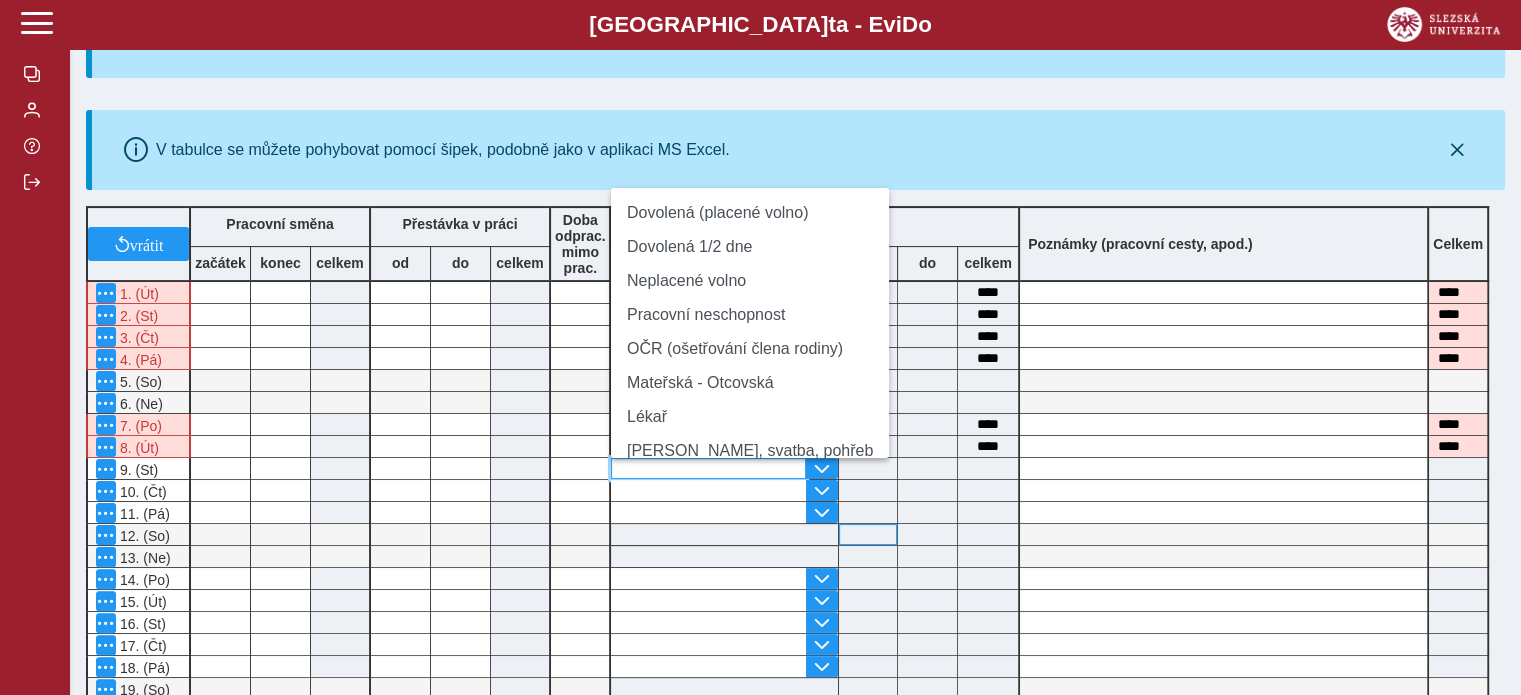 type on "**********" 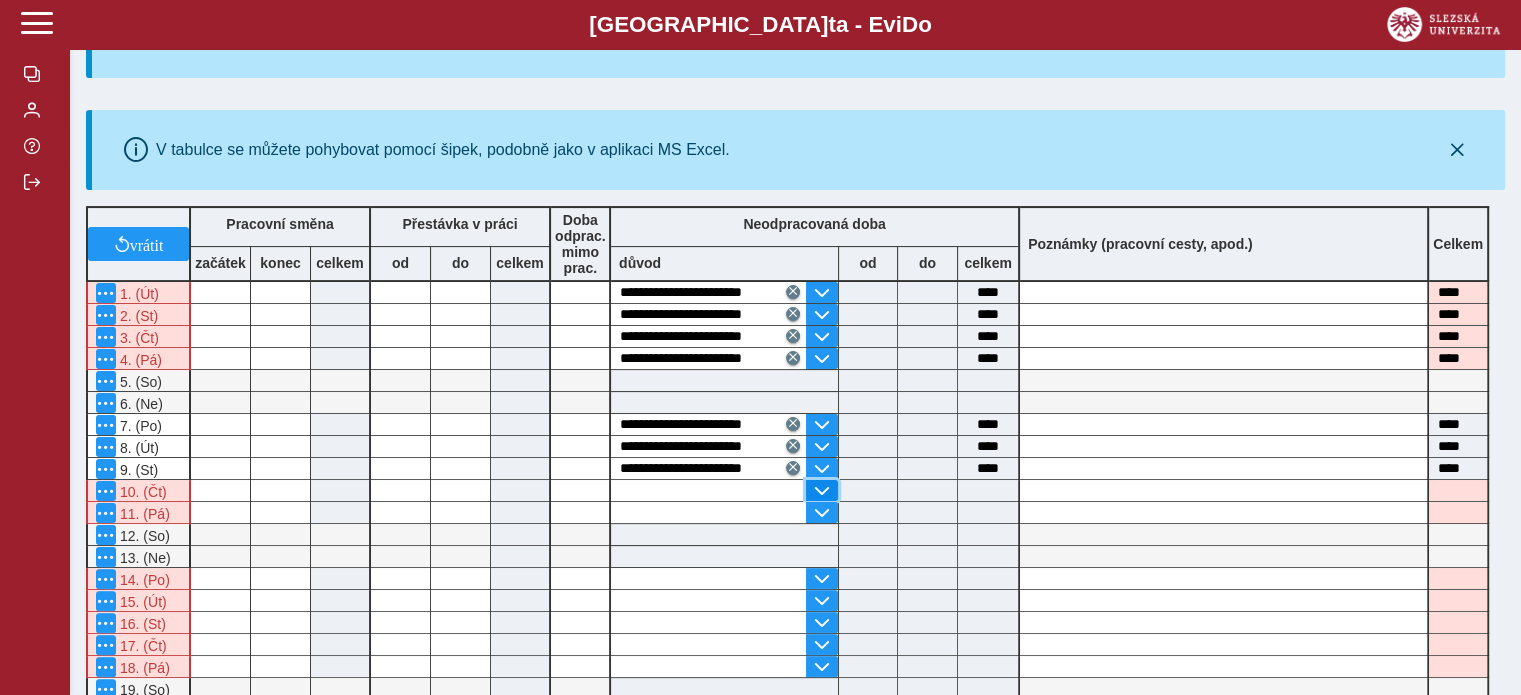 click at bounding box center (822, 491) 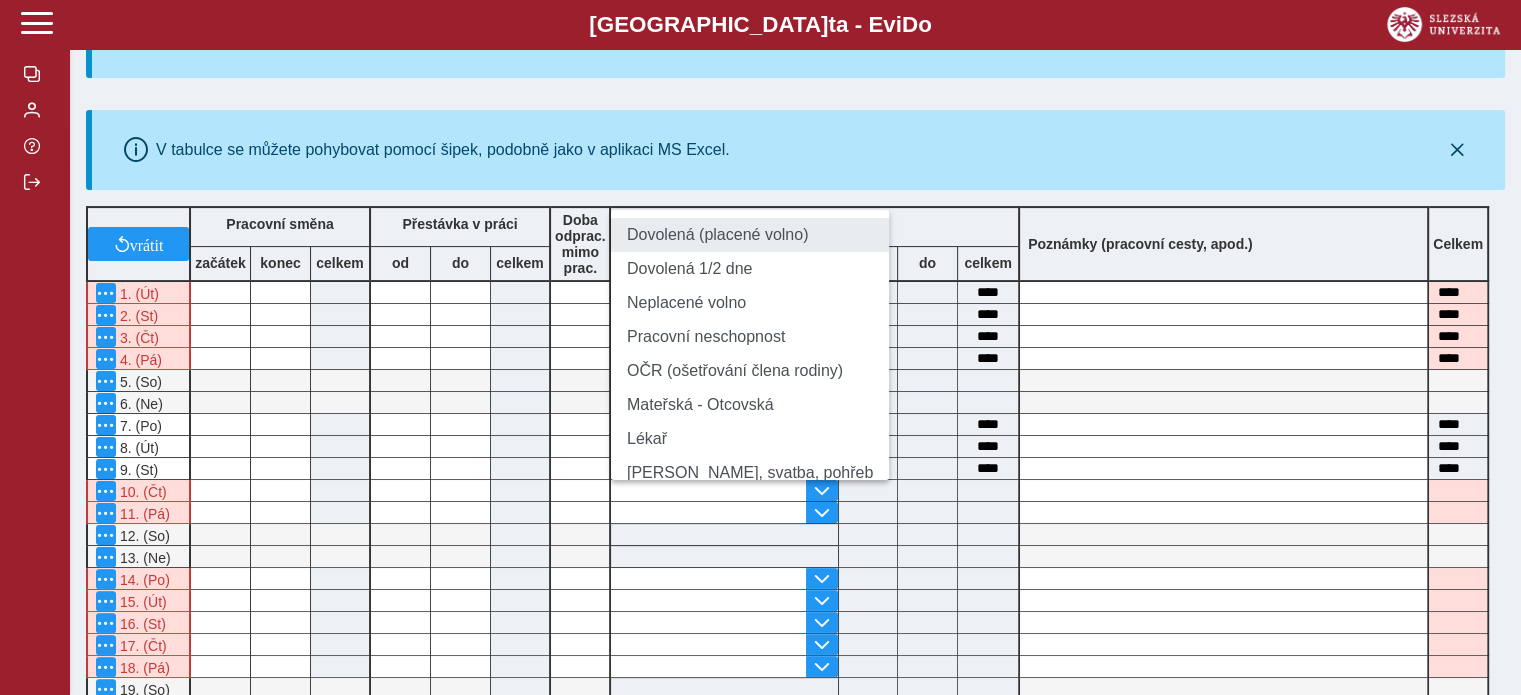 click on "Dovolená (placené volno)" at bounding box center [750, 235] 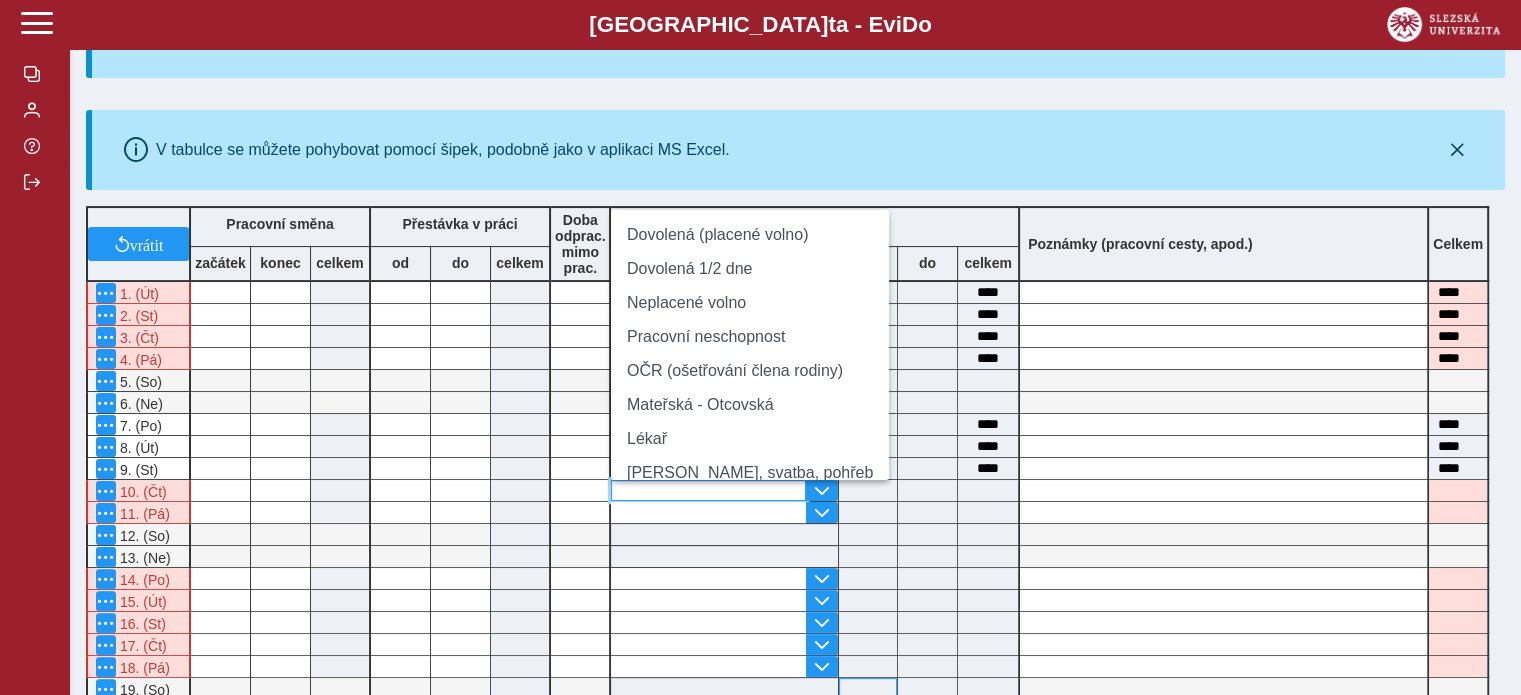 type on "**********" 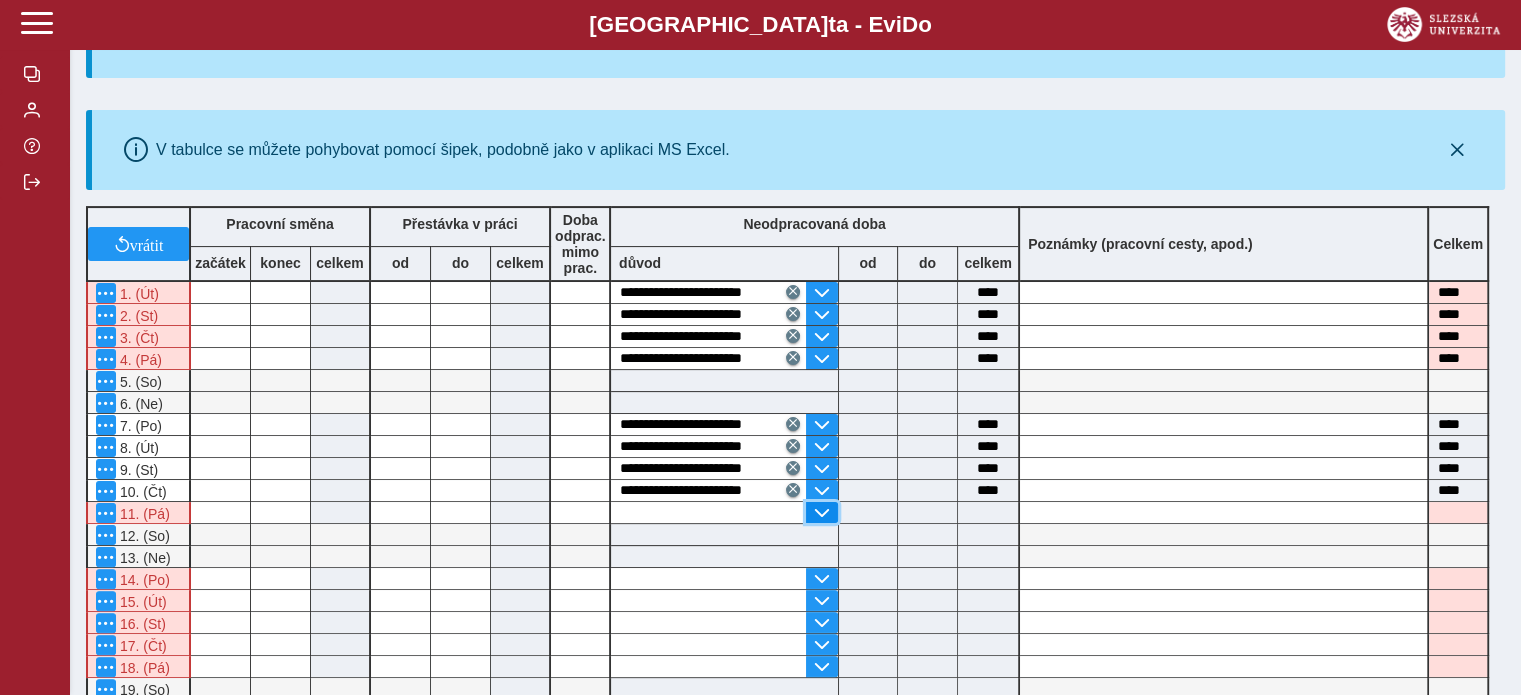 click at bounding box center (822, 513) 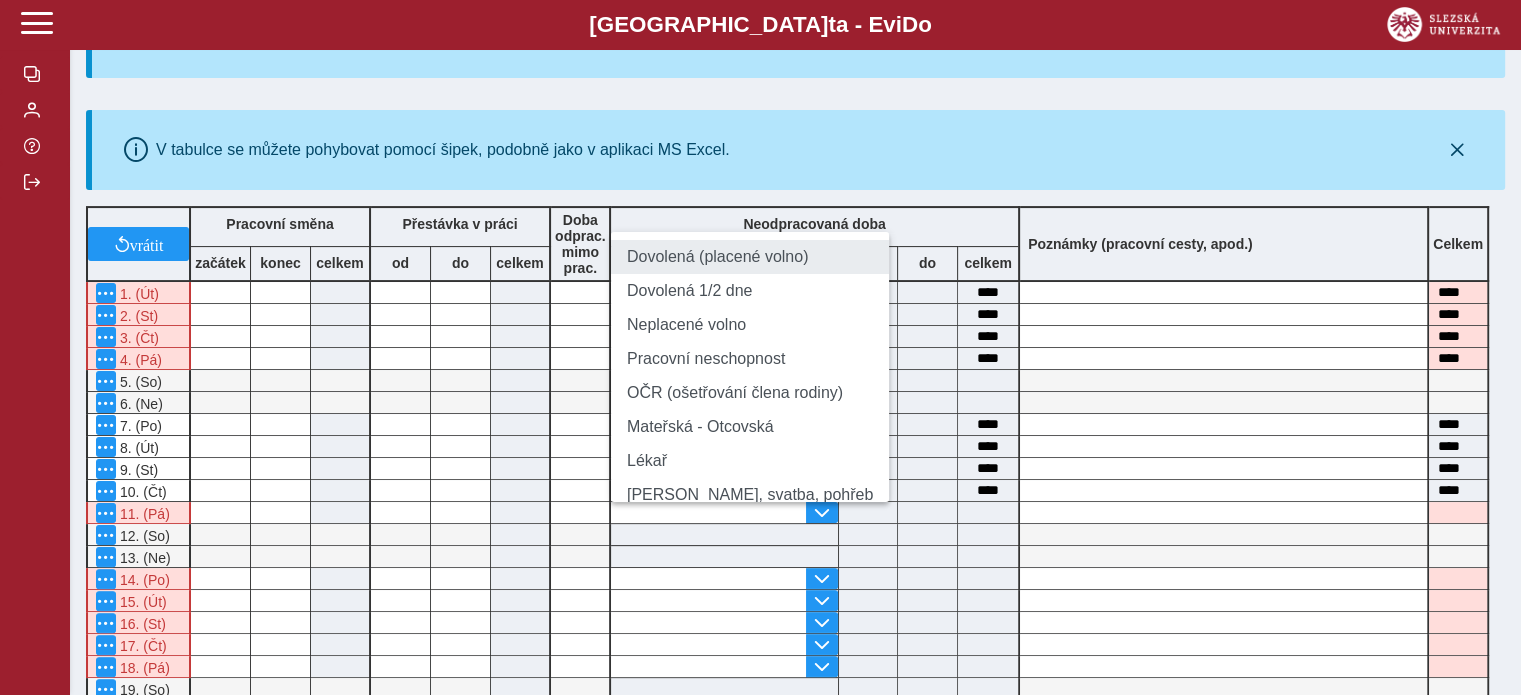 click on "Dovolená (placené volno)" at bounding box center [750, 257] 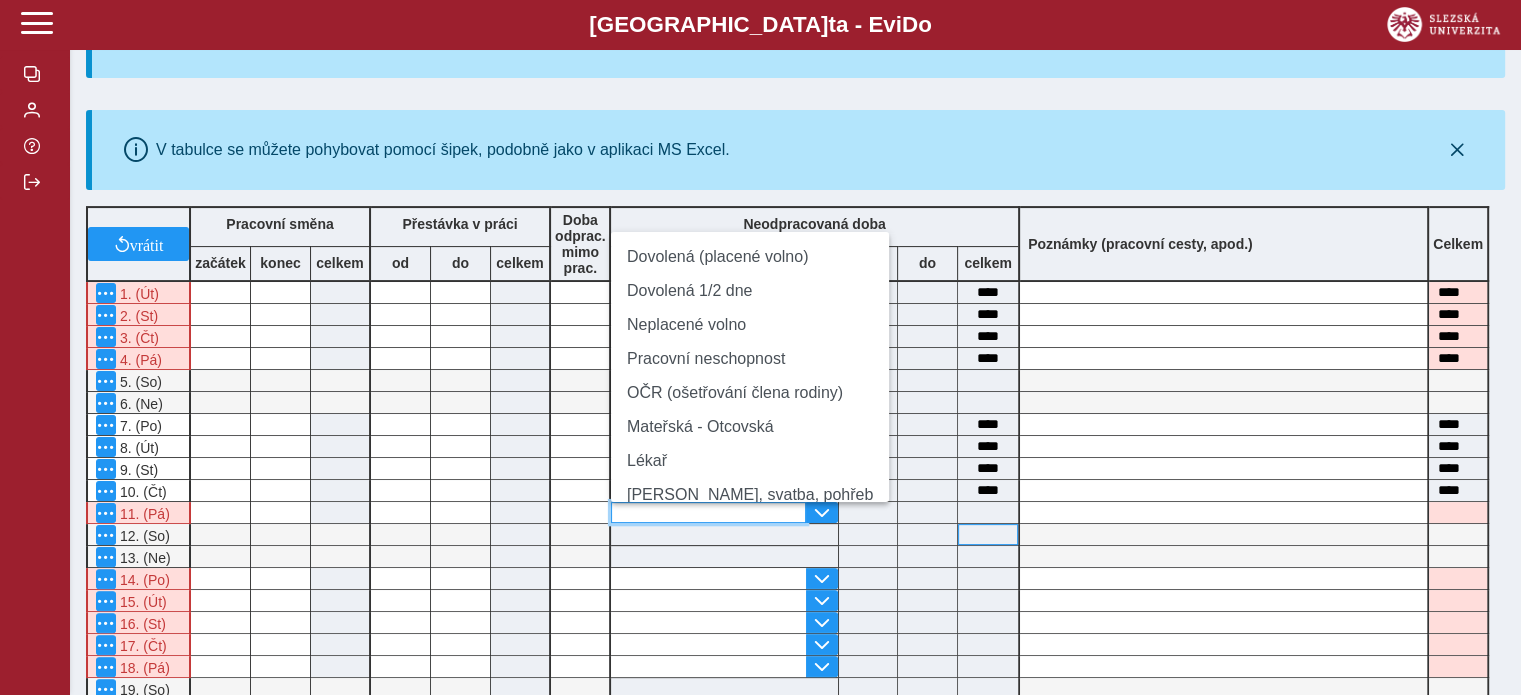 type on "**********" 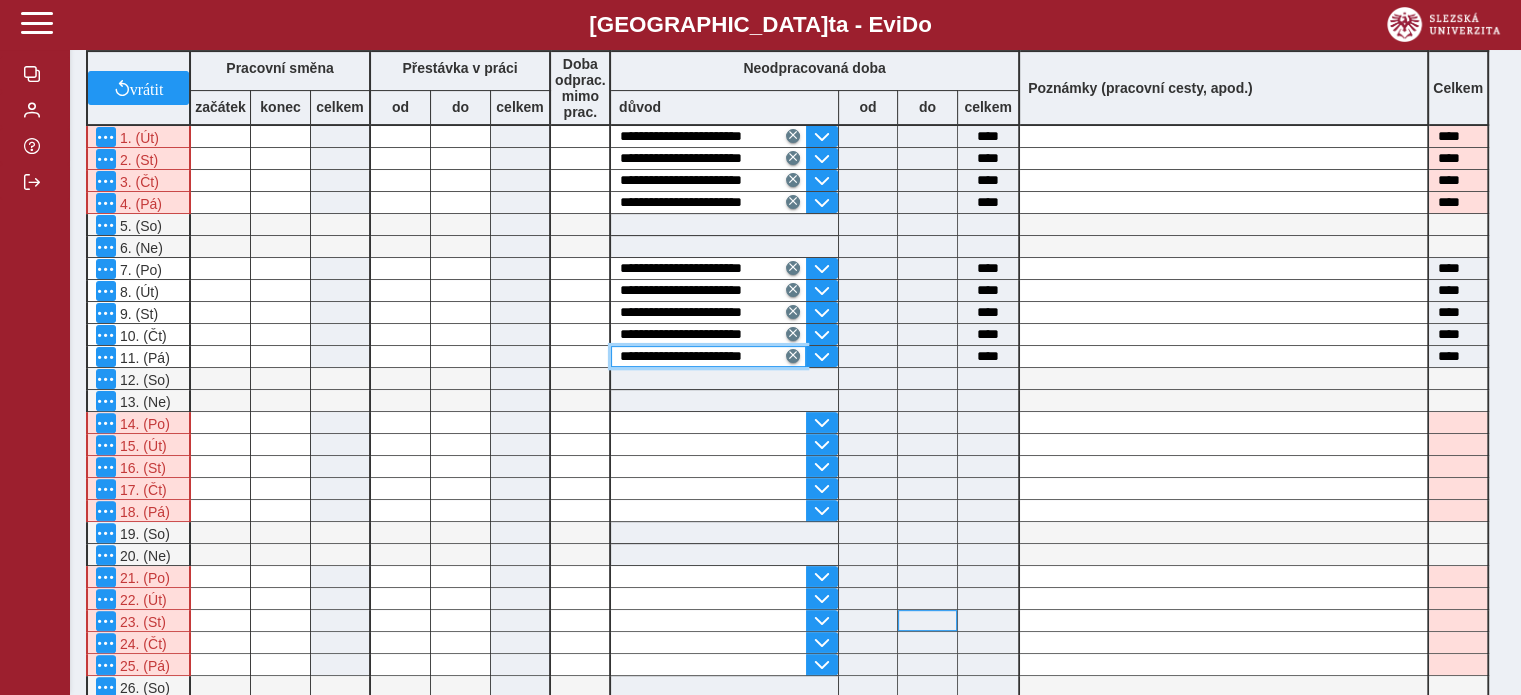 scroll, scrollTop: 700, scrollLeft: 0, axis: vertical 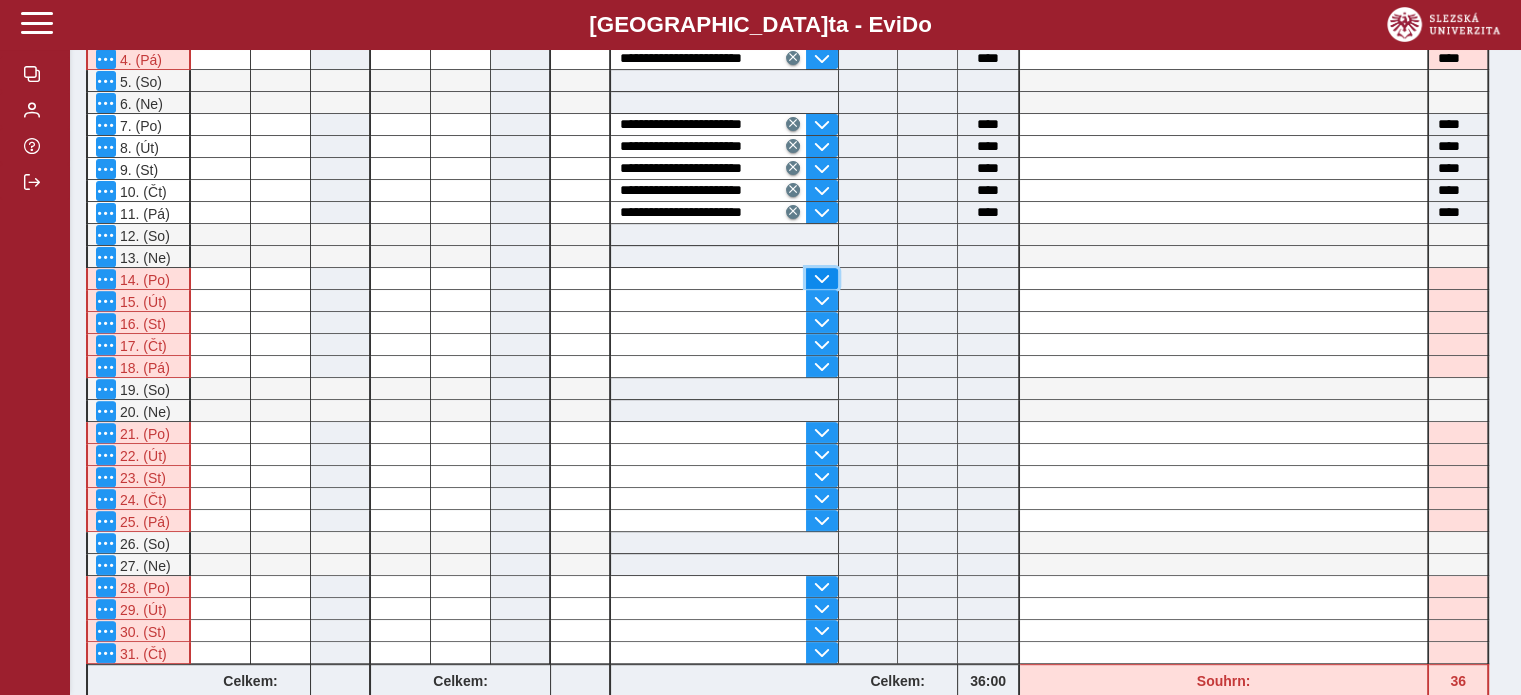 click at bounding box center (822, 279) 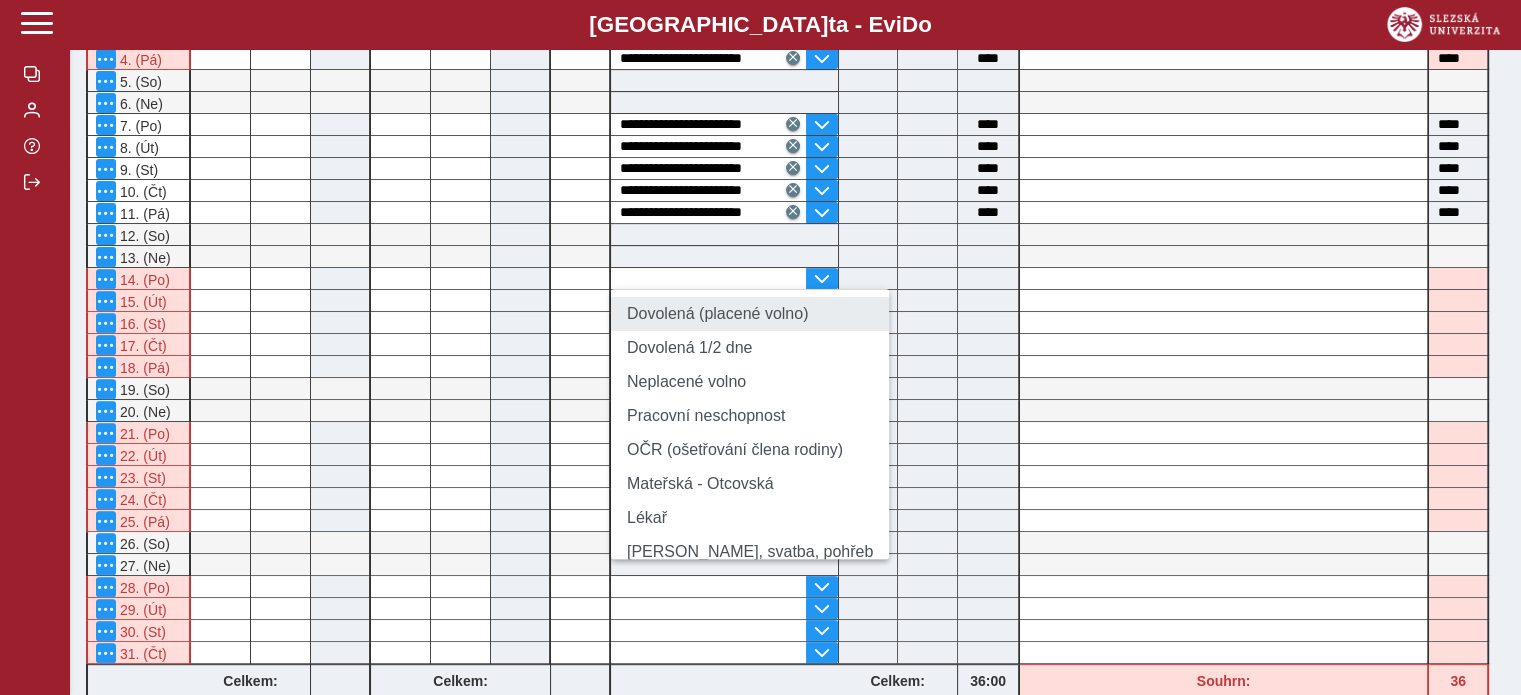 click on "Dovolená (placené volno)" at bounding box center (750, 314) 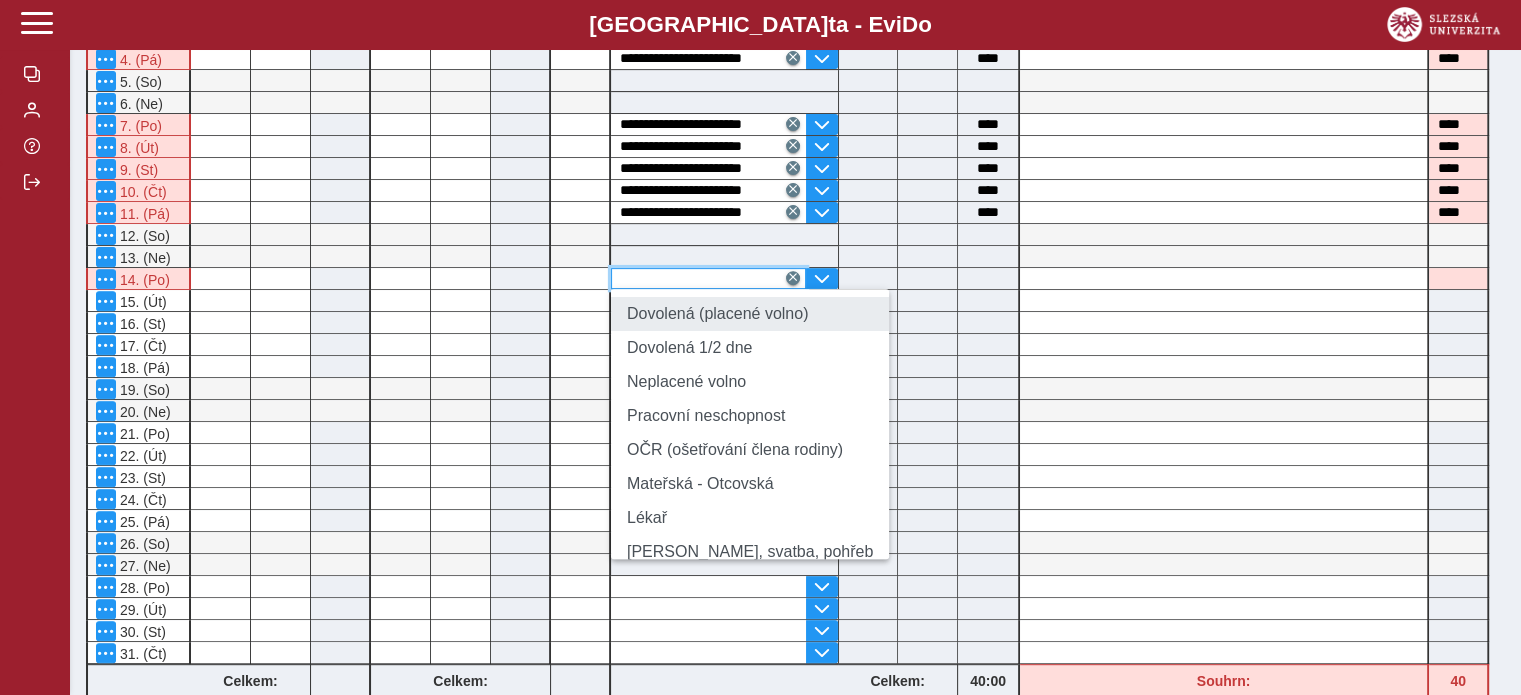 type on "**********" 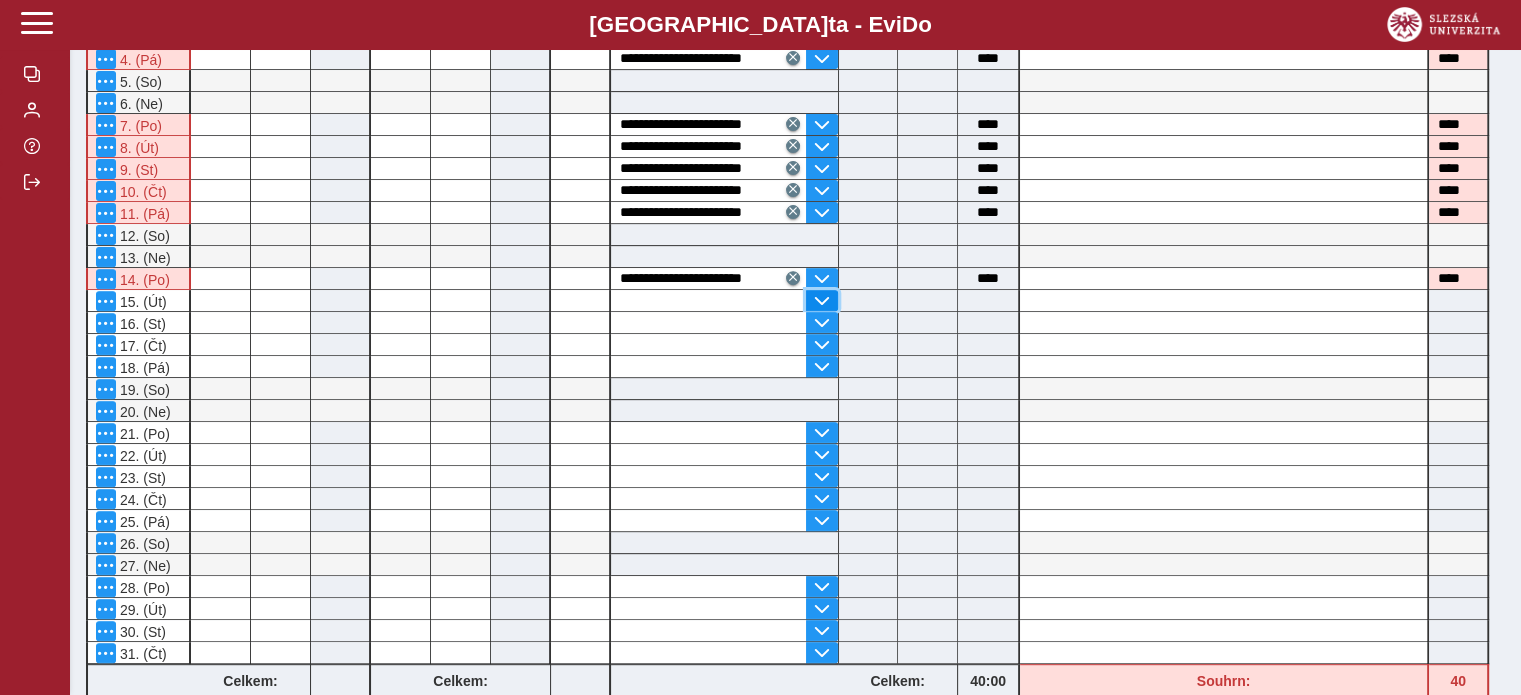 click at bounding box center [822, 301] 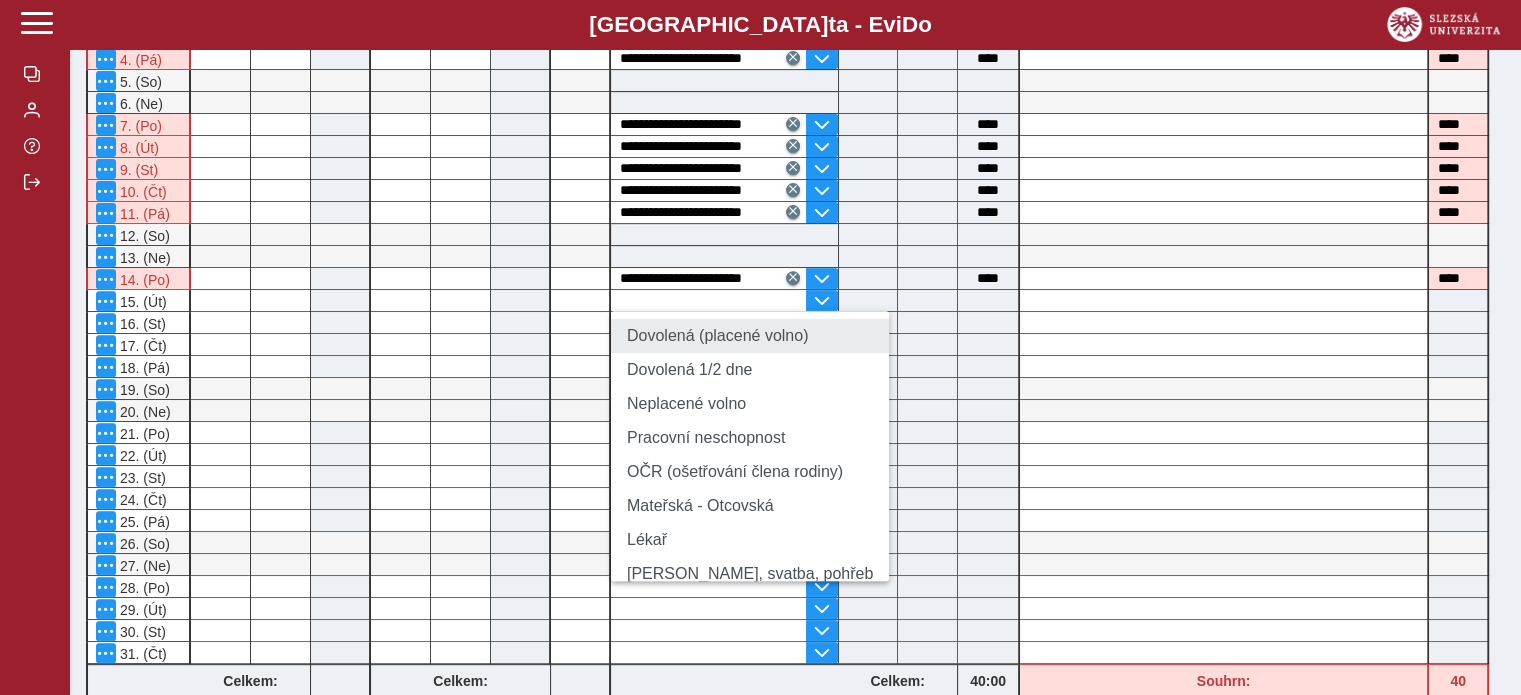 click on "Dovolená (placené volno)" at bounding box center (750, 336) 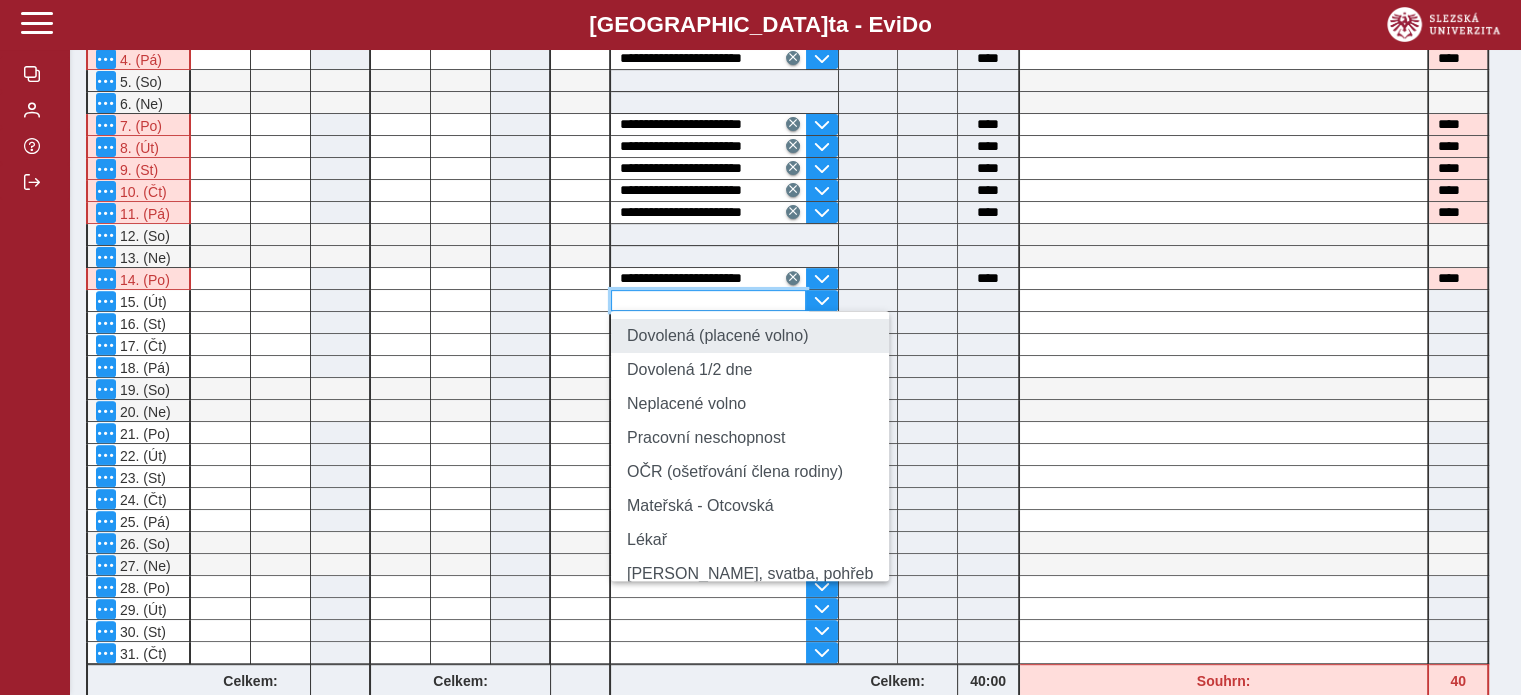 type on "**********" 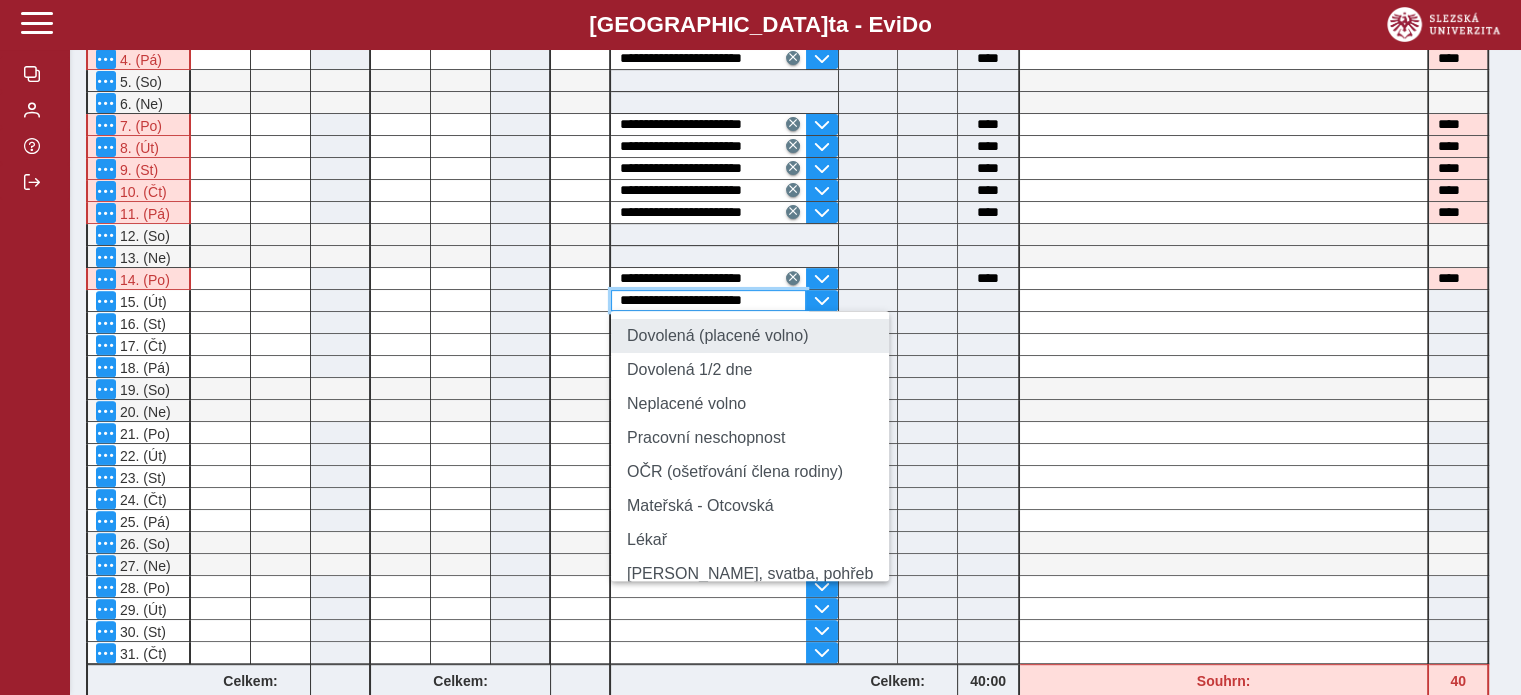 type on "****" 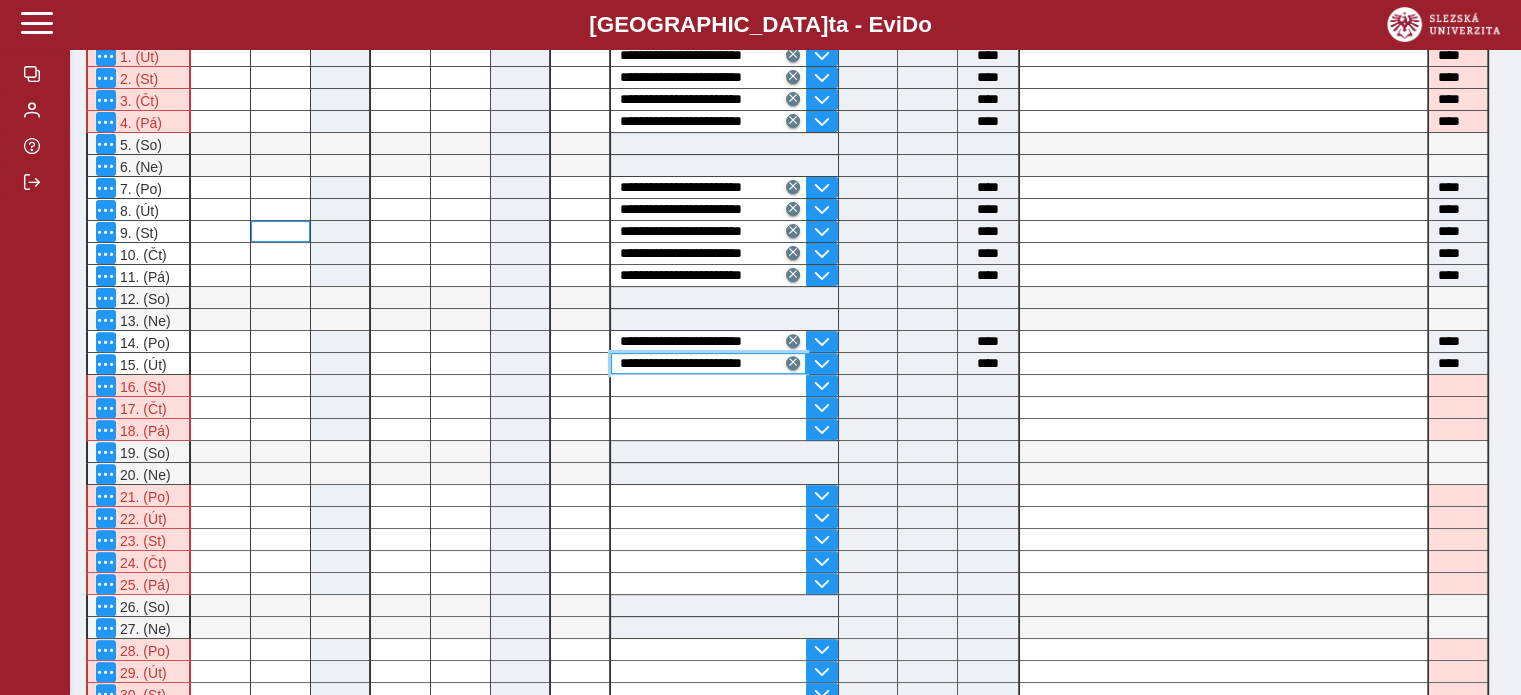 scroll, scrollTop: 700, scrollLeft: 0, axis: vertical 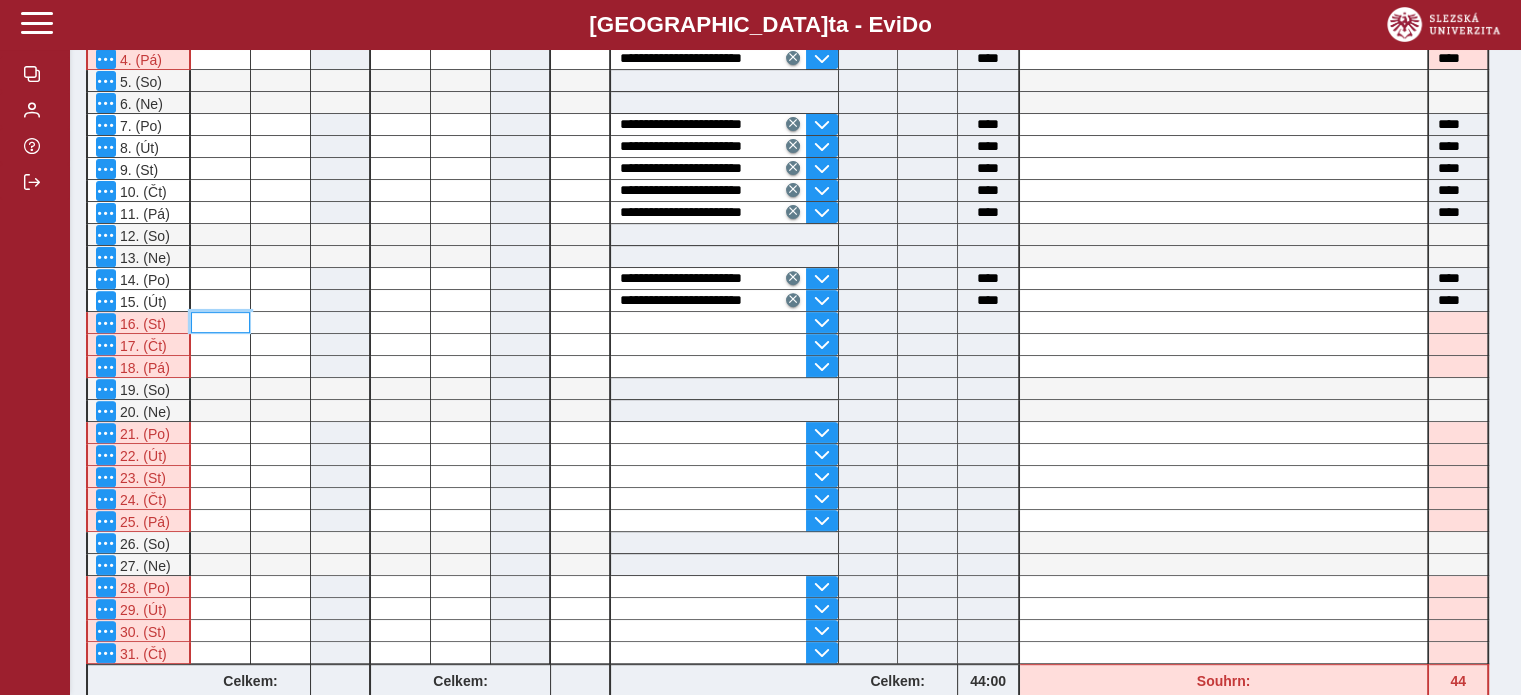 click at bounding box center (220, 322) 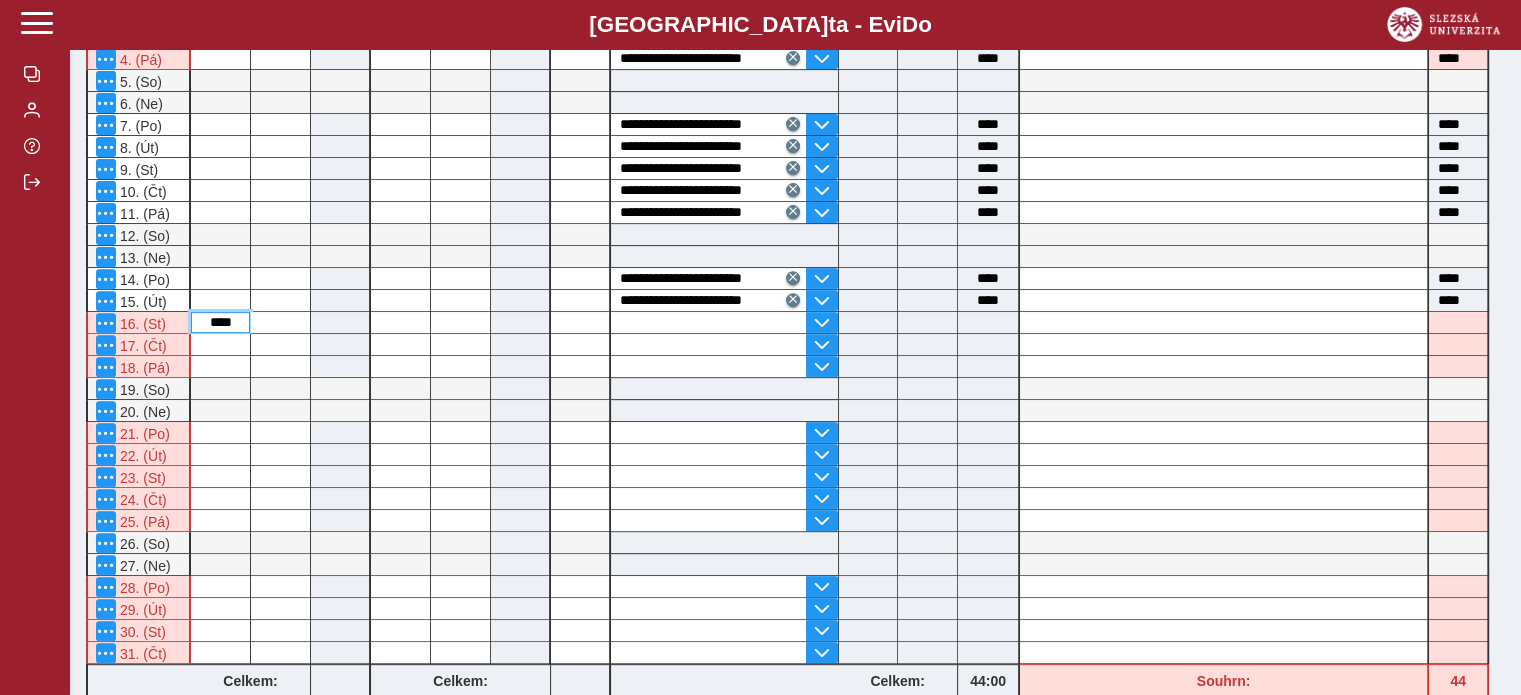 type on "****" 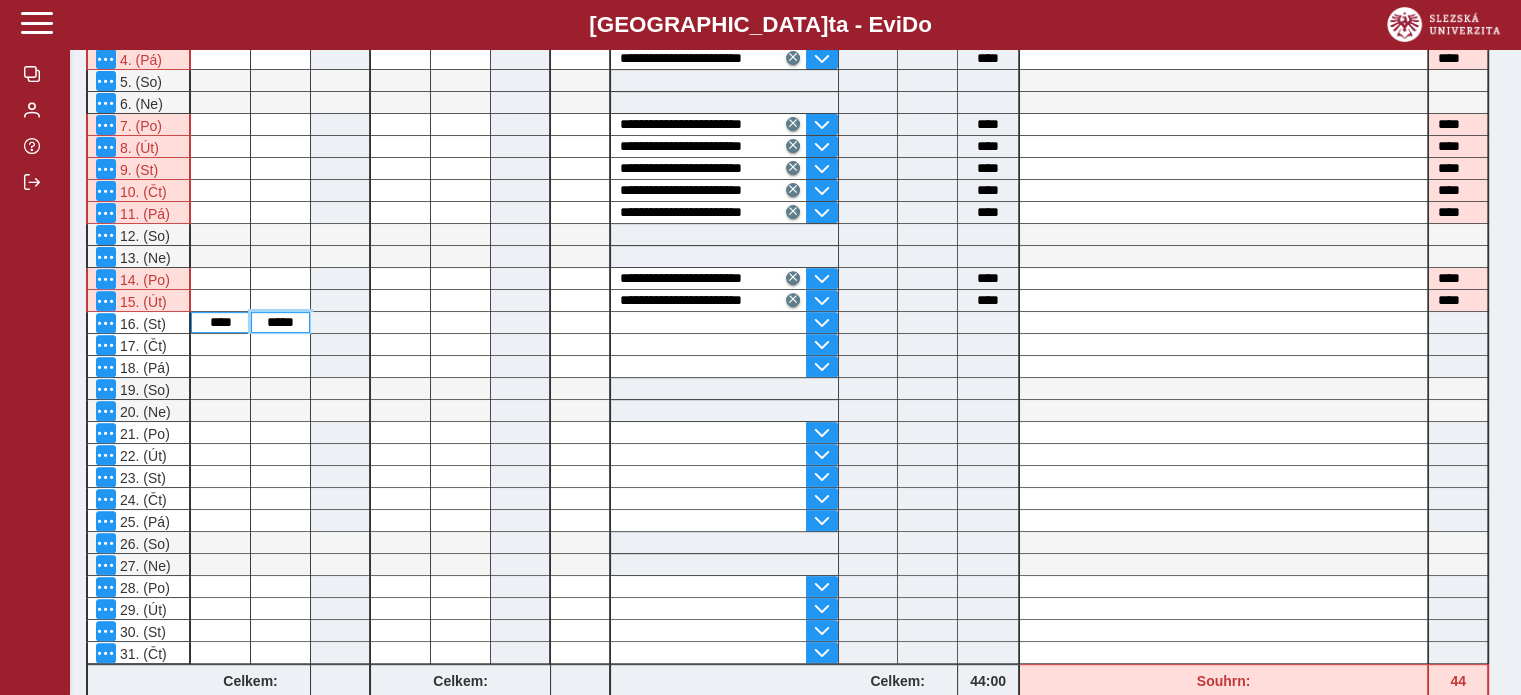 type on "*****" 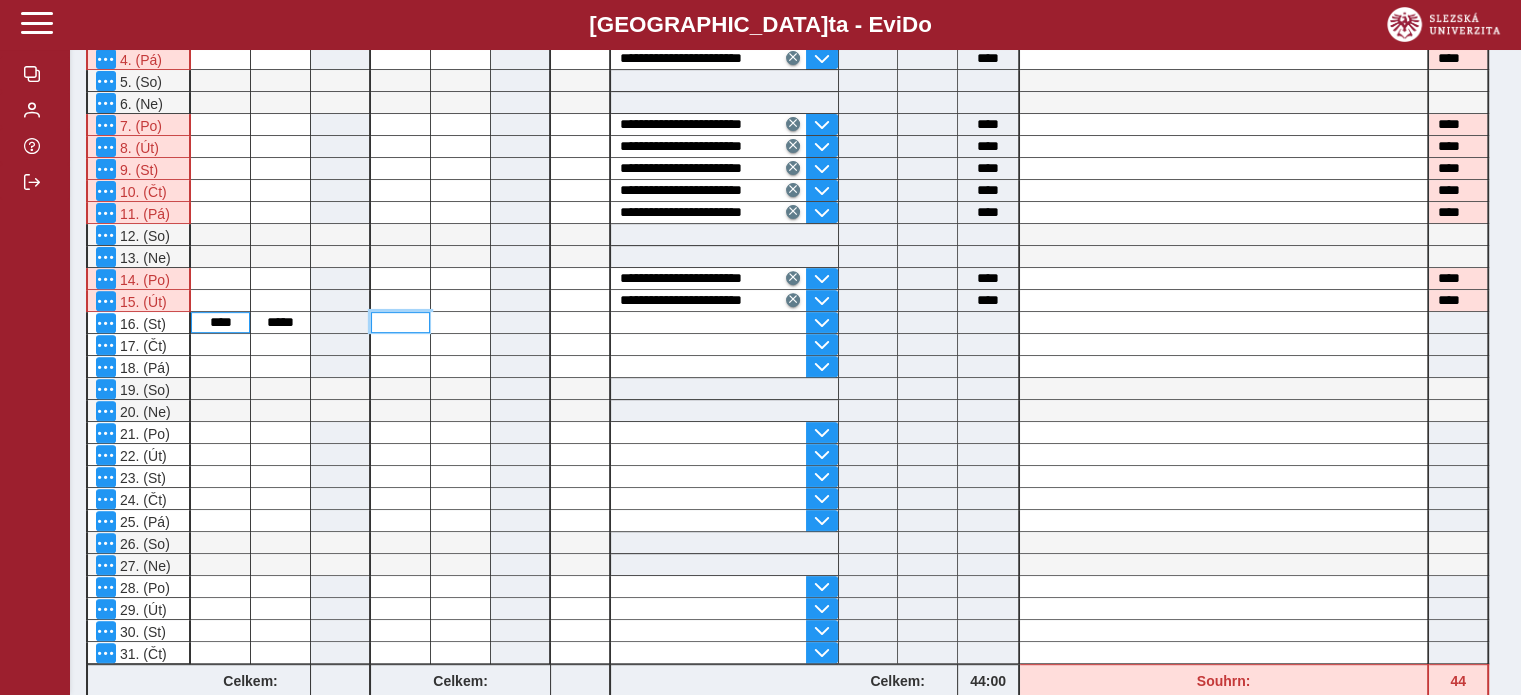 type on "****" 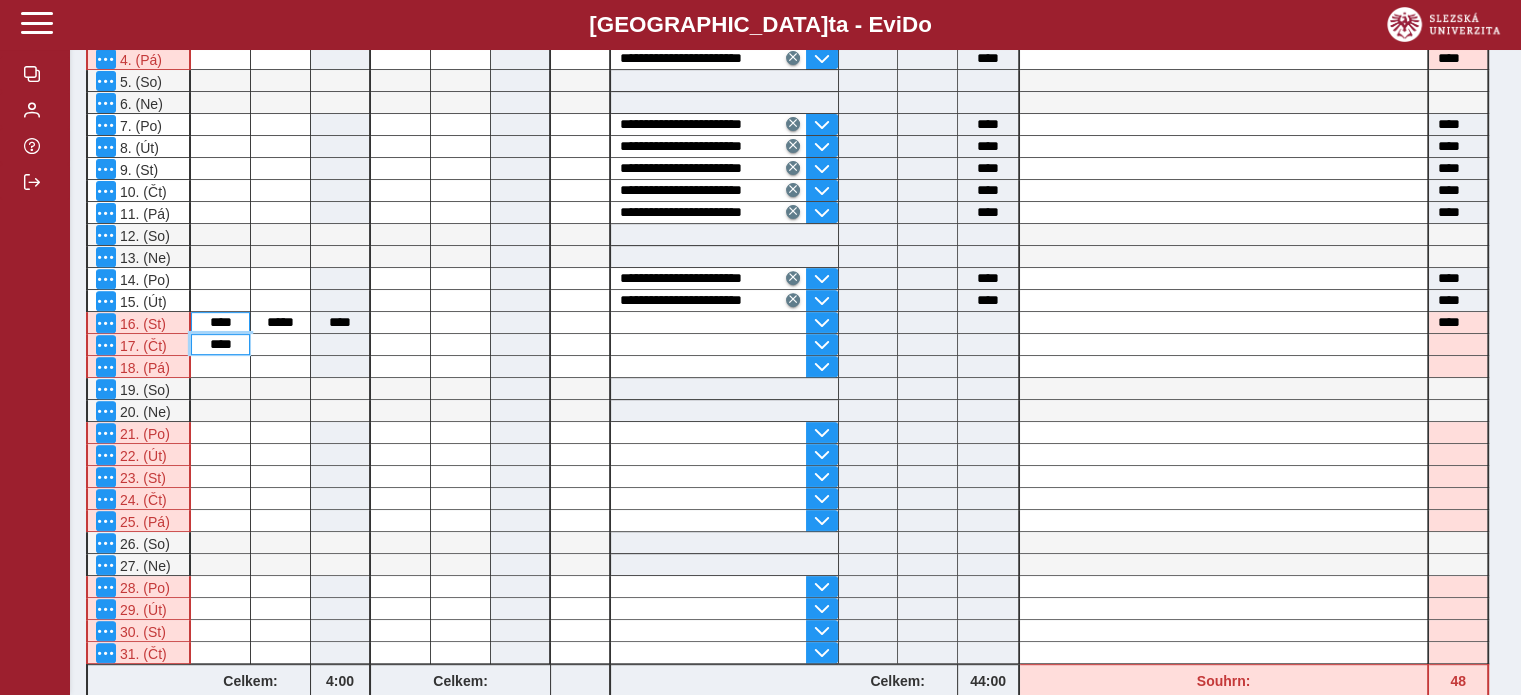 type on "****" 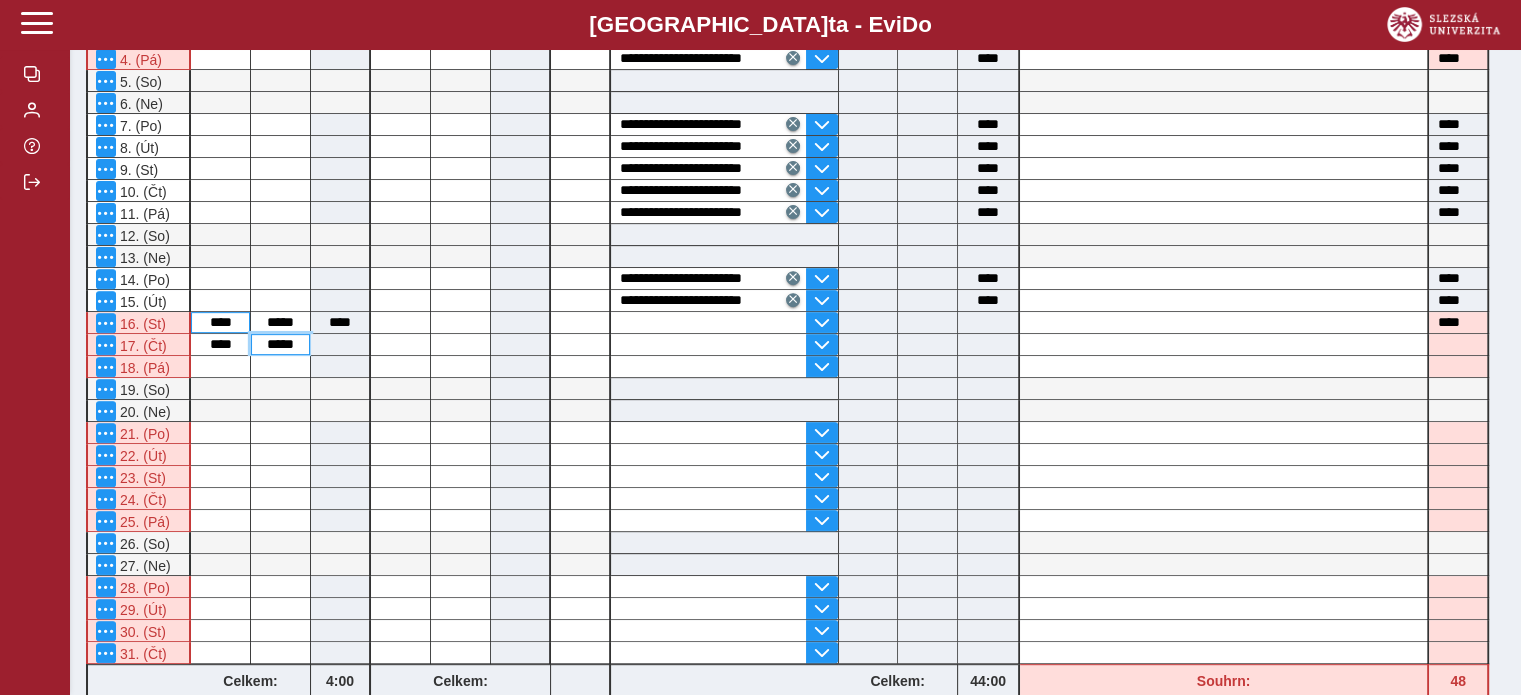 type on "*****" 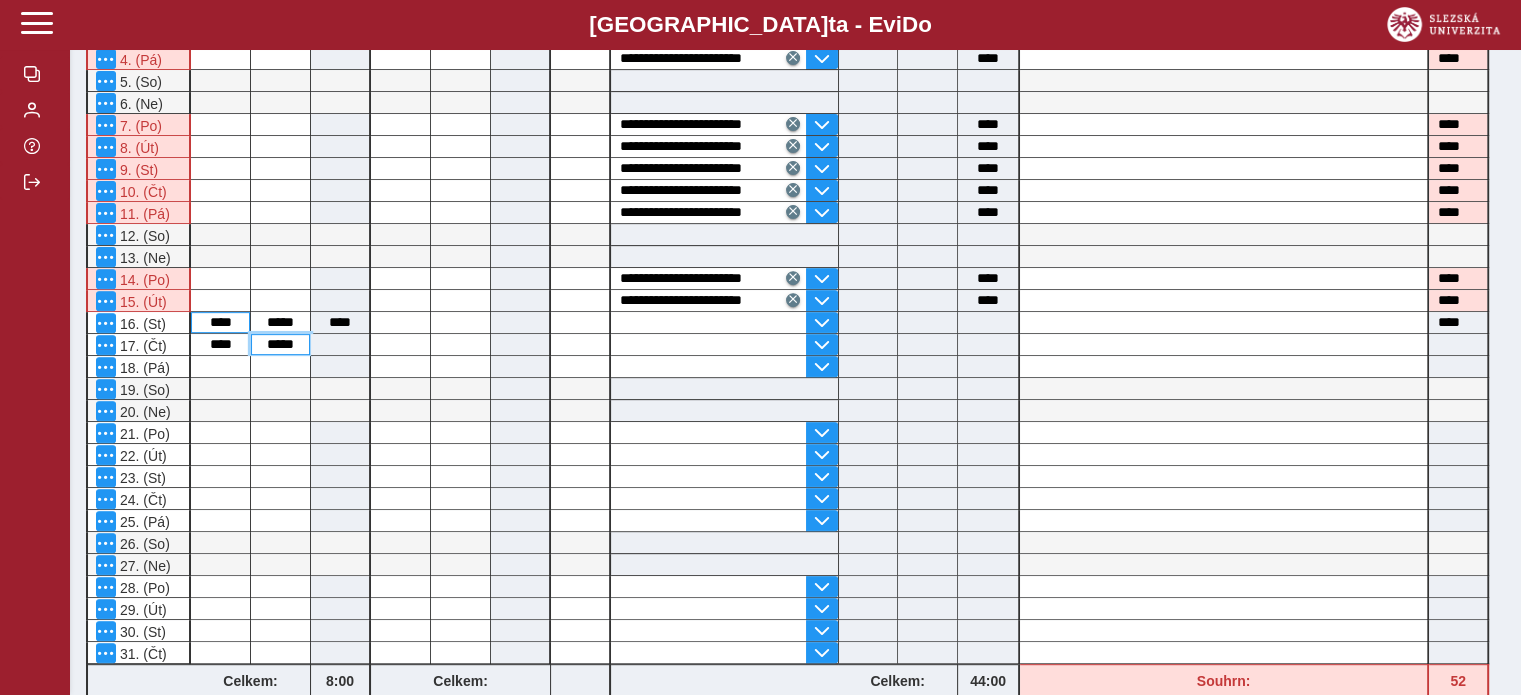 type on "****" 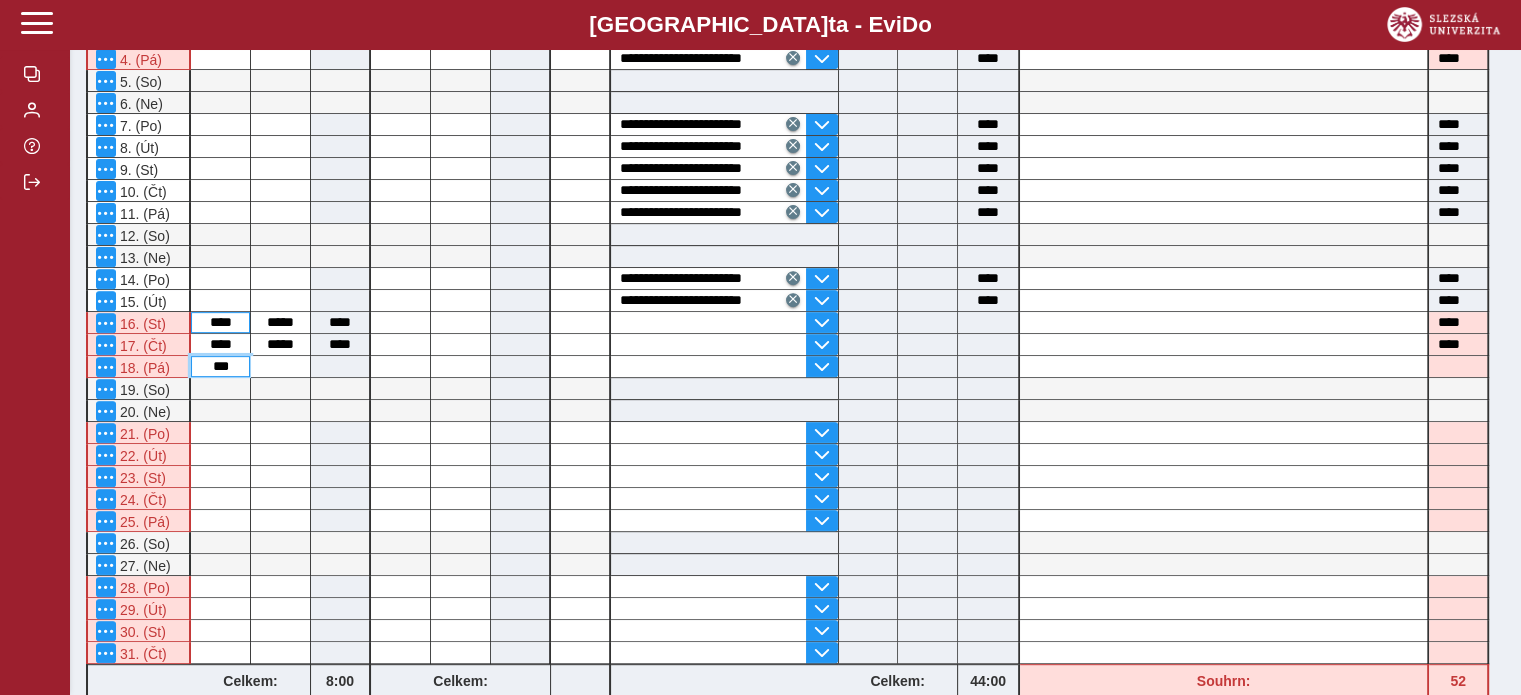 type on "****" 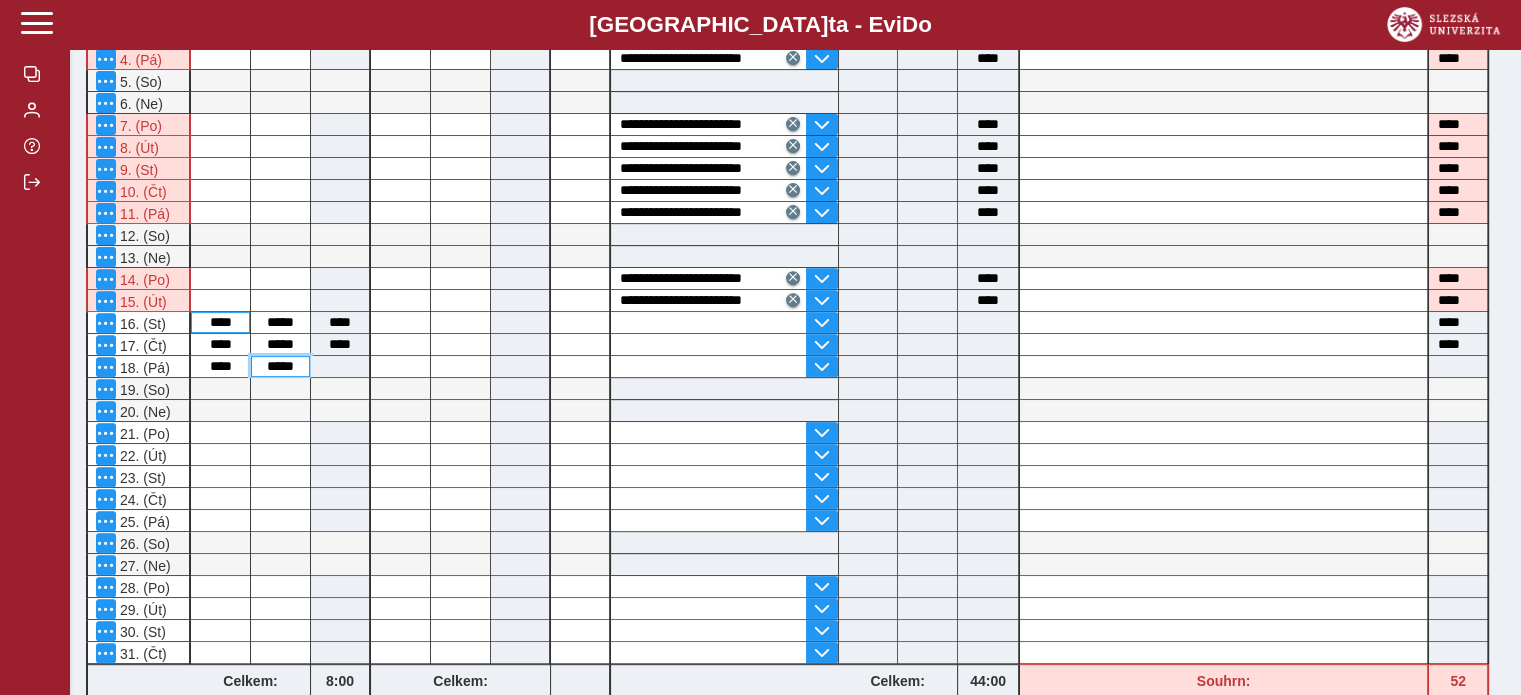 type on "*****" 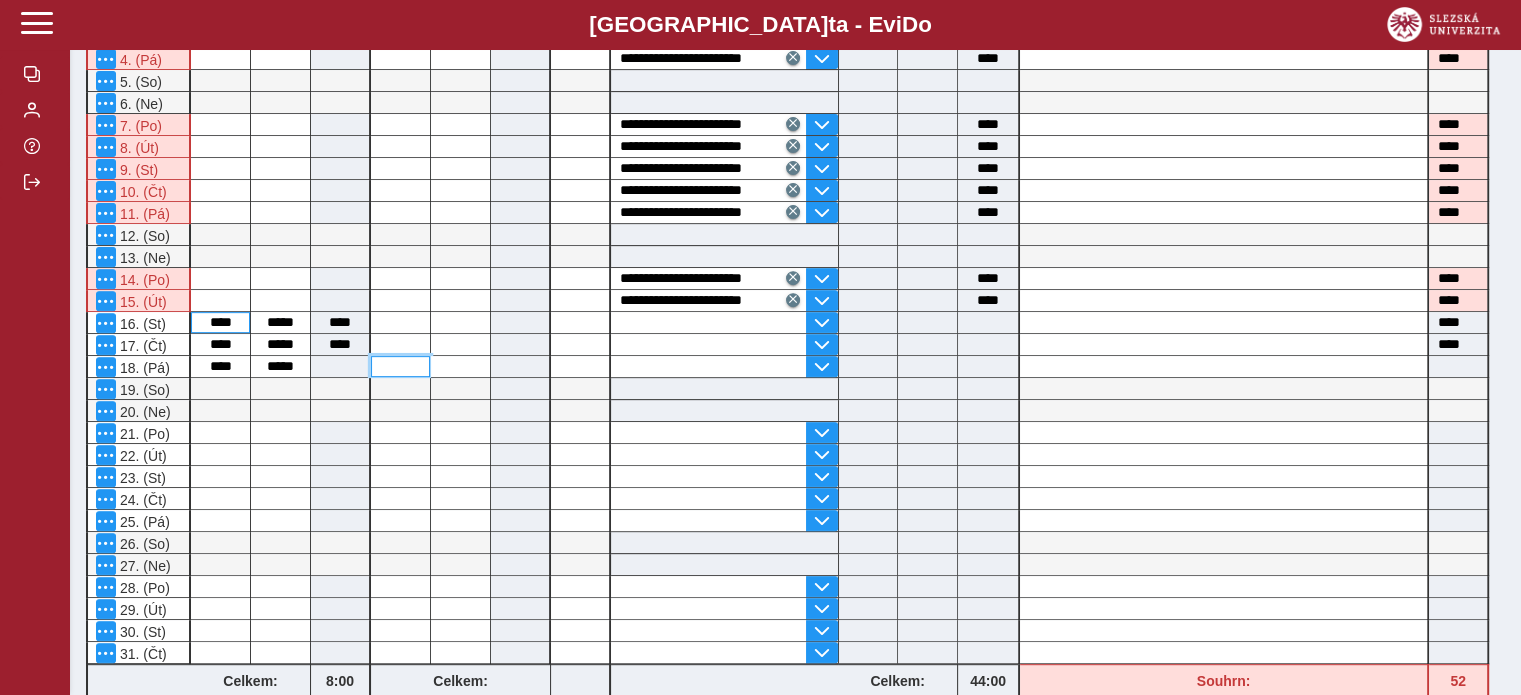 type on "****" 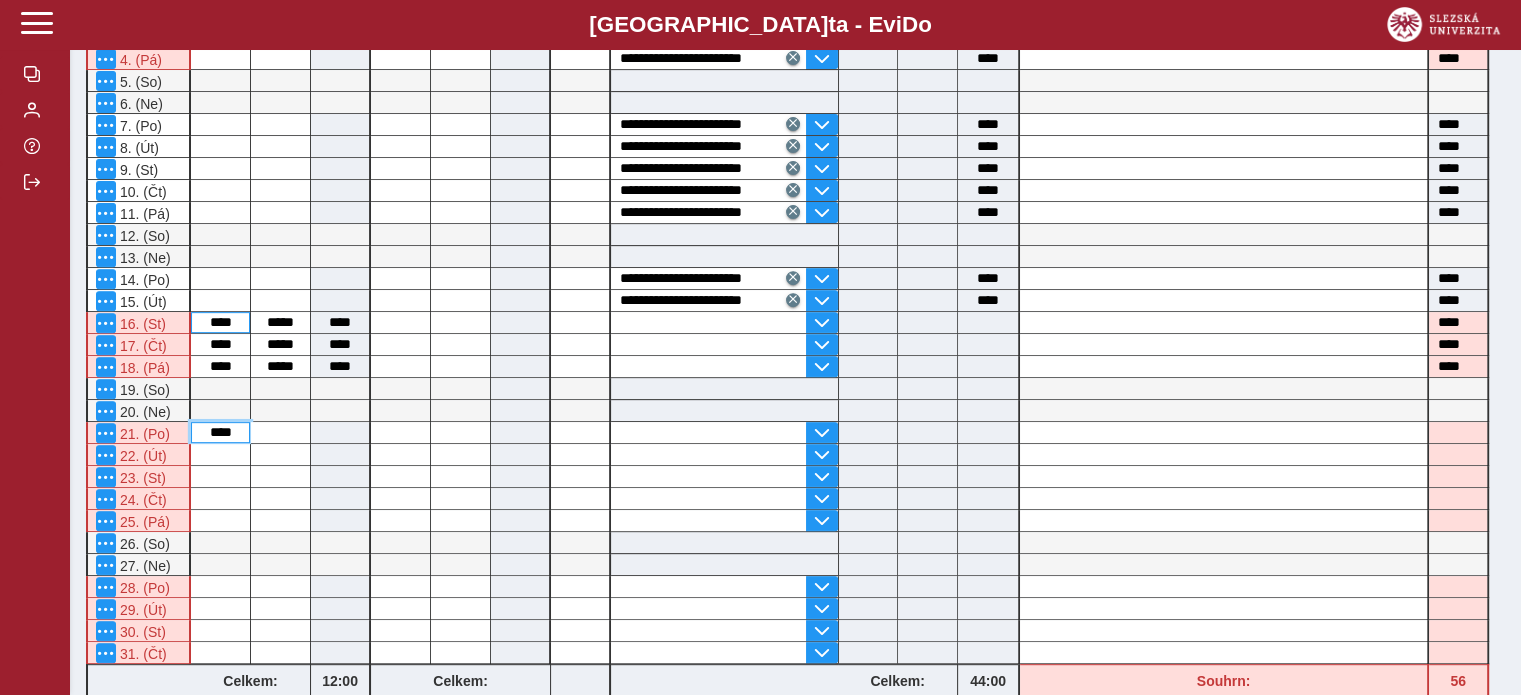type on "****" 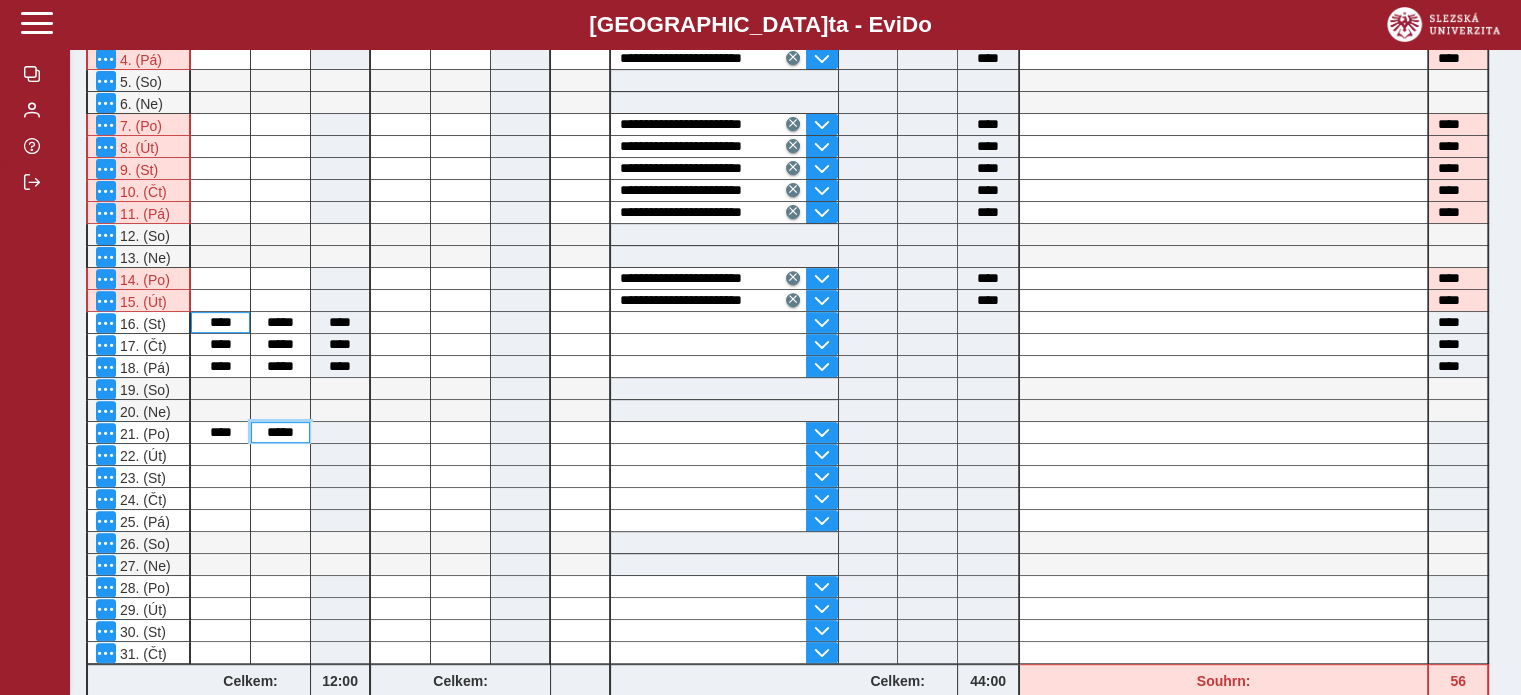 type on "*****" 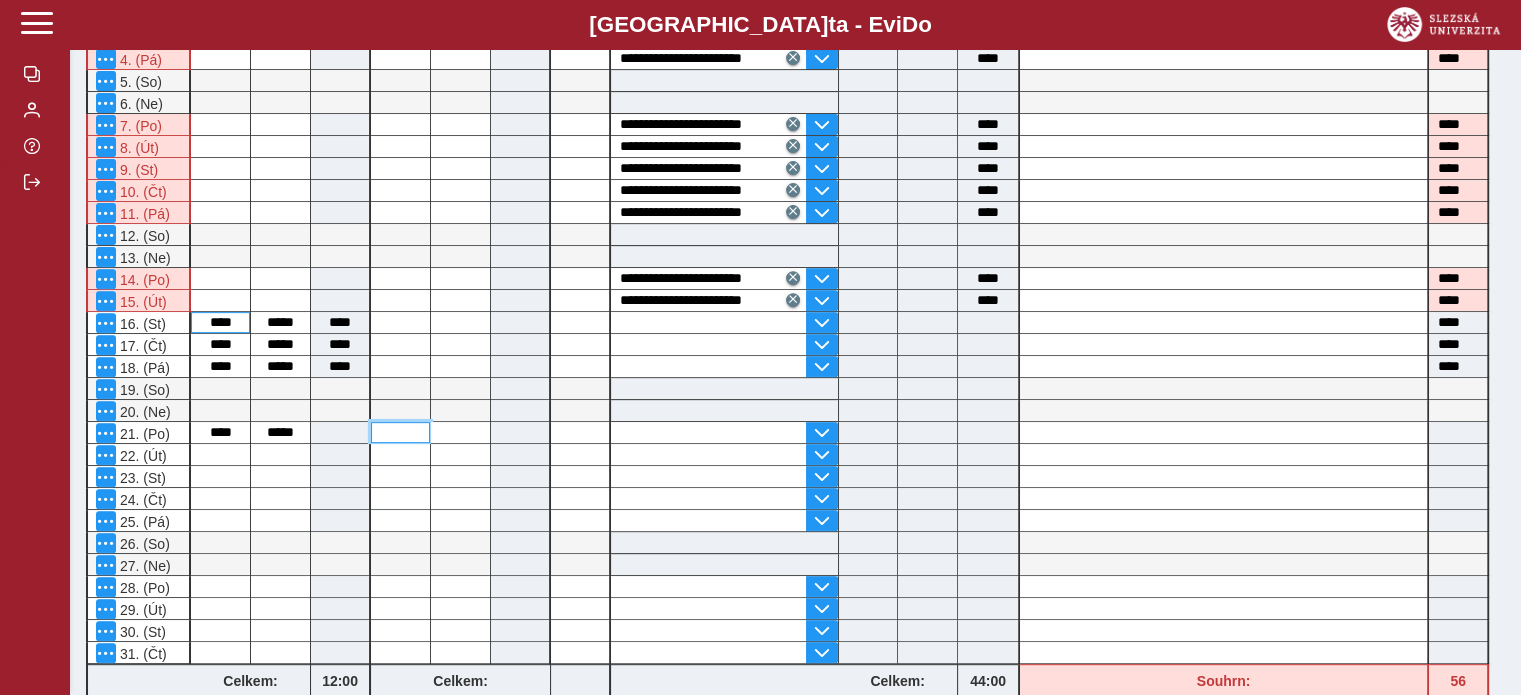 type on "****" 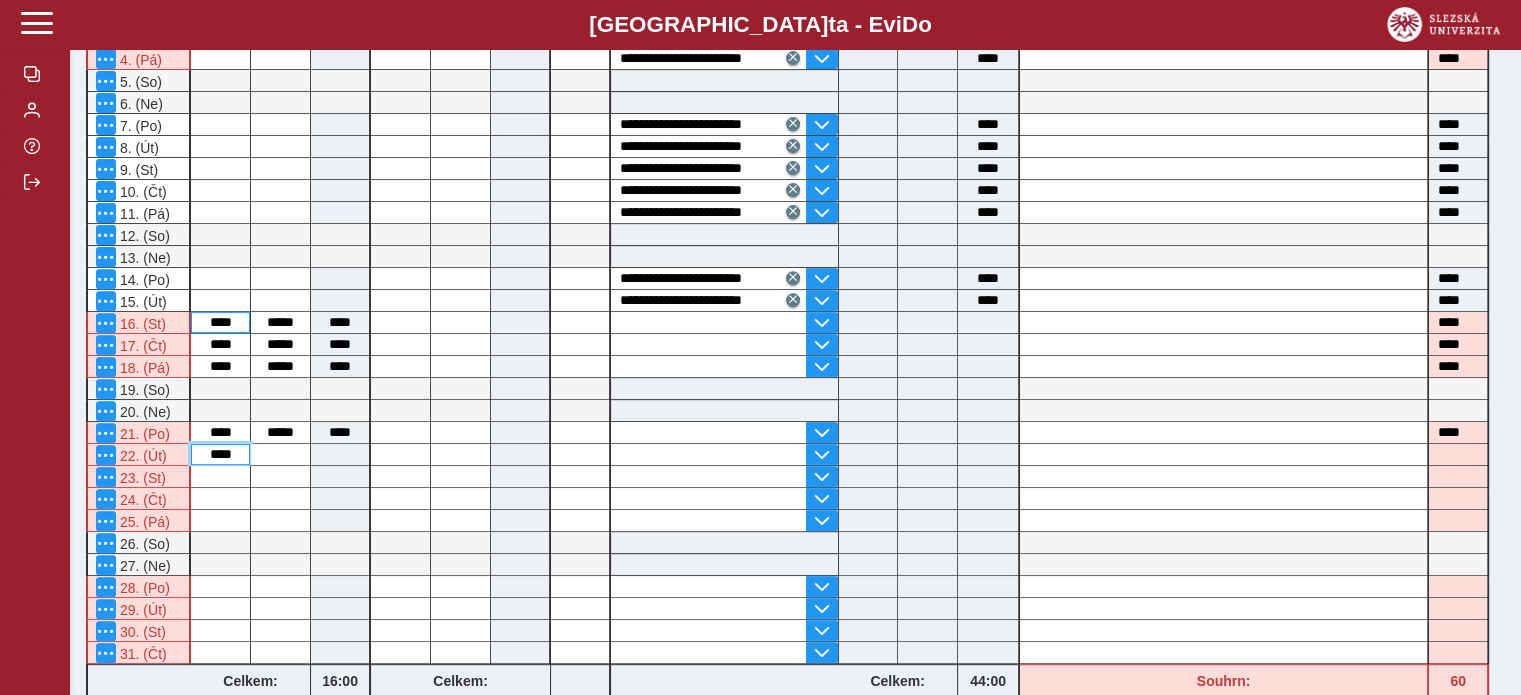type on "****" 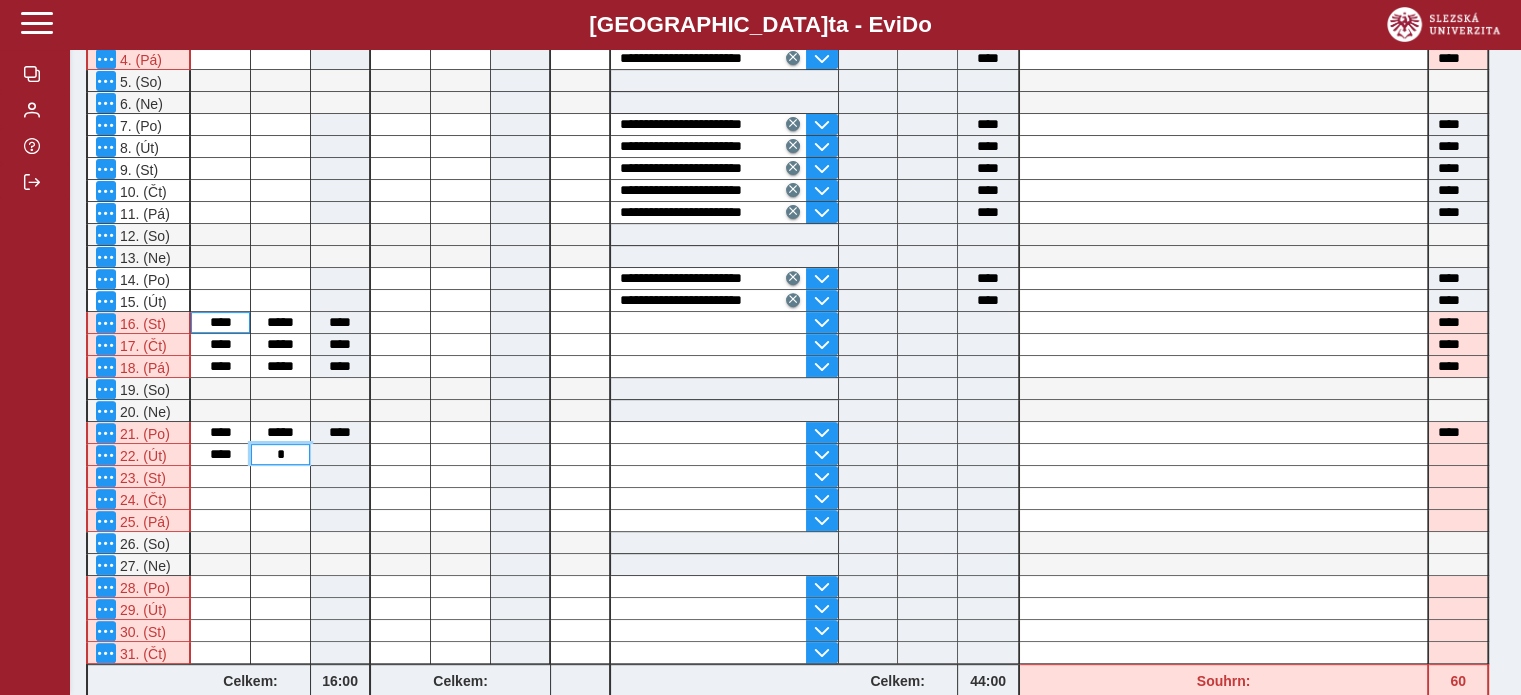 type on "**" 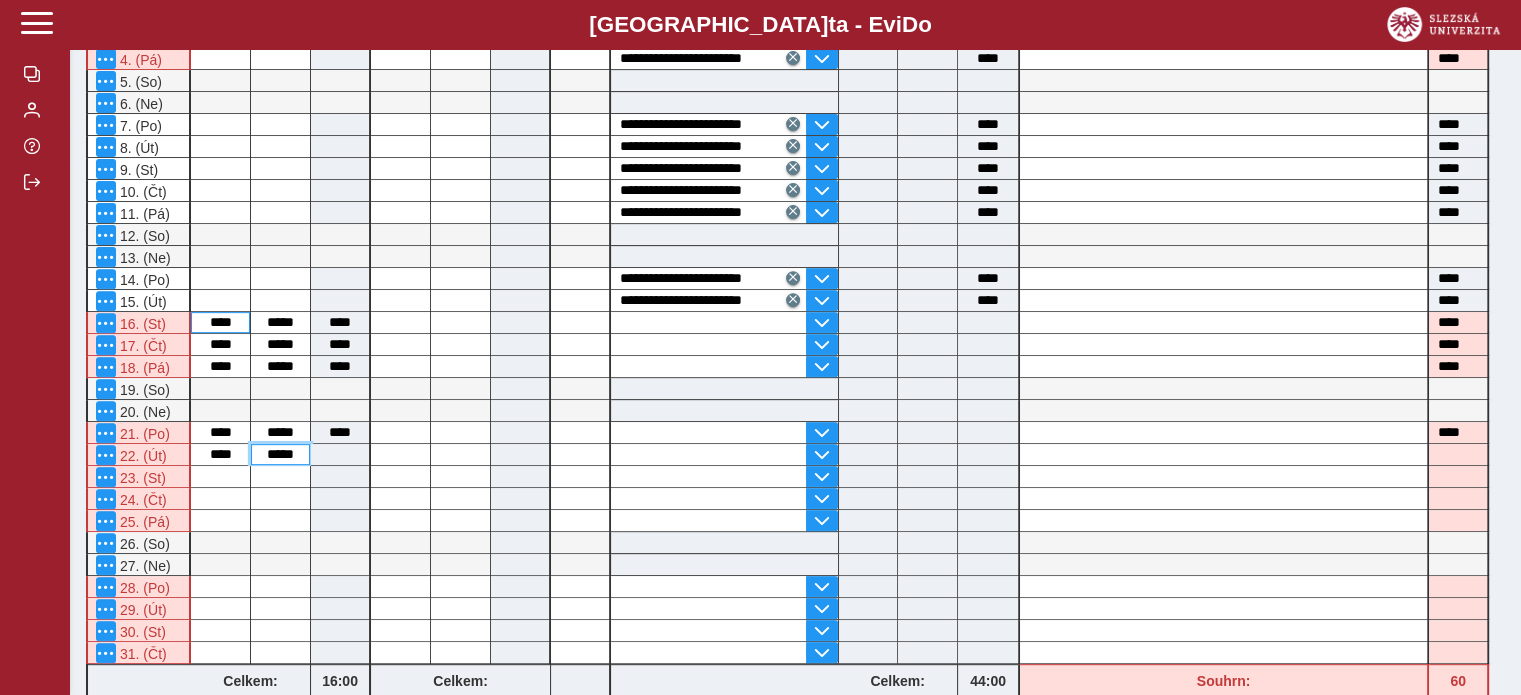 type on "*****" 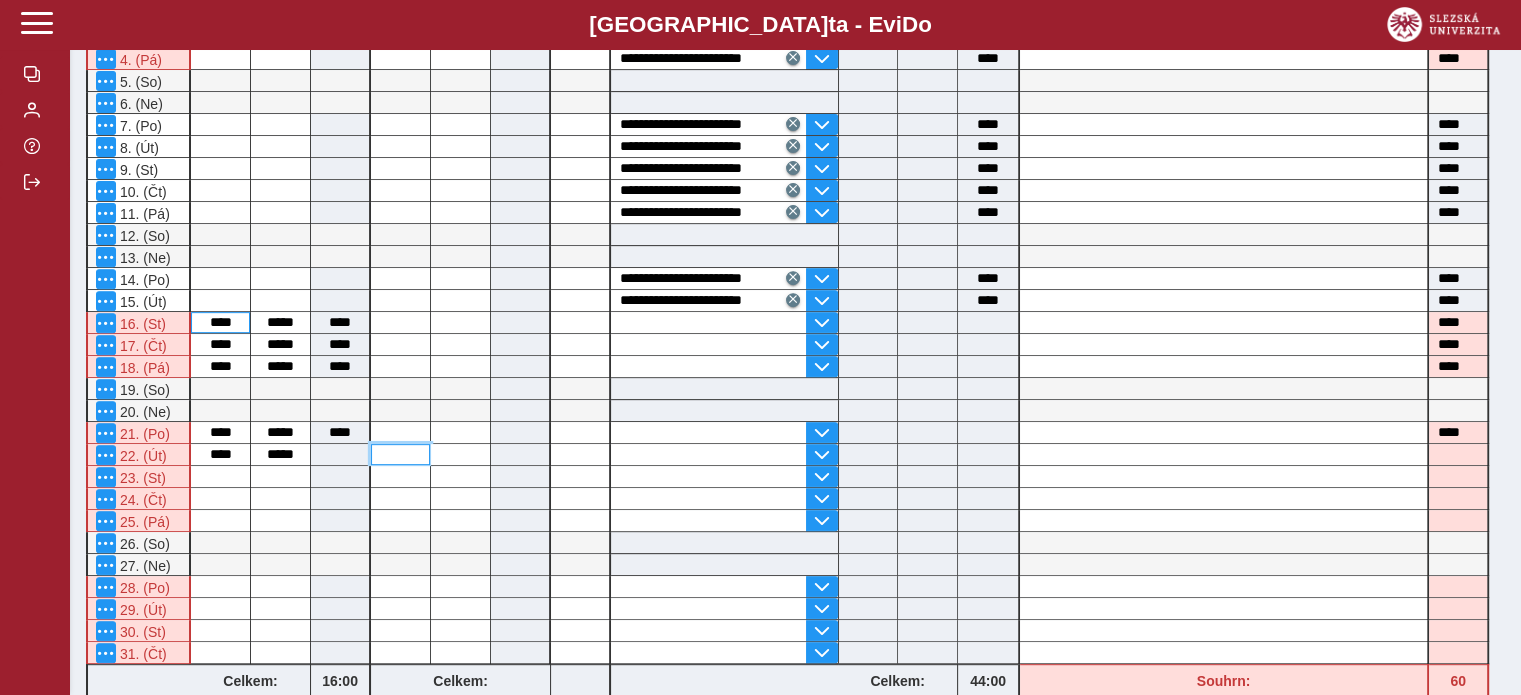 type on "****" 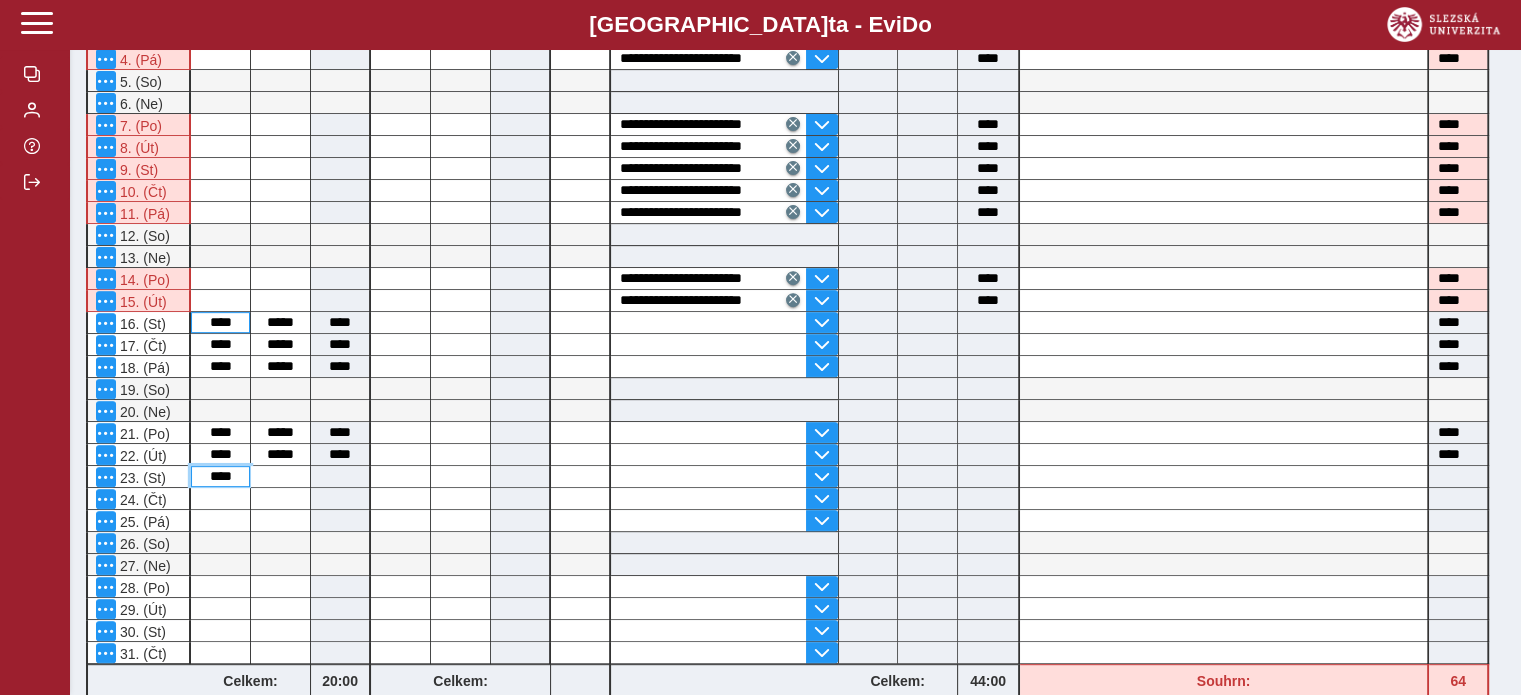 type on "****" 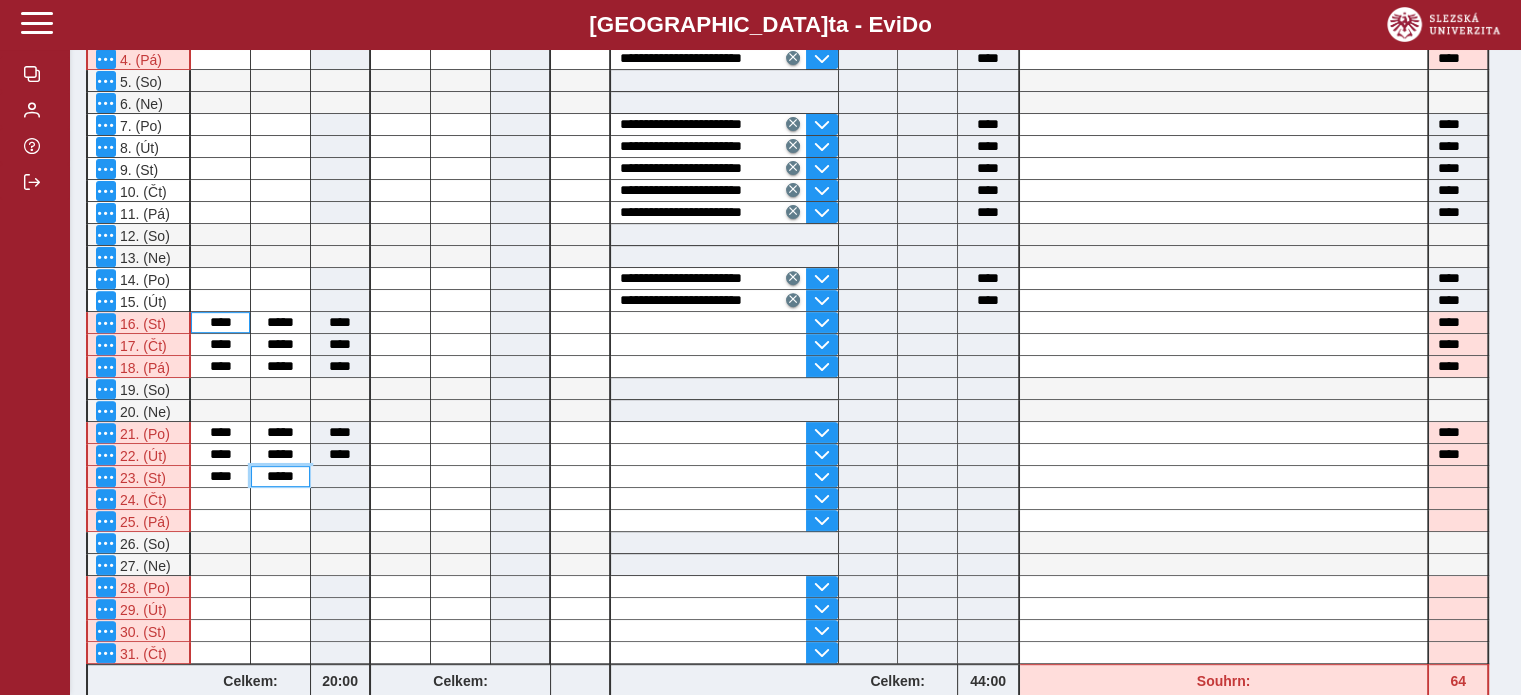 type on "*****" 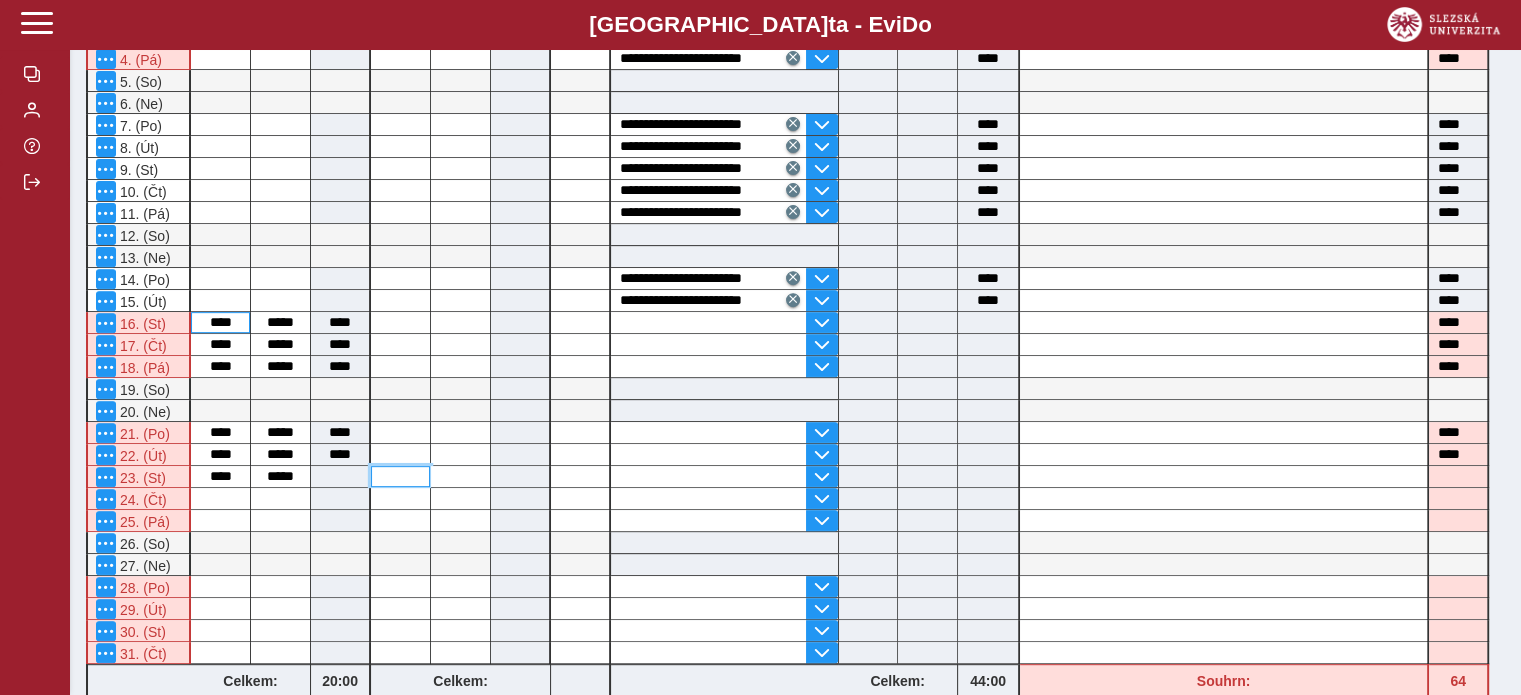 type on "****" 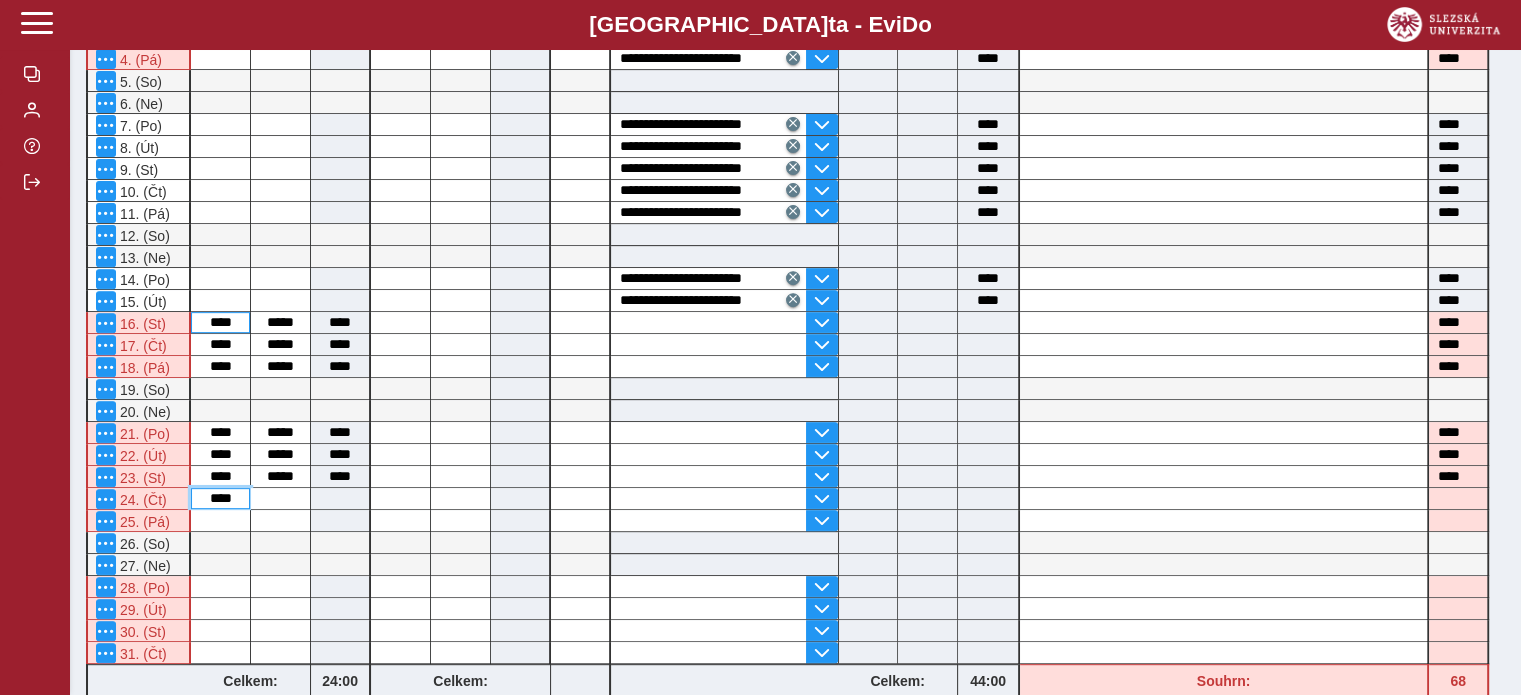 type on "****" 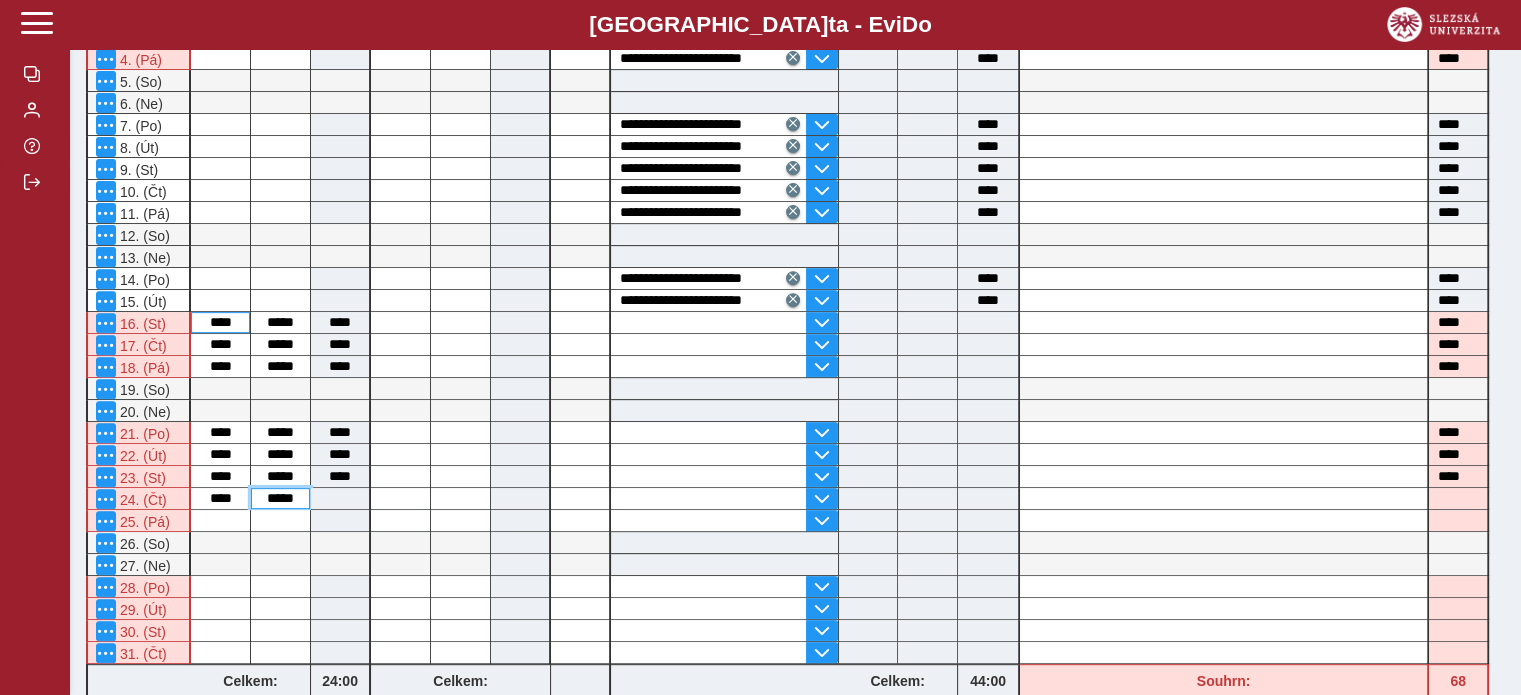 type on "*****" 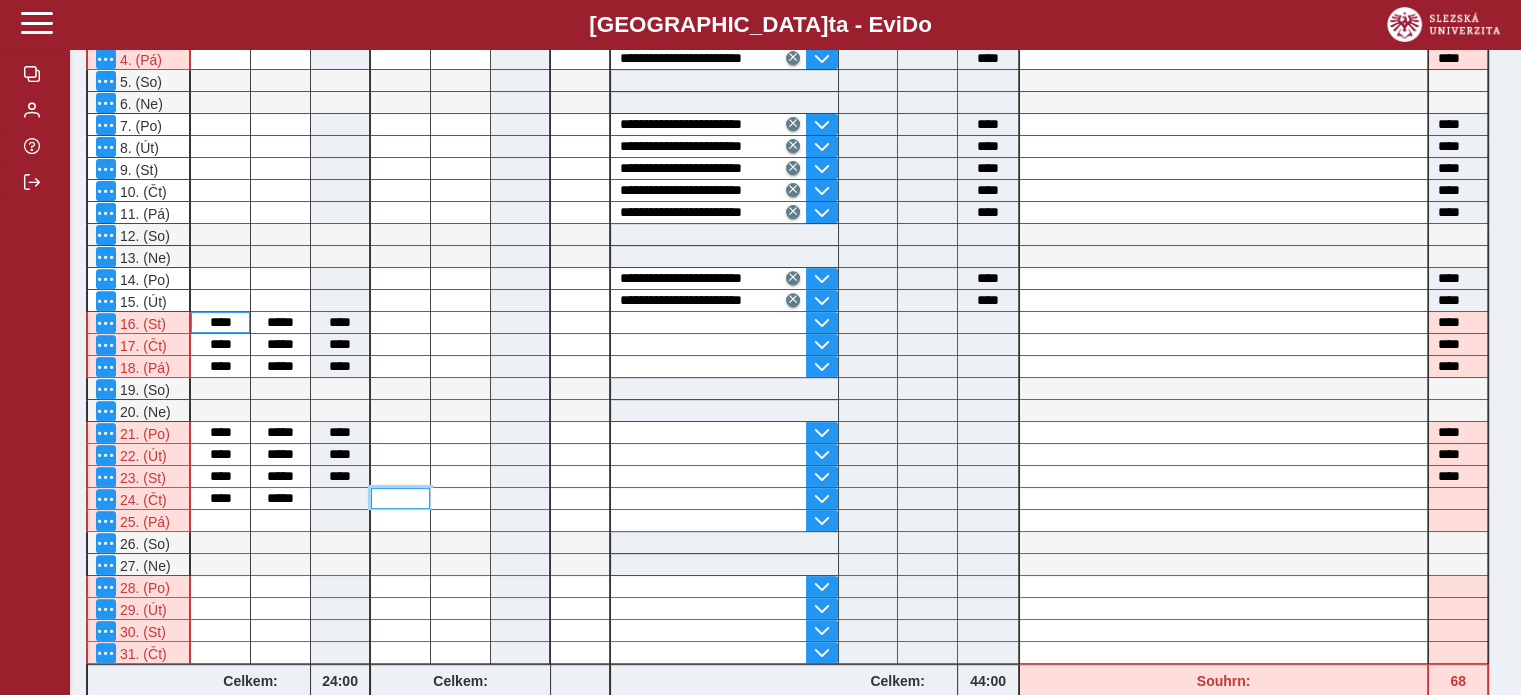 type on "****" 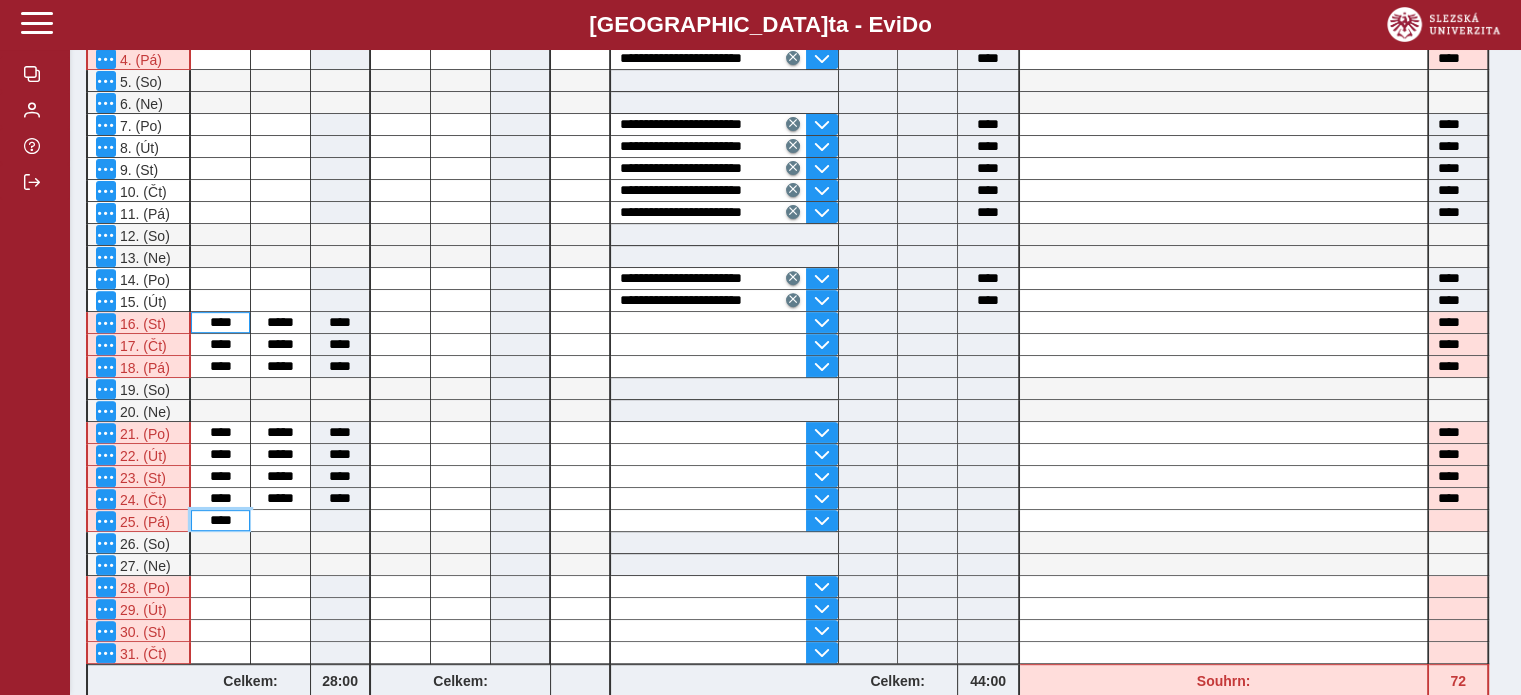 type on "****" 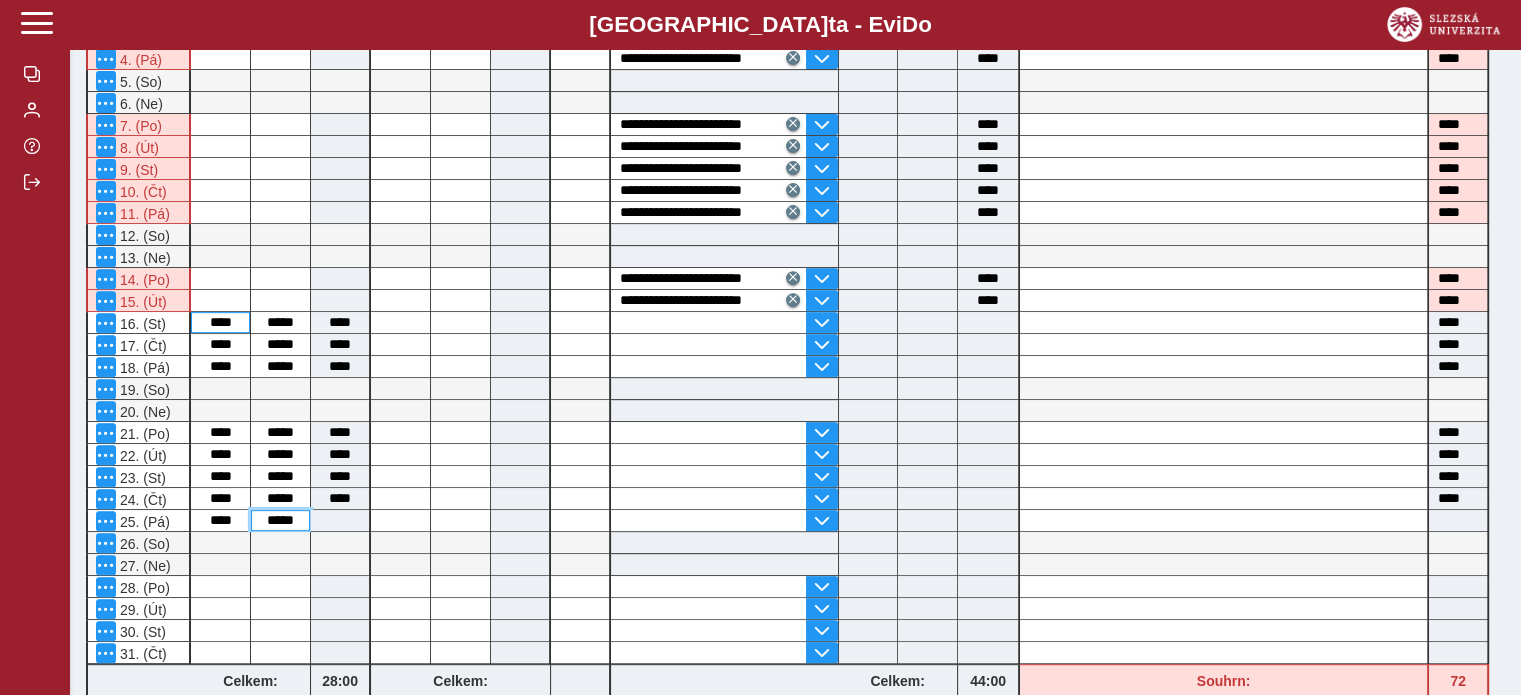 type on "*****" 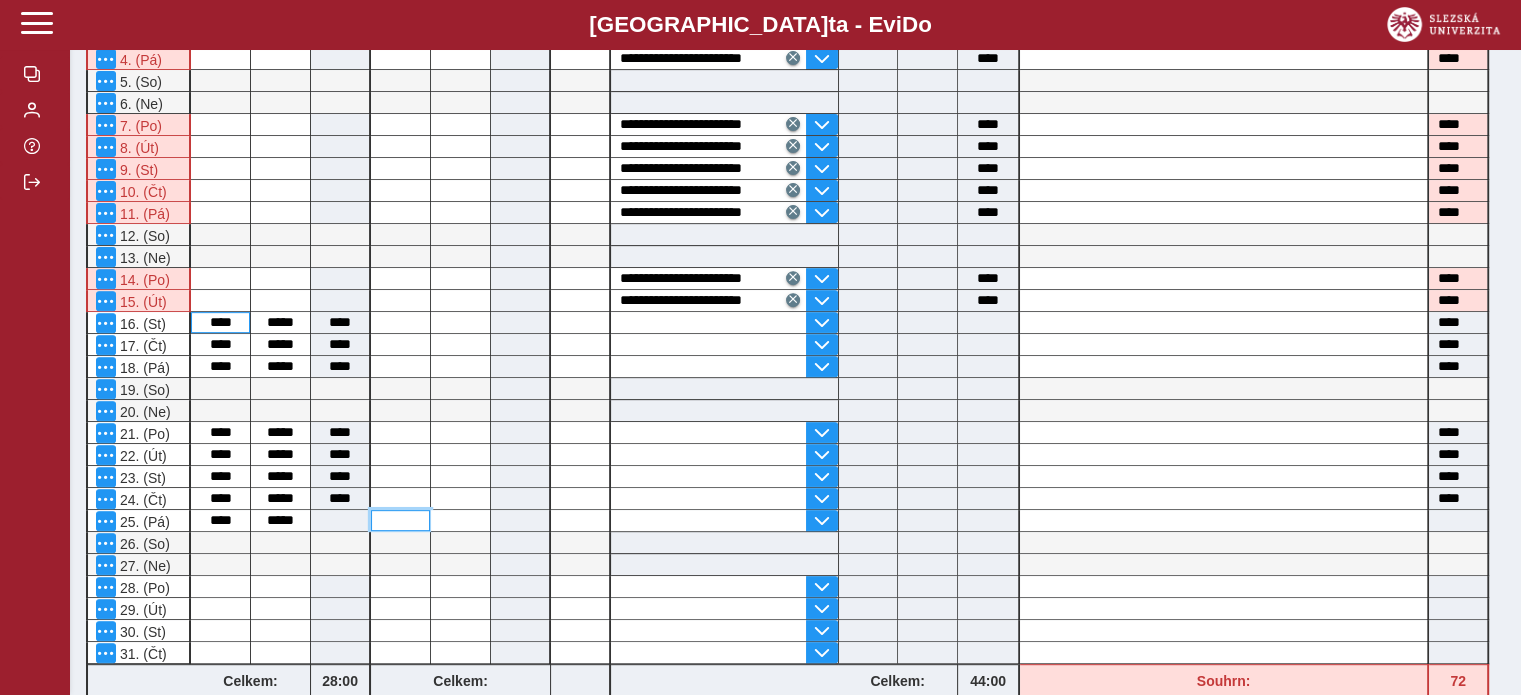 type on "****" 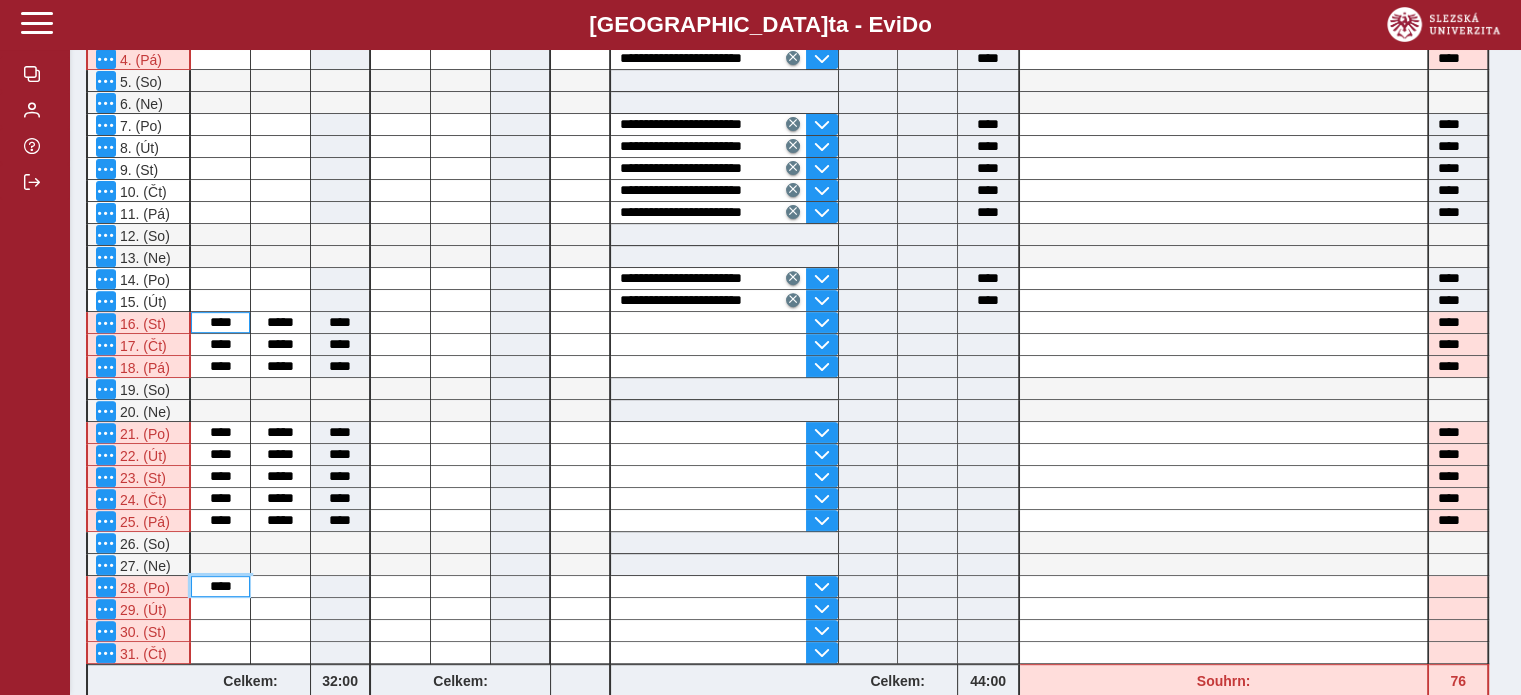 type on "****" 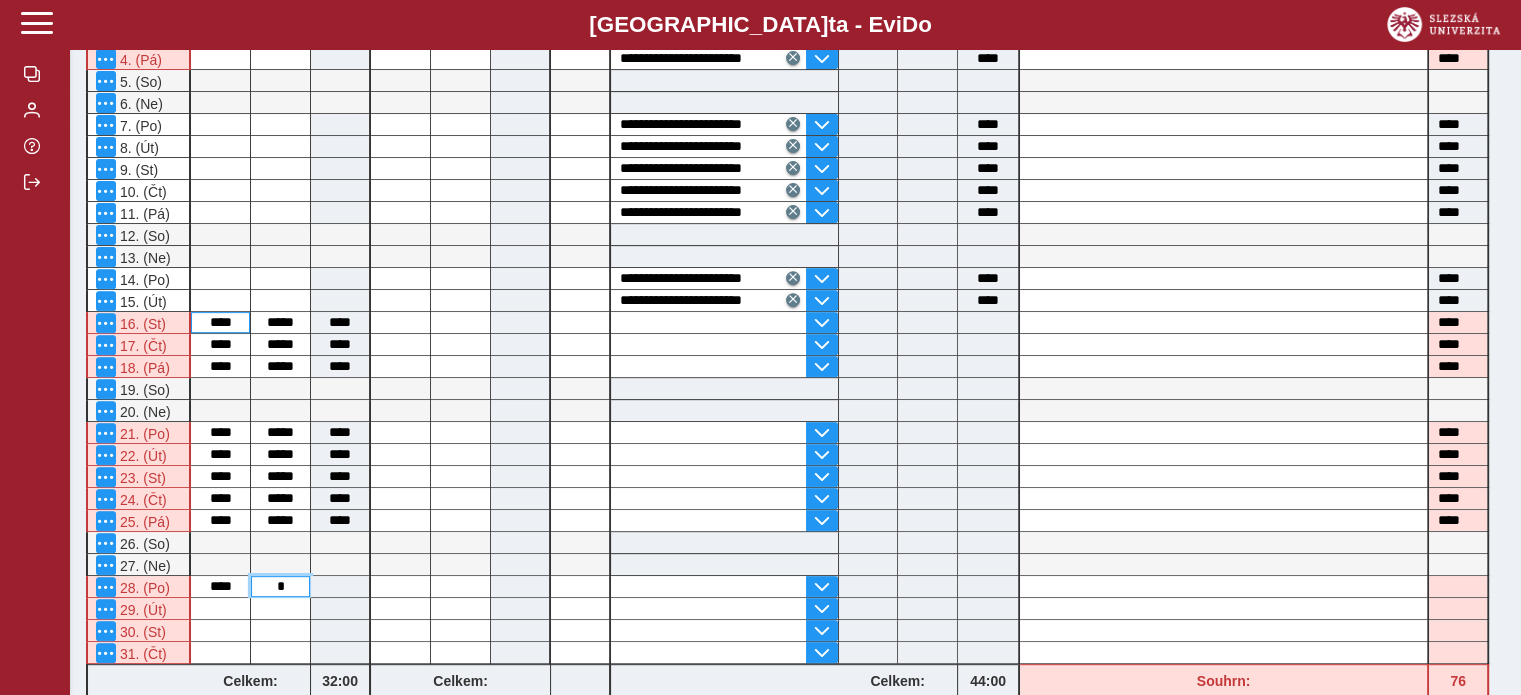 type on "**" 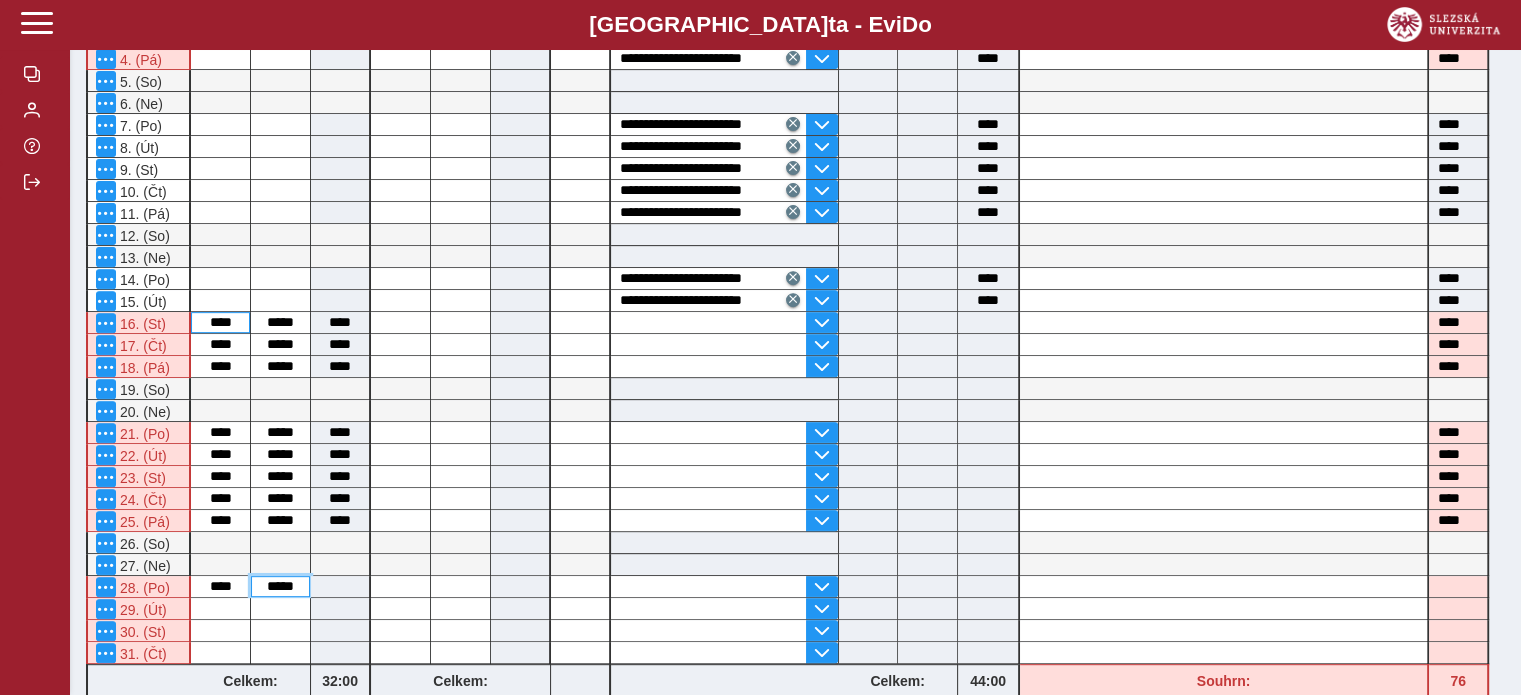 type on "*****" 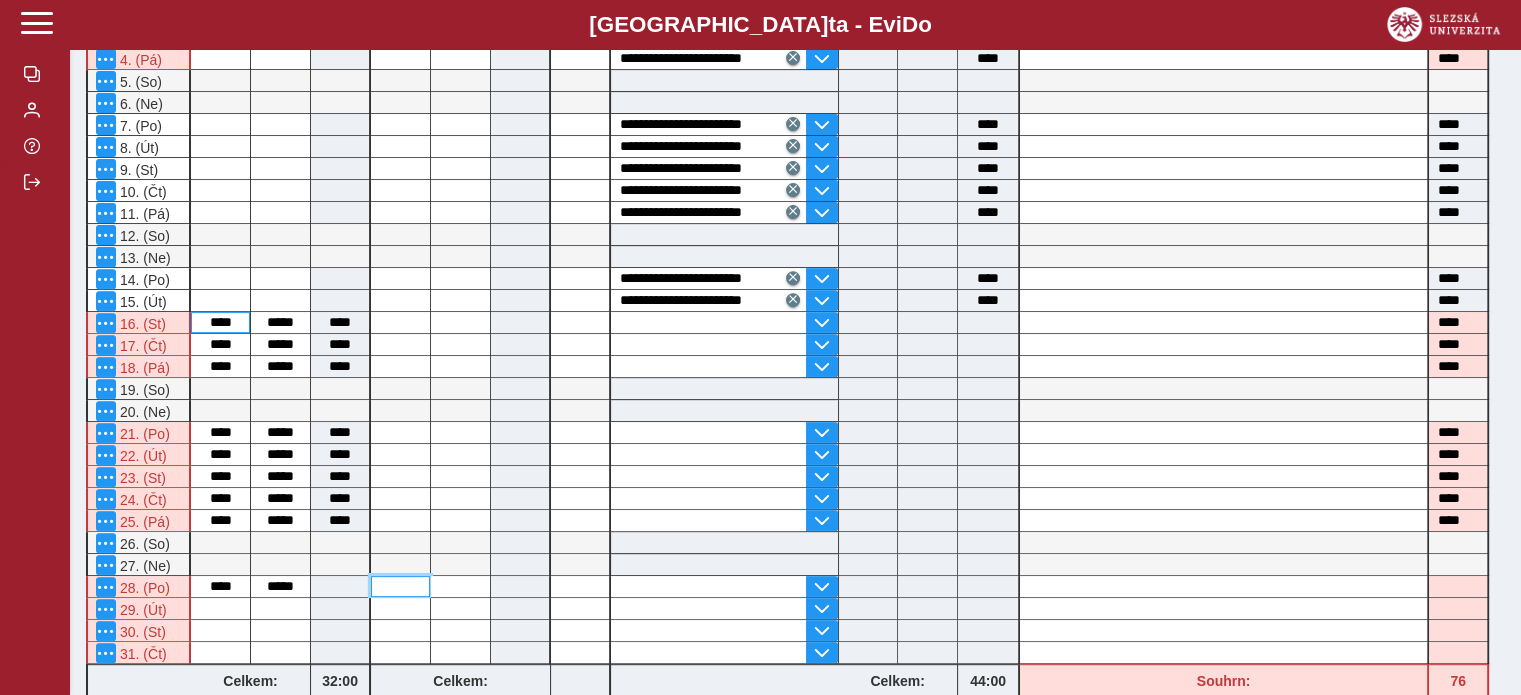 type on "****" 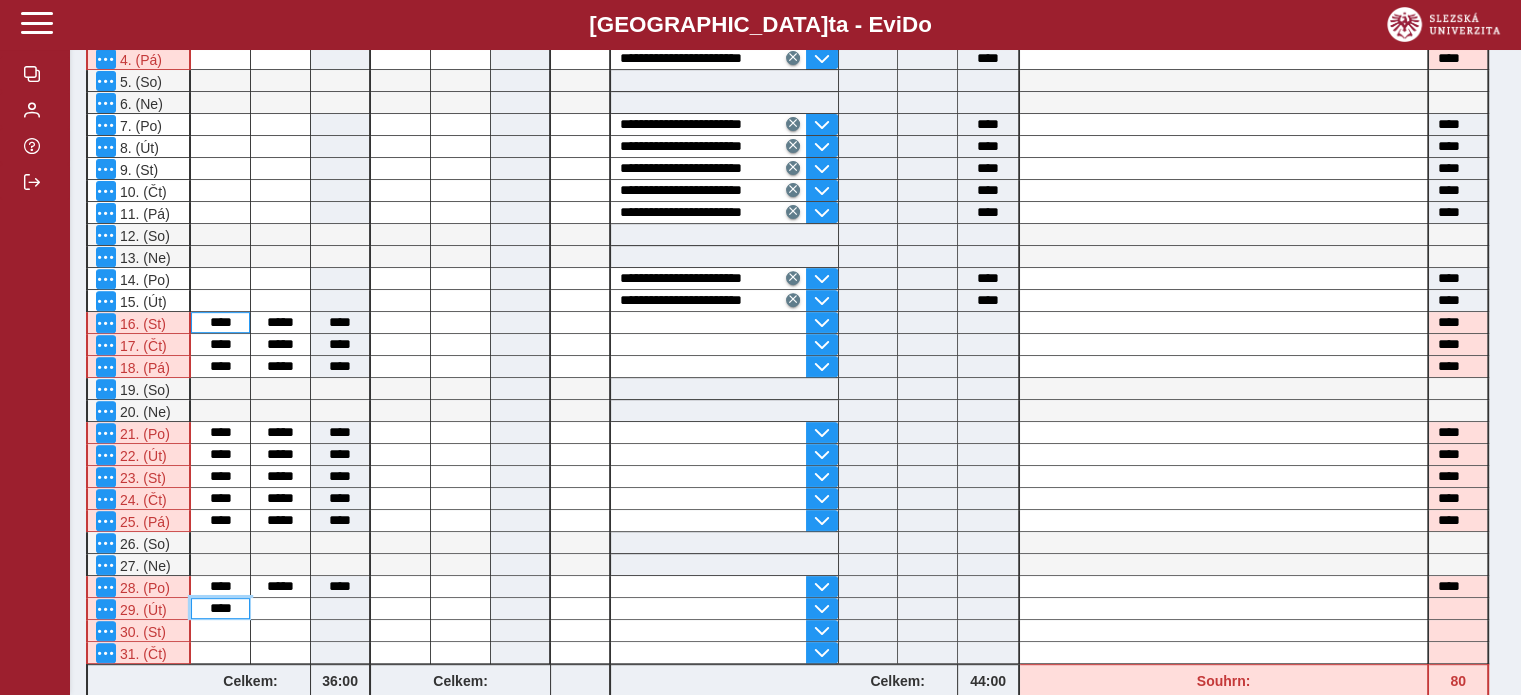 type on "****" 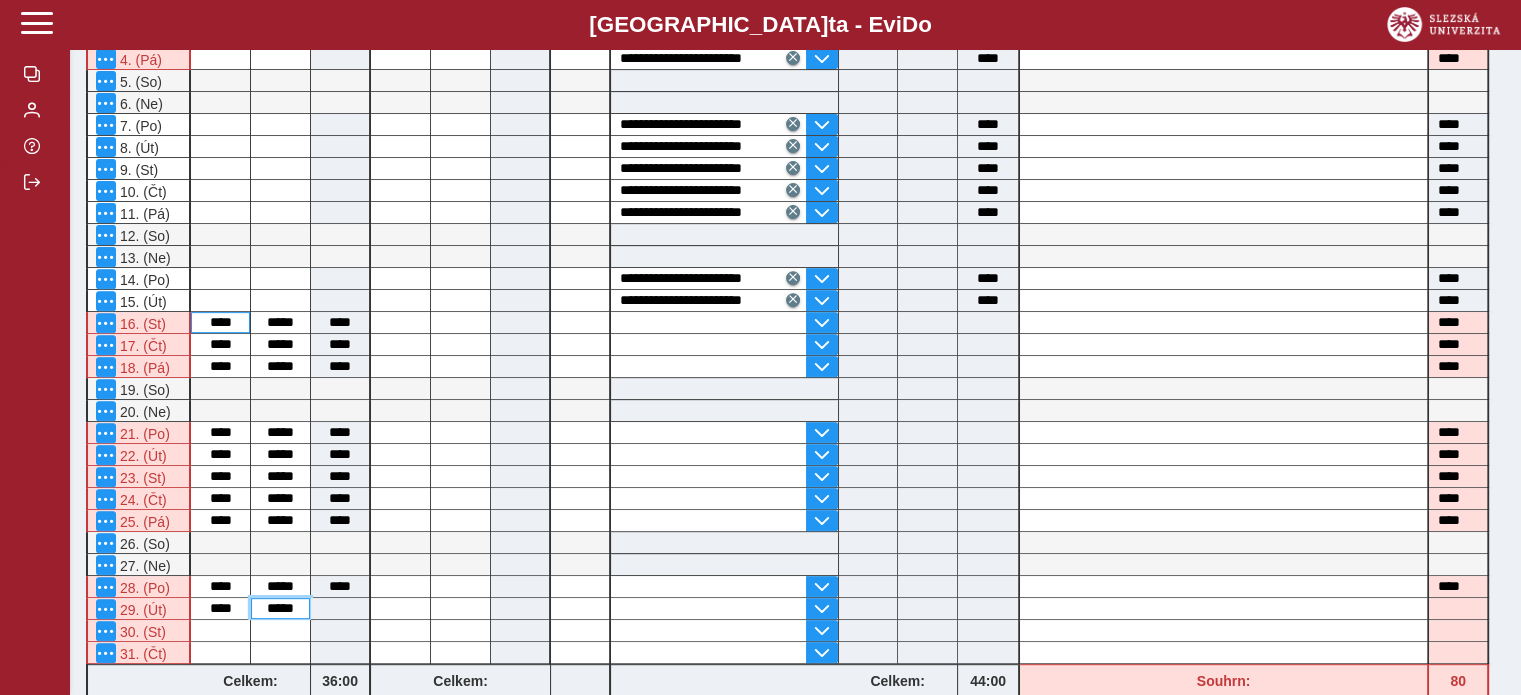 type on "*****" 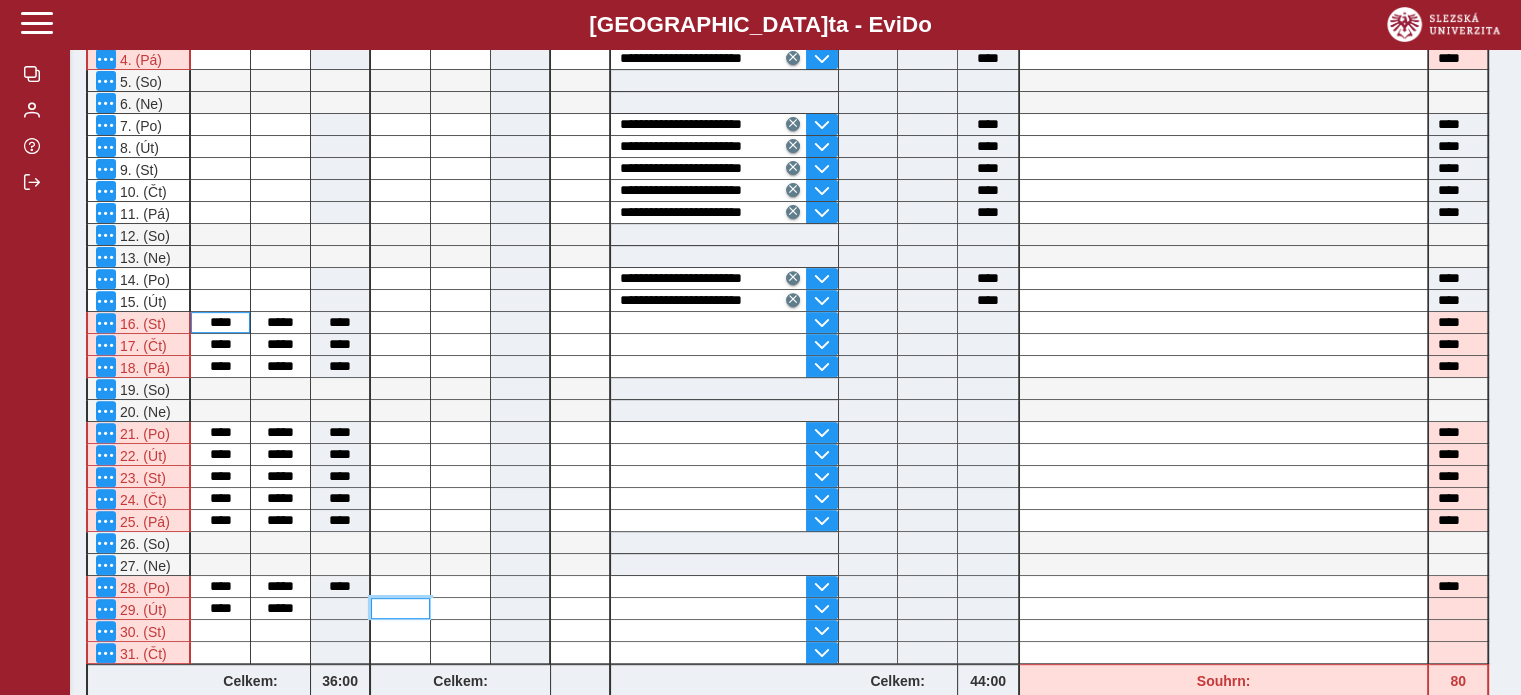type on "****" 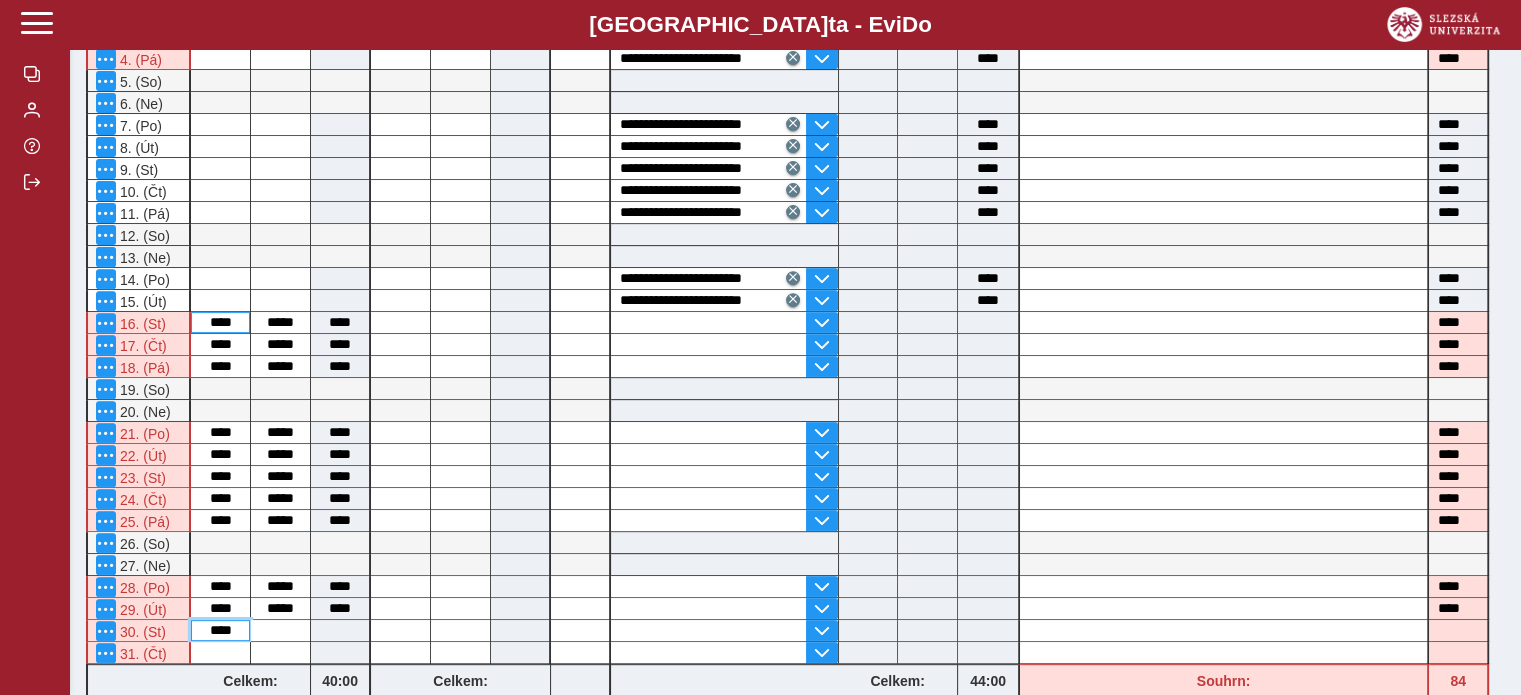 type on "****" 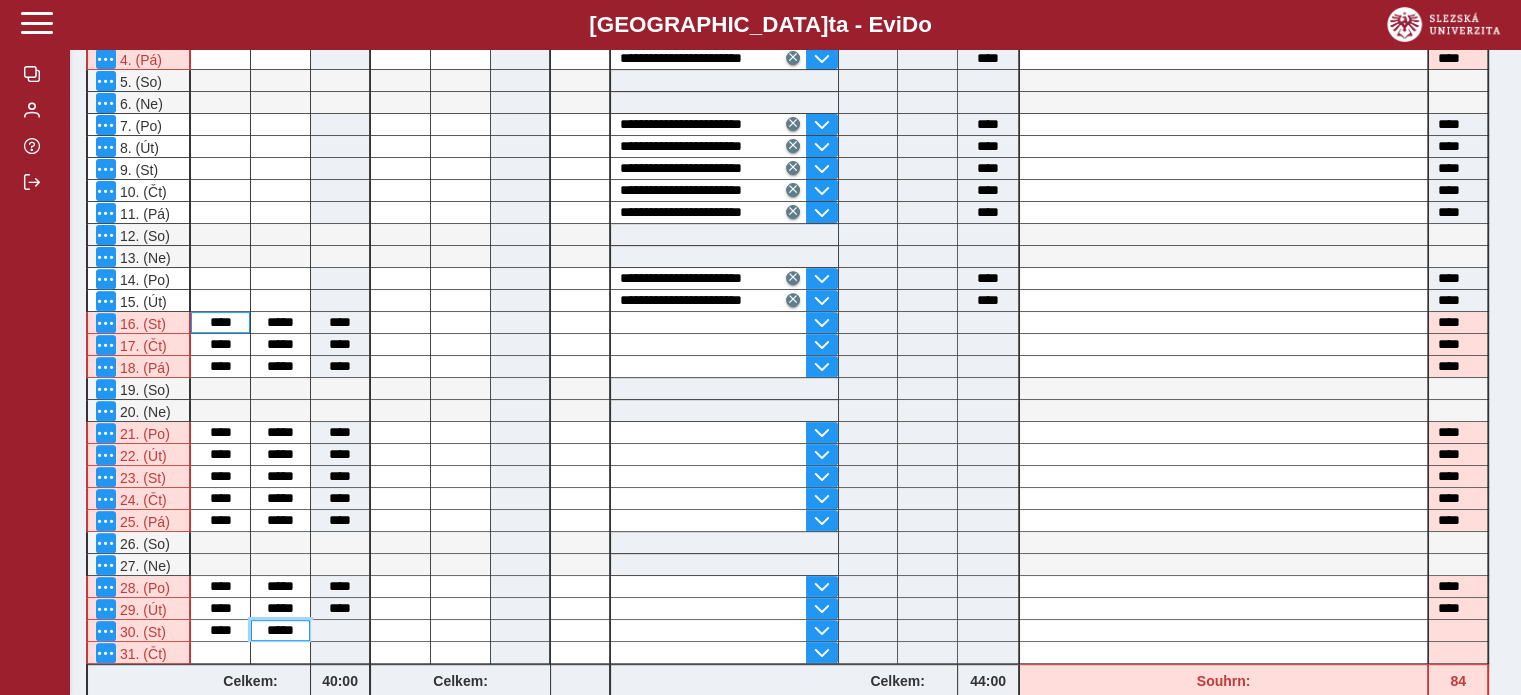 type on "*****" 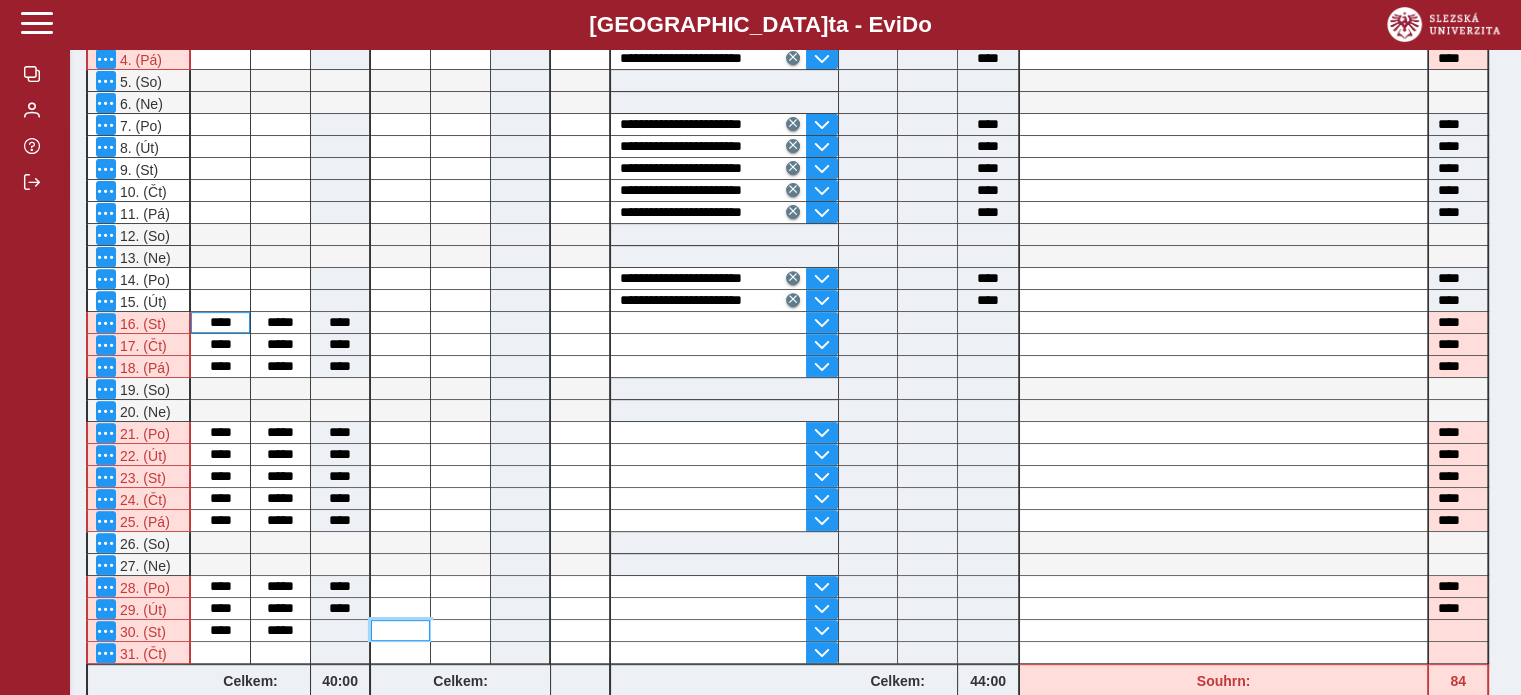 type on "****" 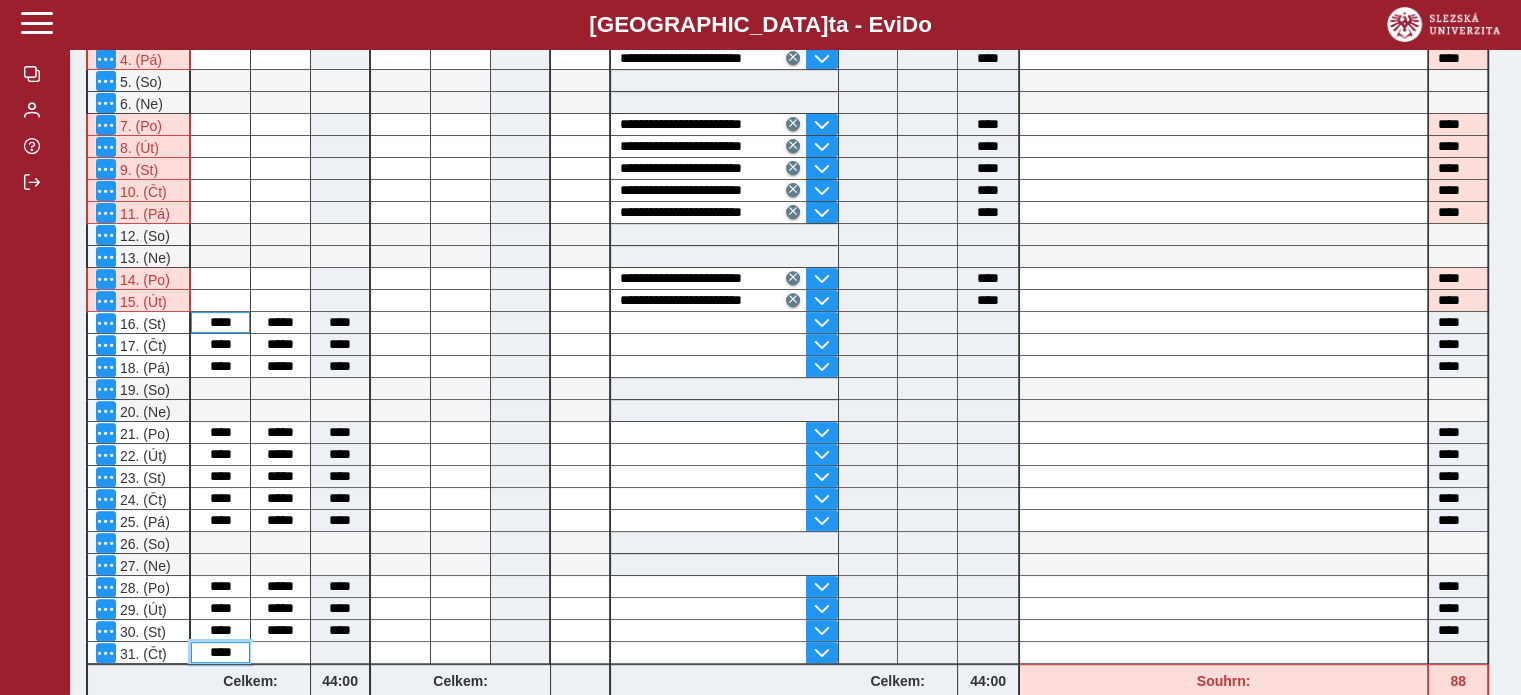 type on "****" 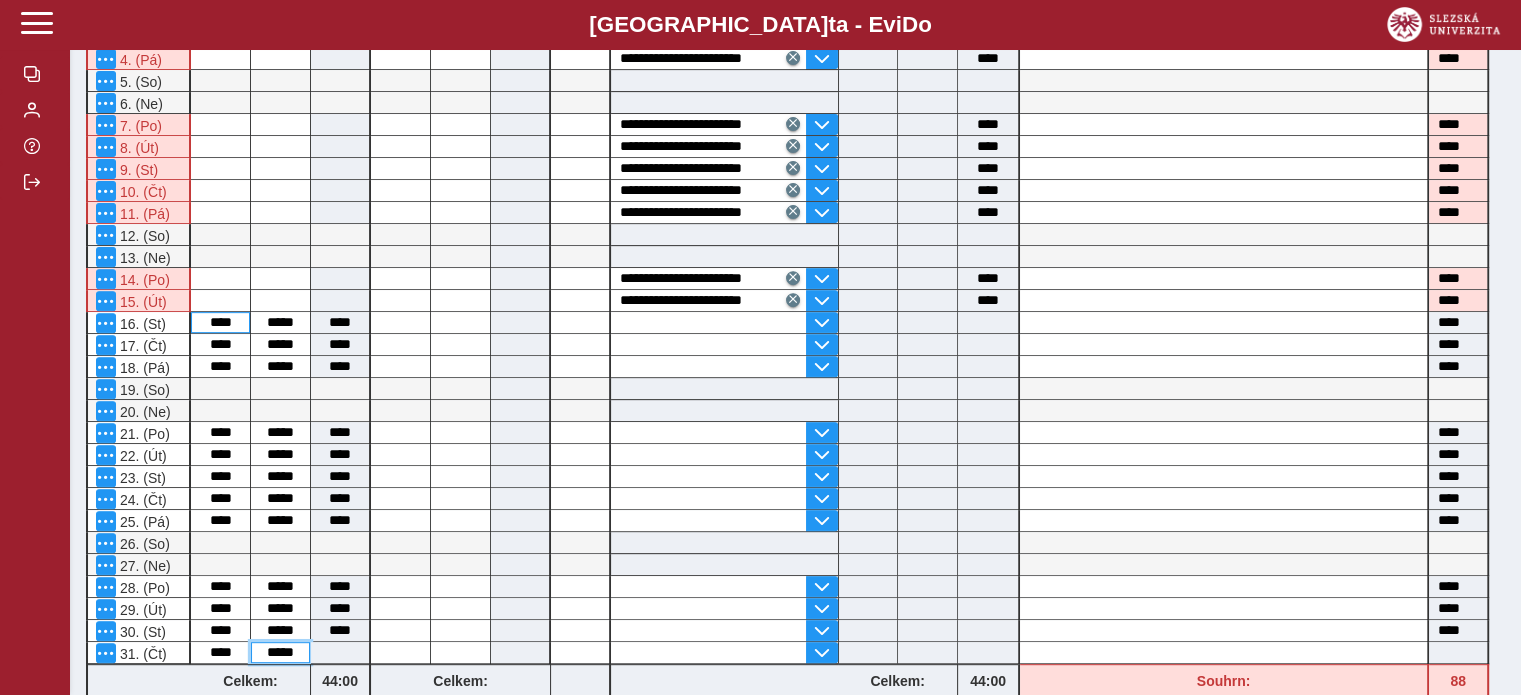 type on "*****" 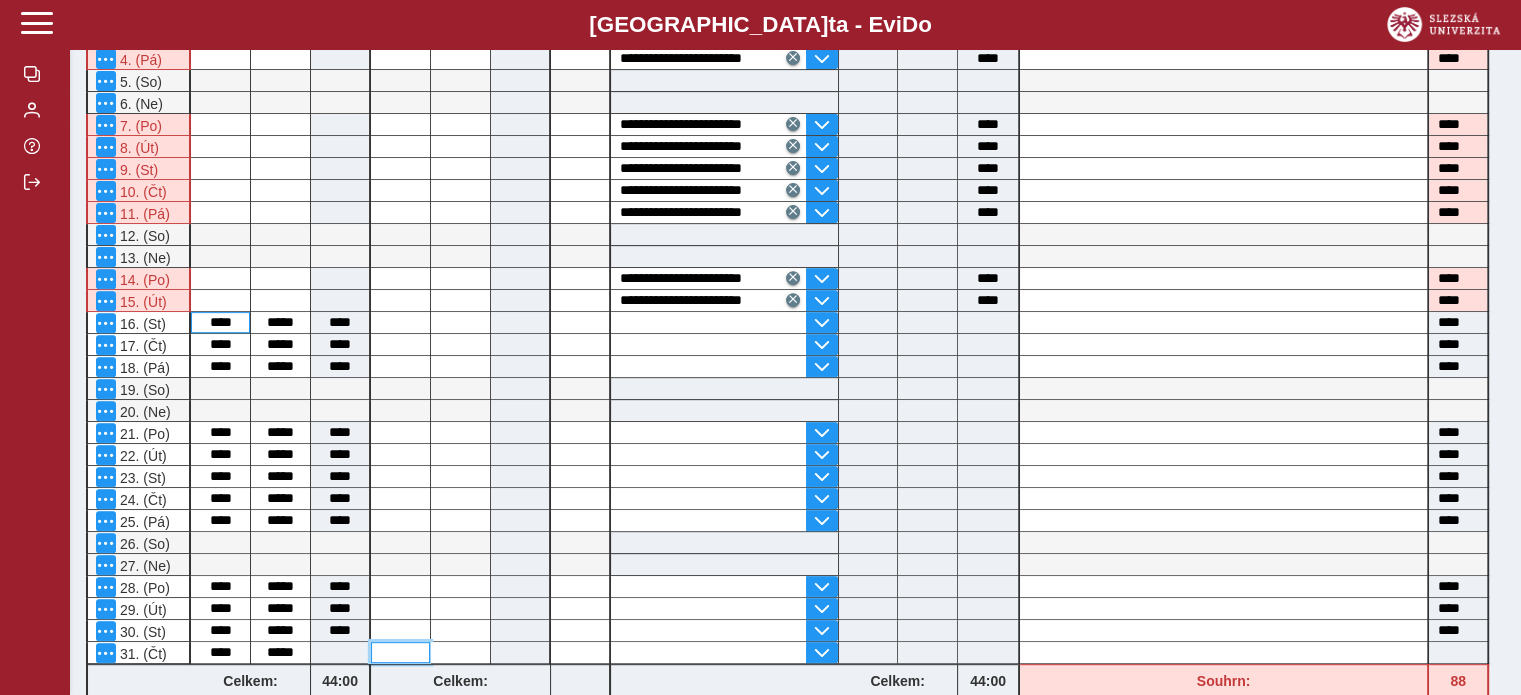 type on "****" 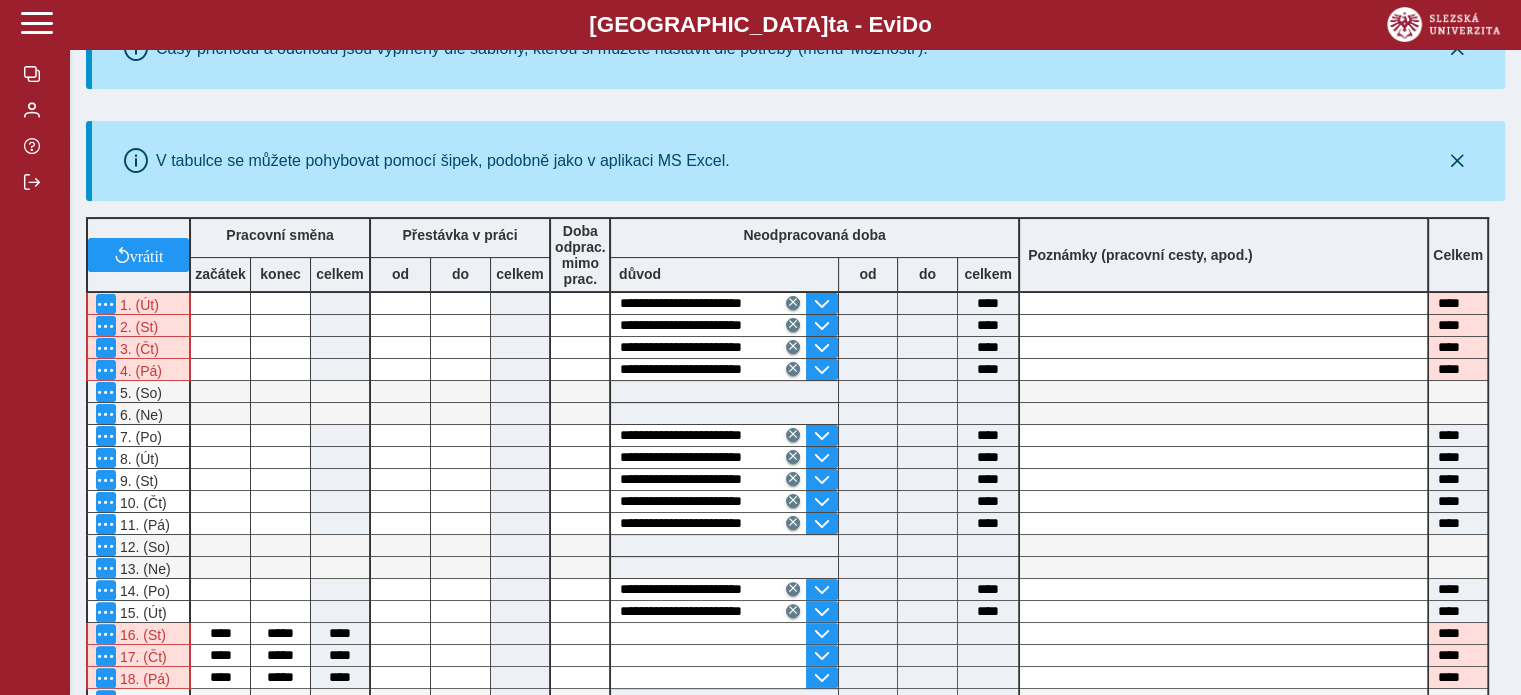 scroll, scrollTop: 0, scrollLeft: 0, axis: both 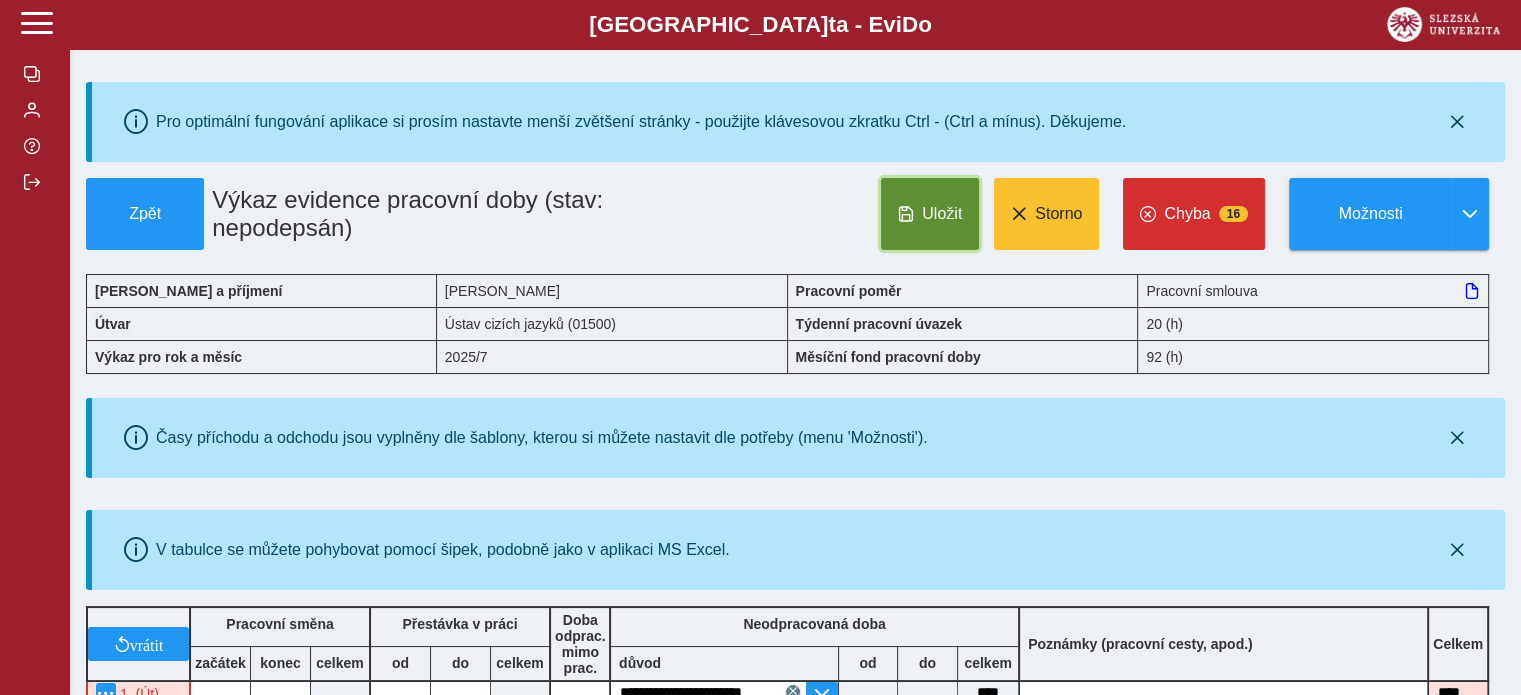 click on "Uložit" at bounding box center (942, 214) 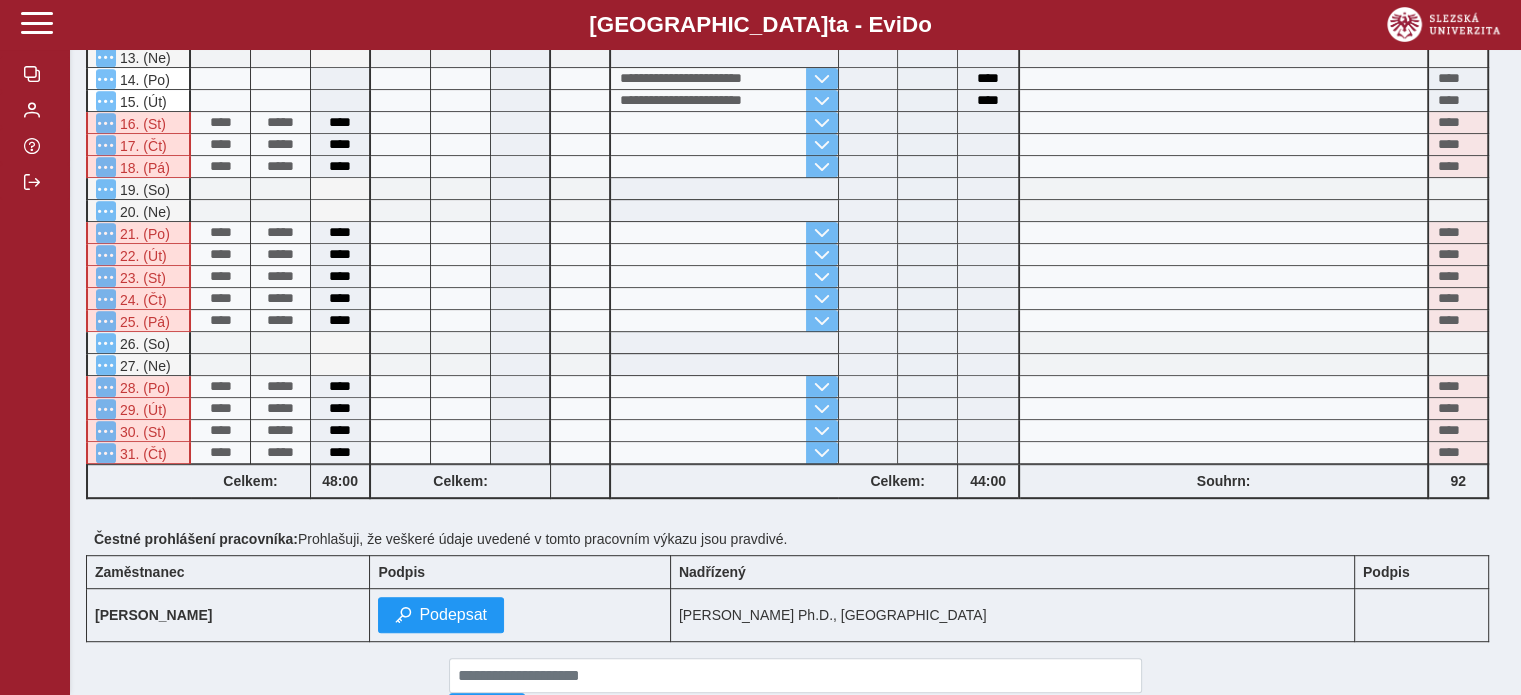 scroll, scrollTop: 989, scrollLeft: 0, axis: vertical 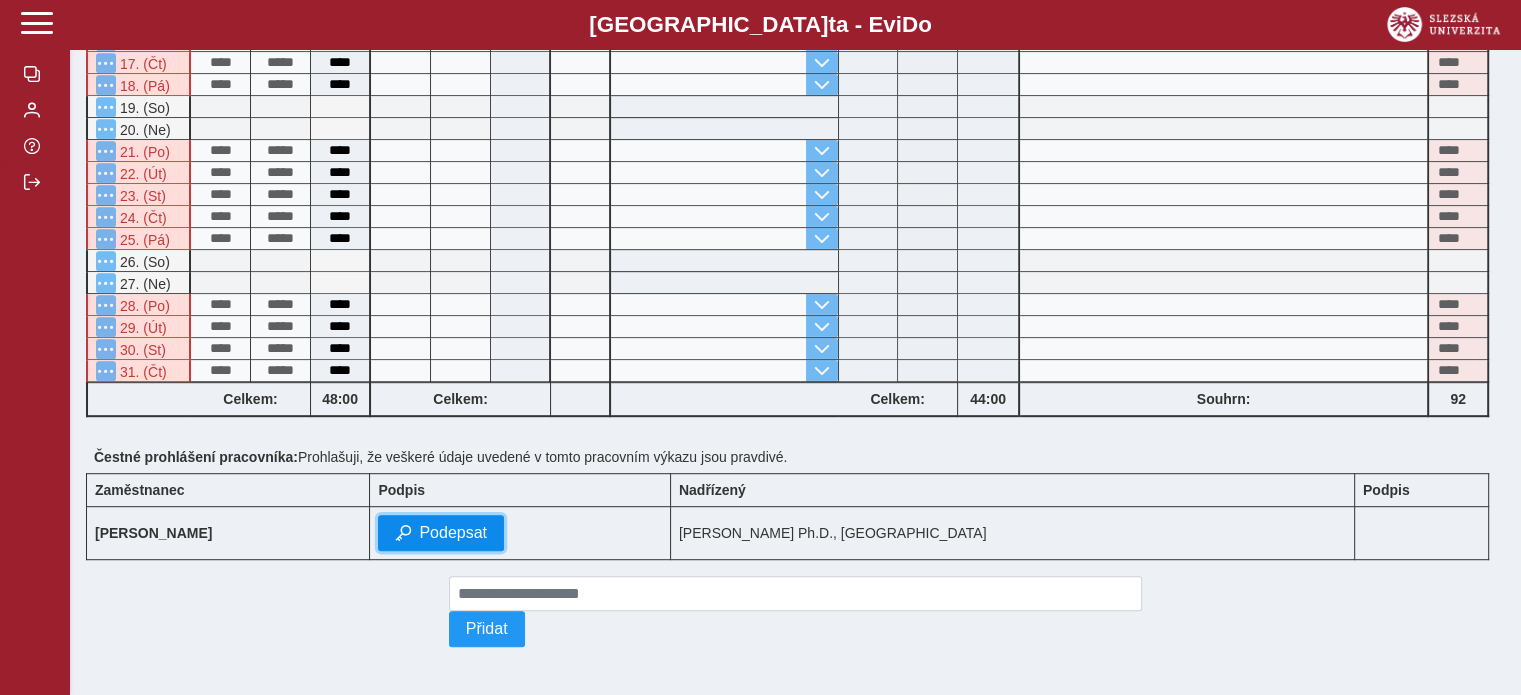 click on "Podepsat" at bounding box center [453, 533] 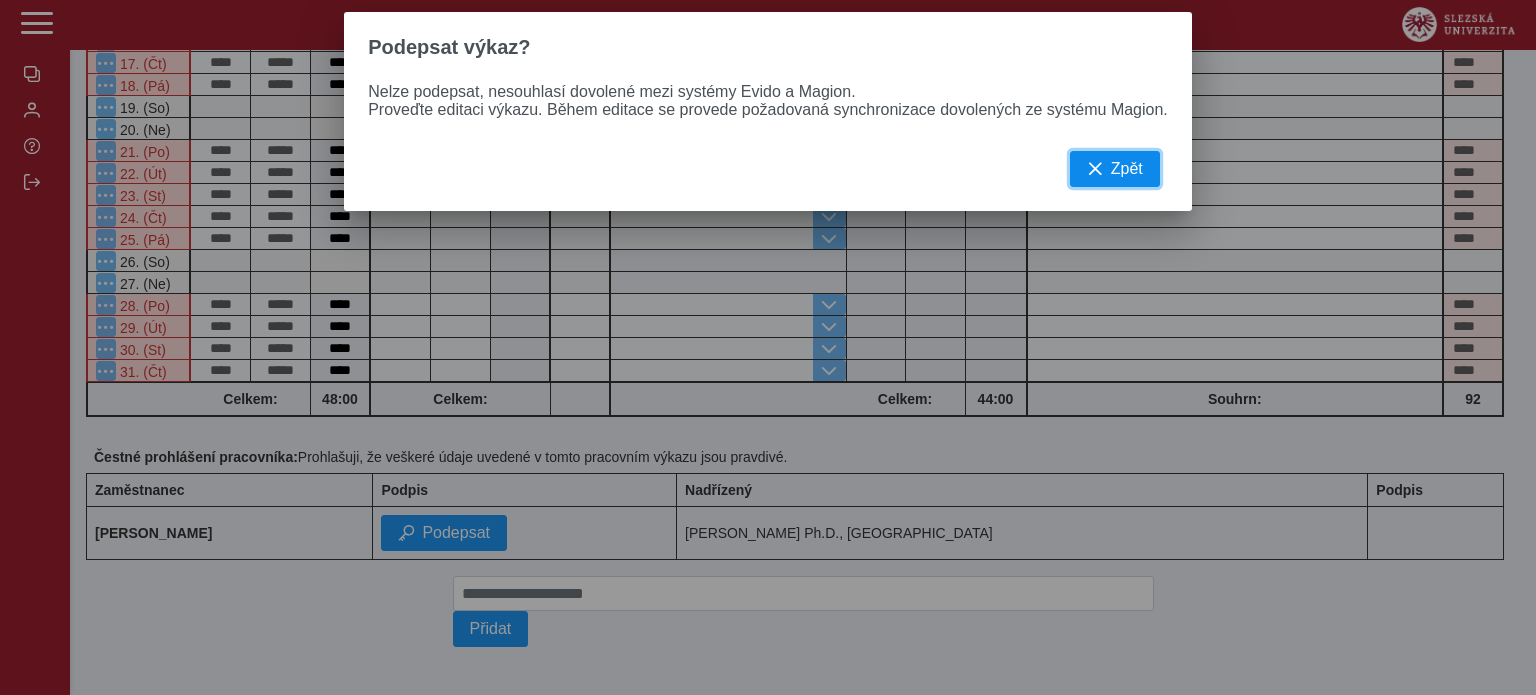 click on "Zpět" at bounding box center [1127, 169] 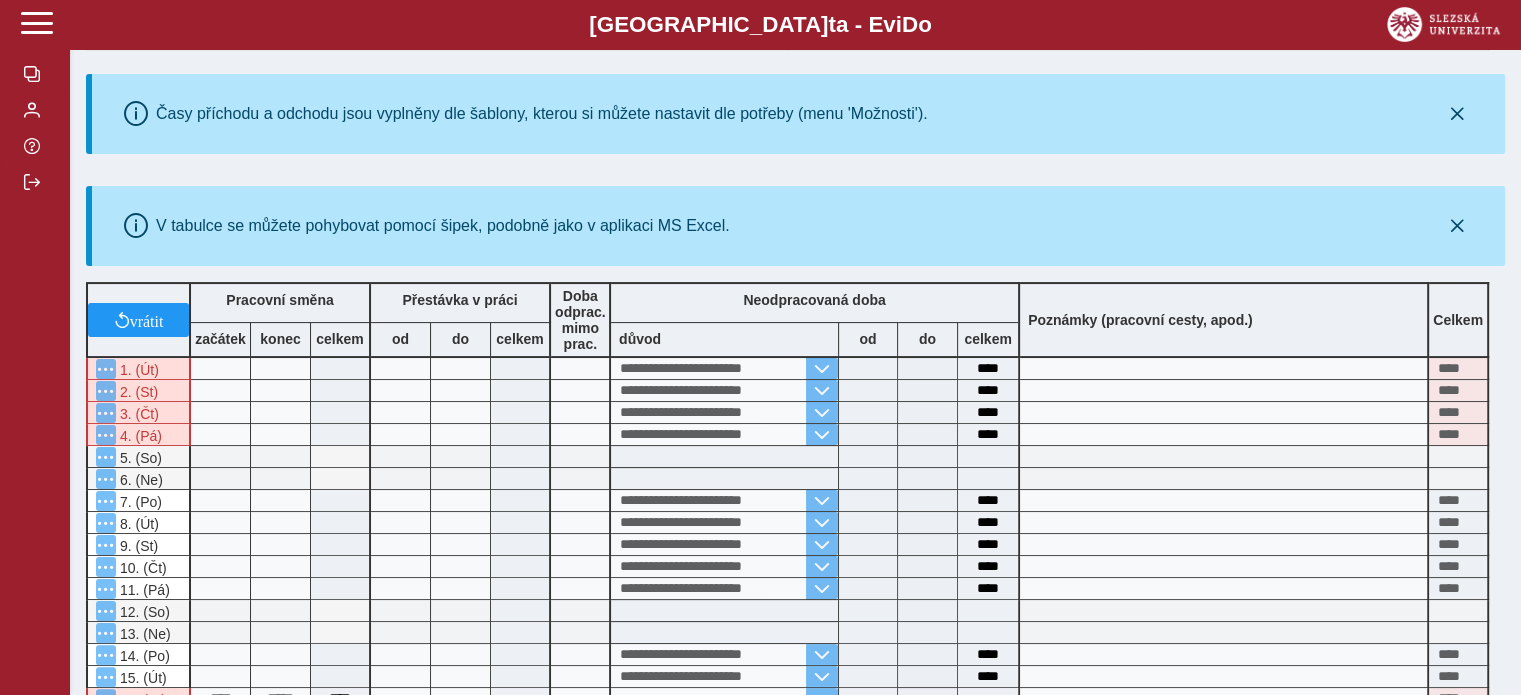 scroll, scrollTop: 0, scrollLeft: 0, axis: both 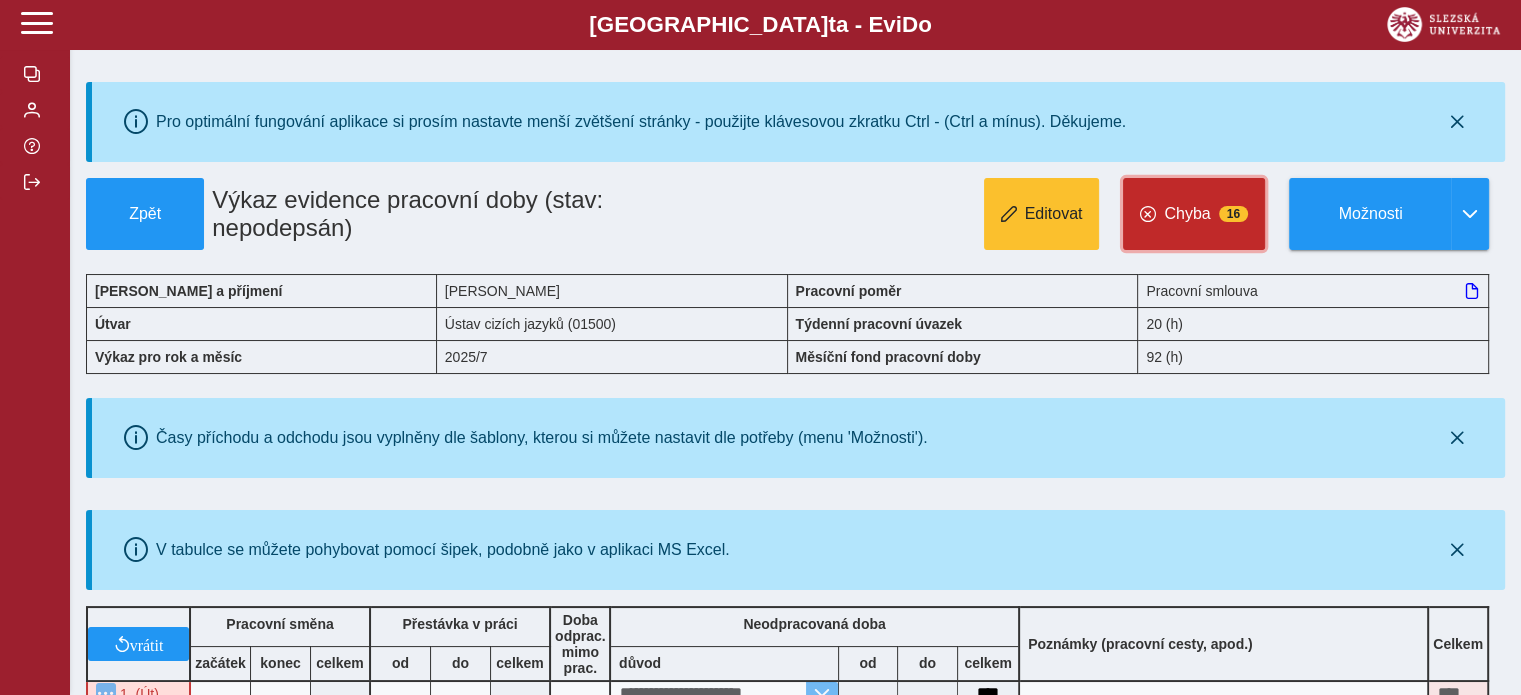 click on "Chyba" at bounding box center [1187, 214] 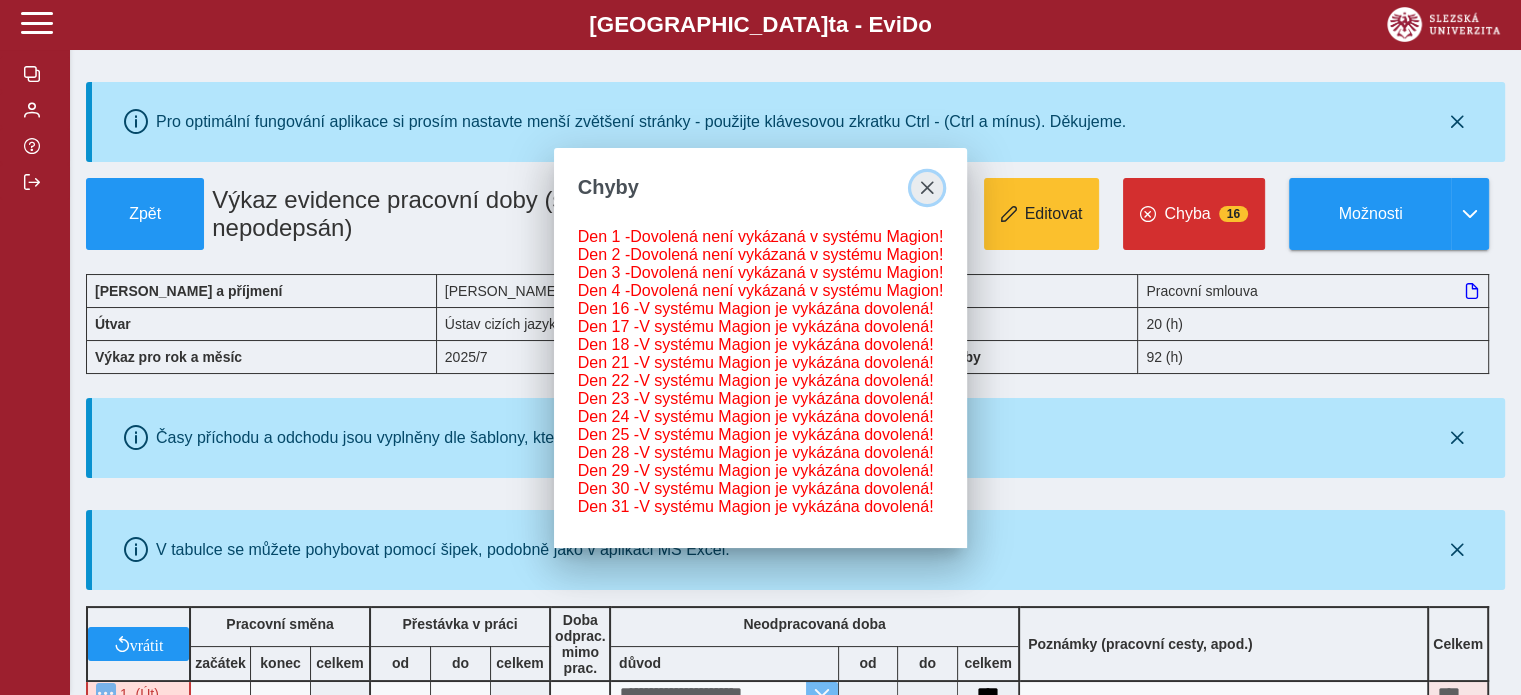 click at bounding box center (927, 188) 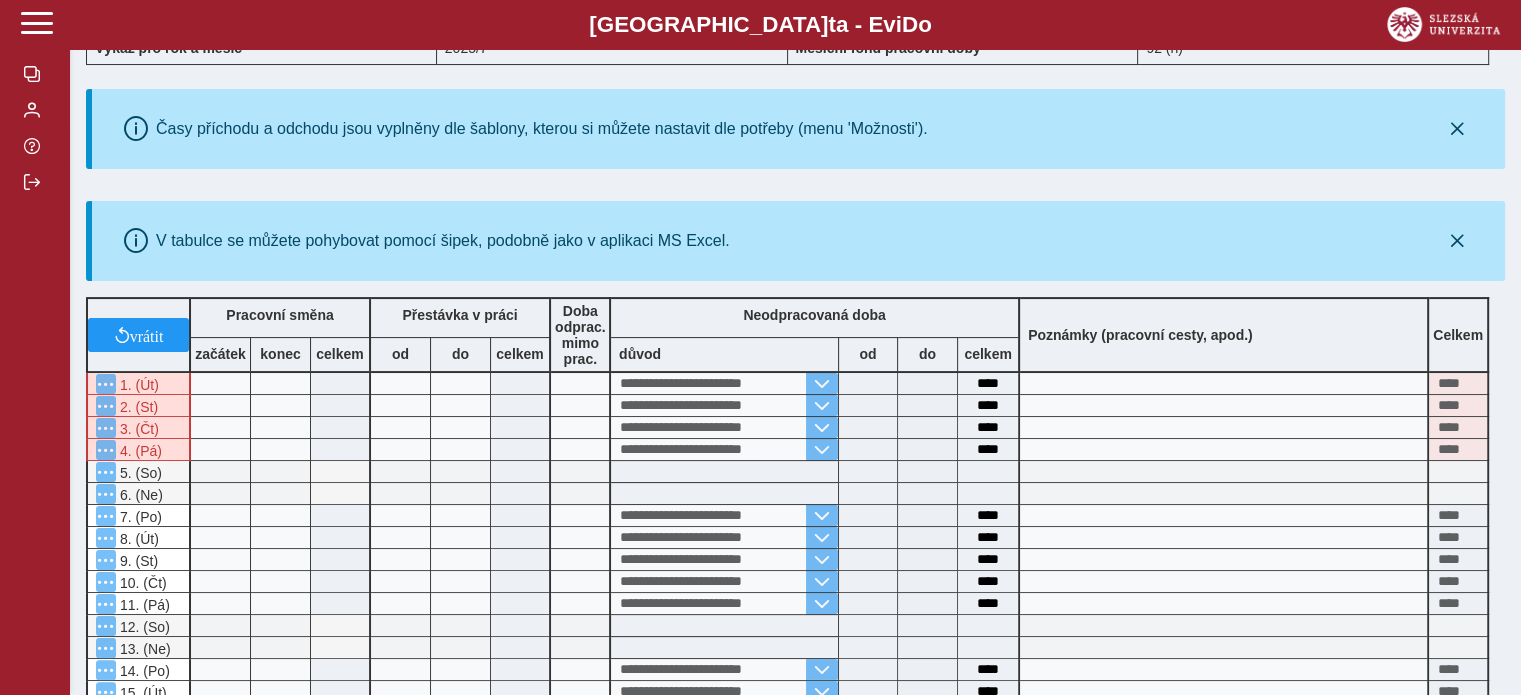 scroll, scrollTop: 0, scrollLeft: 0, axis: both 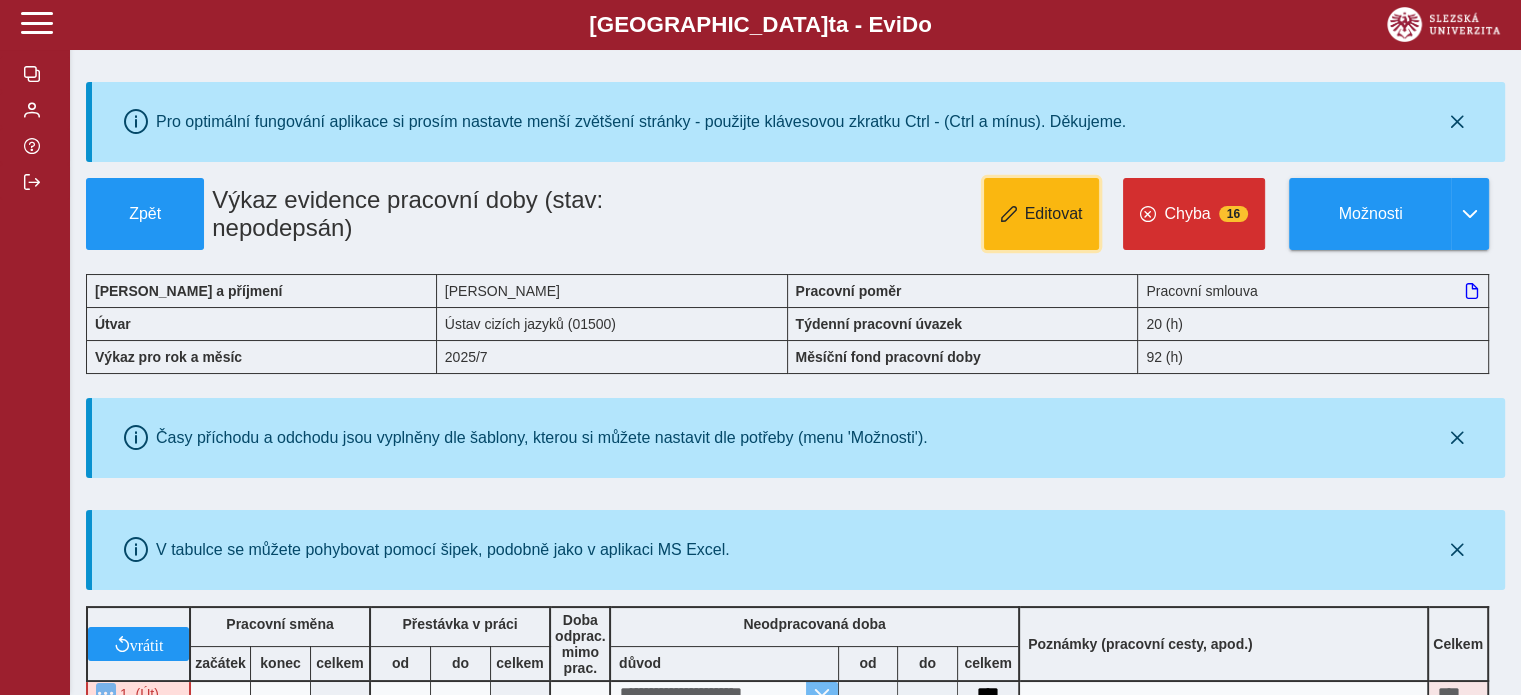 click on "Editovat" at bounding box center (1054, 214) 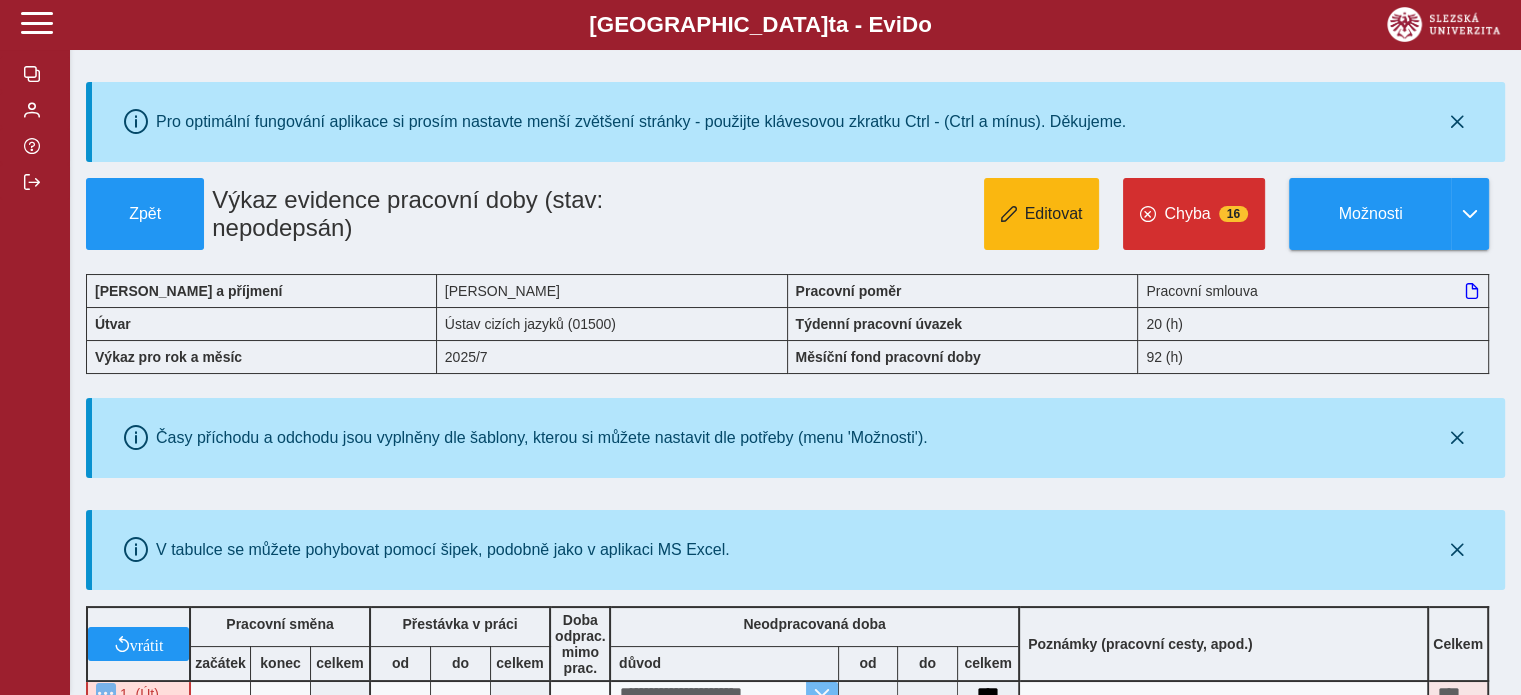 type 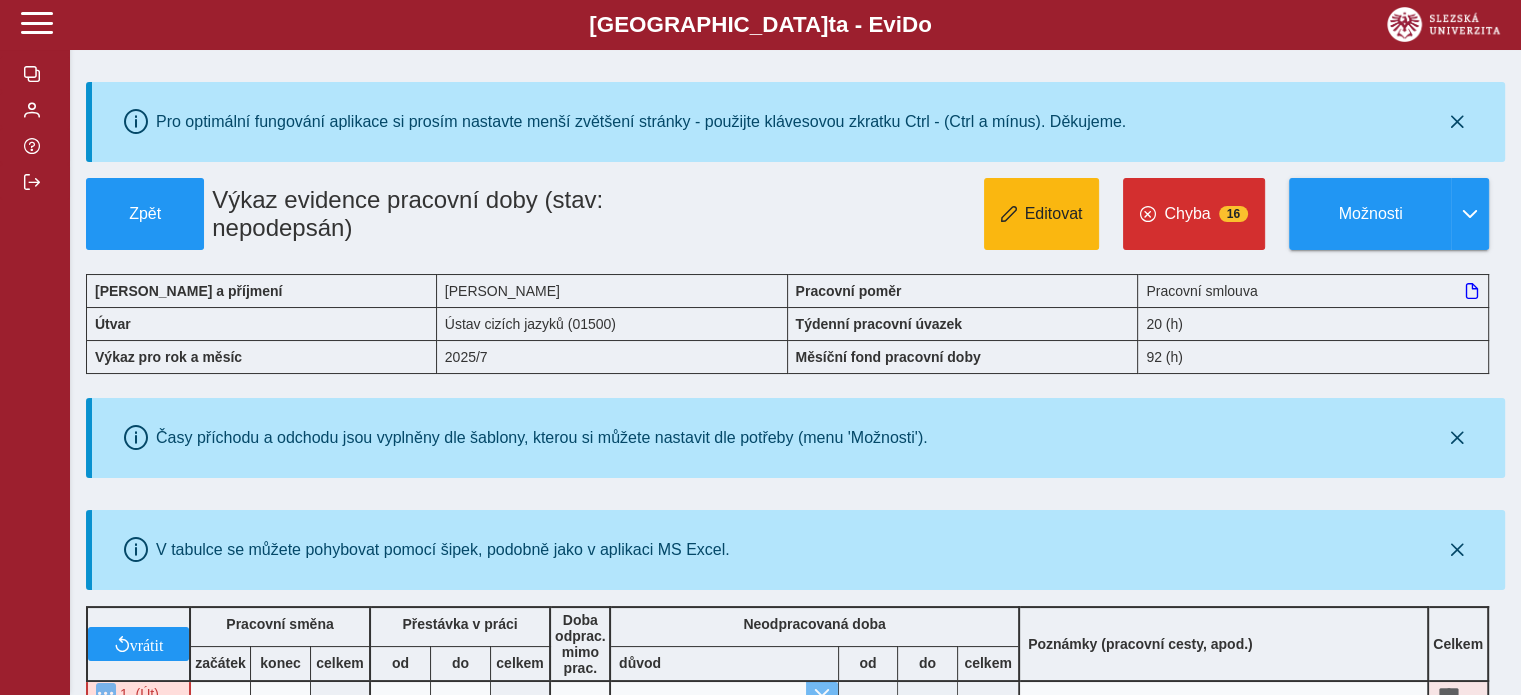 type 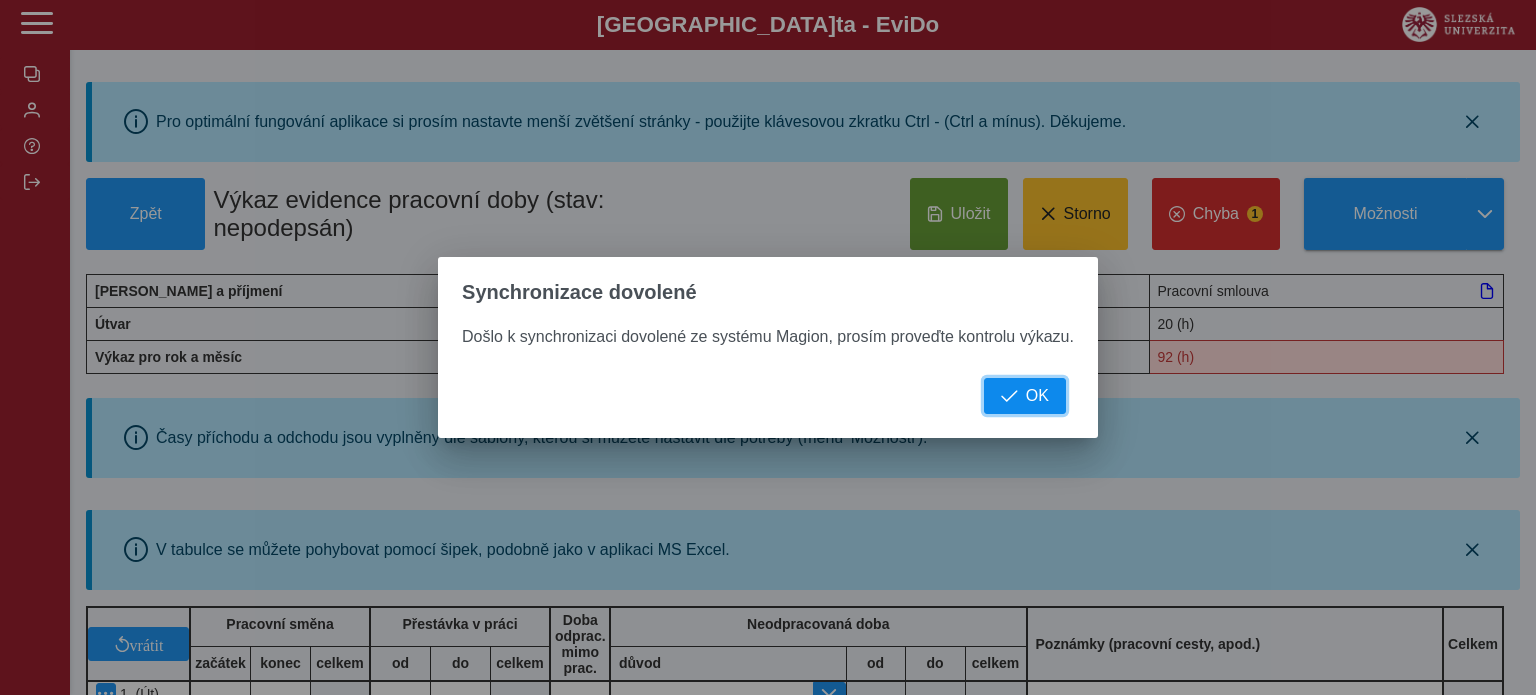 click on "OK" at bounding box center [1037, 396] 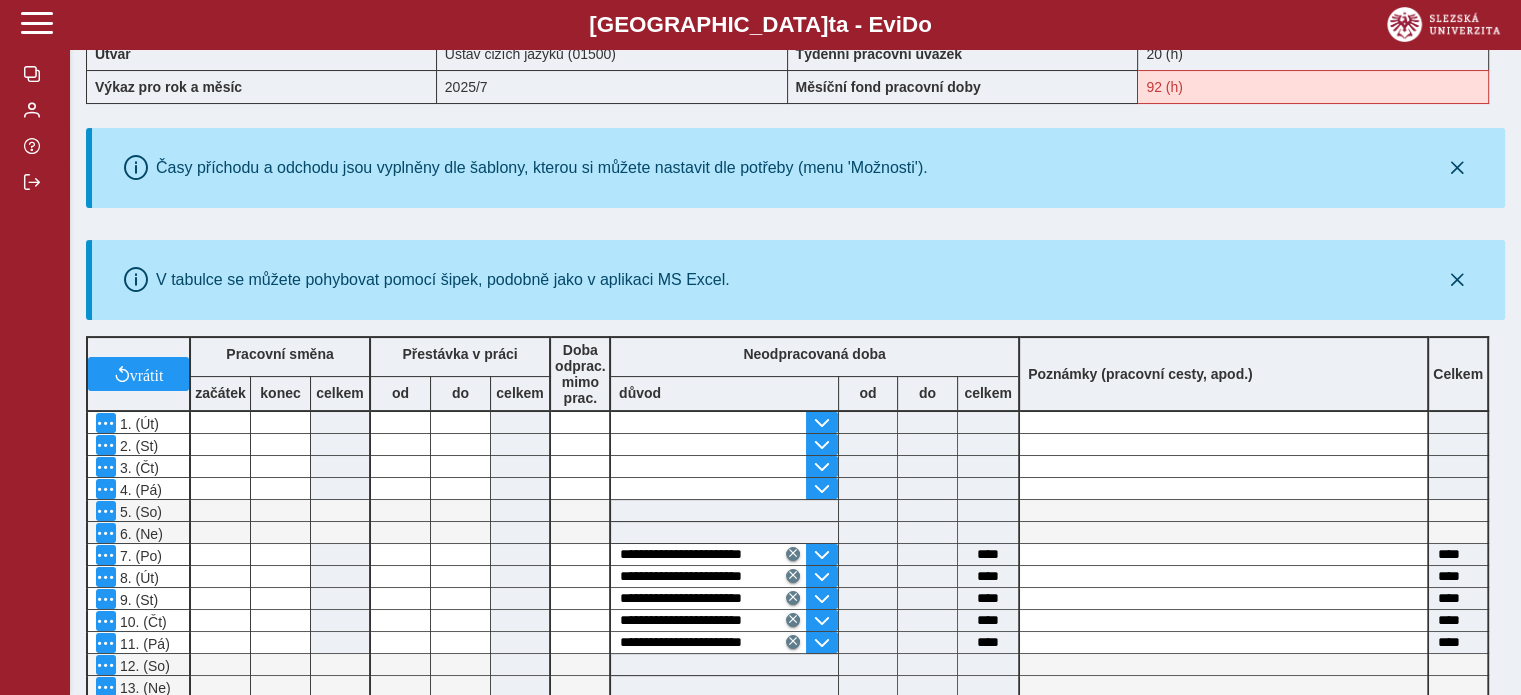scroll, scrollTop: 389, scrollLeft: 0, axis: vertical 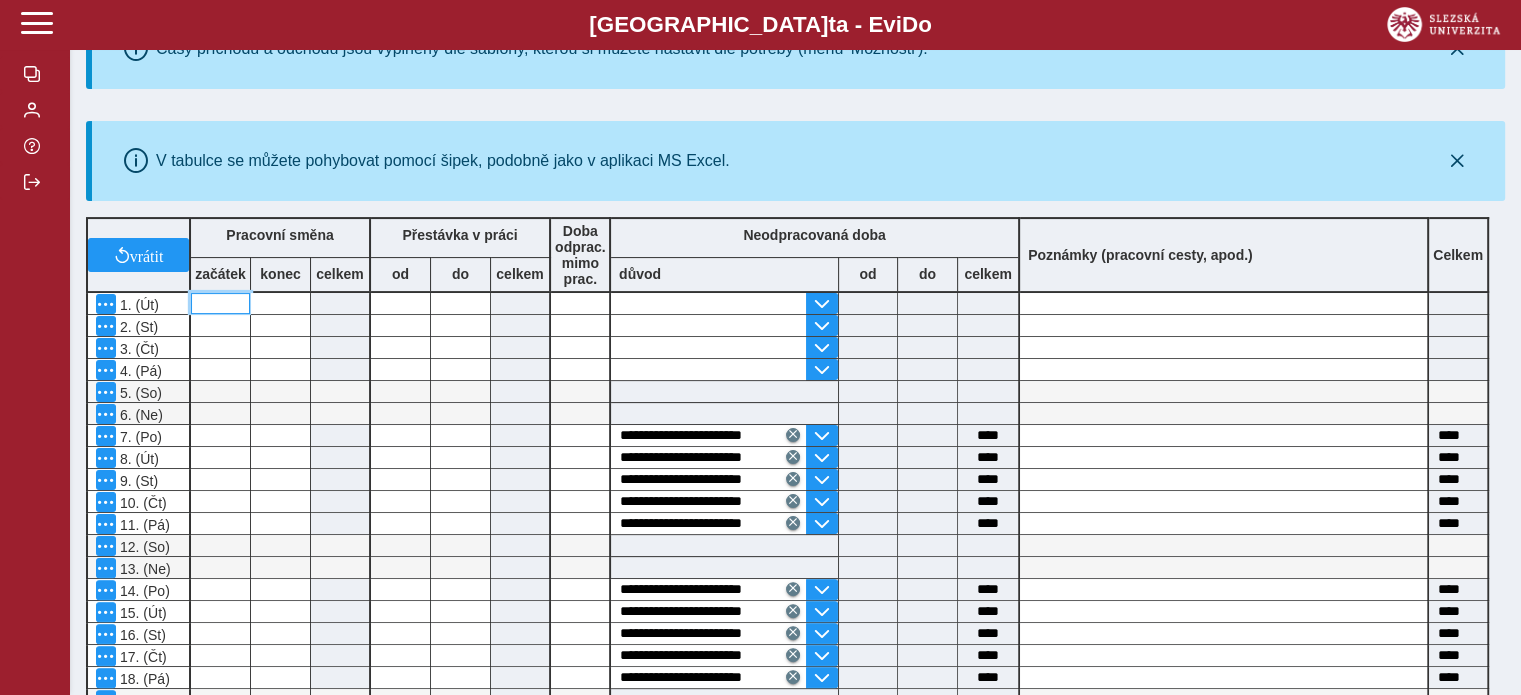 click at bounding box center (220, 303) 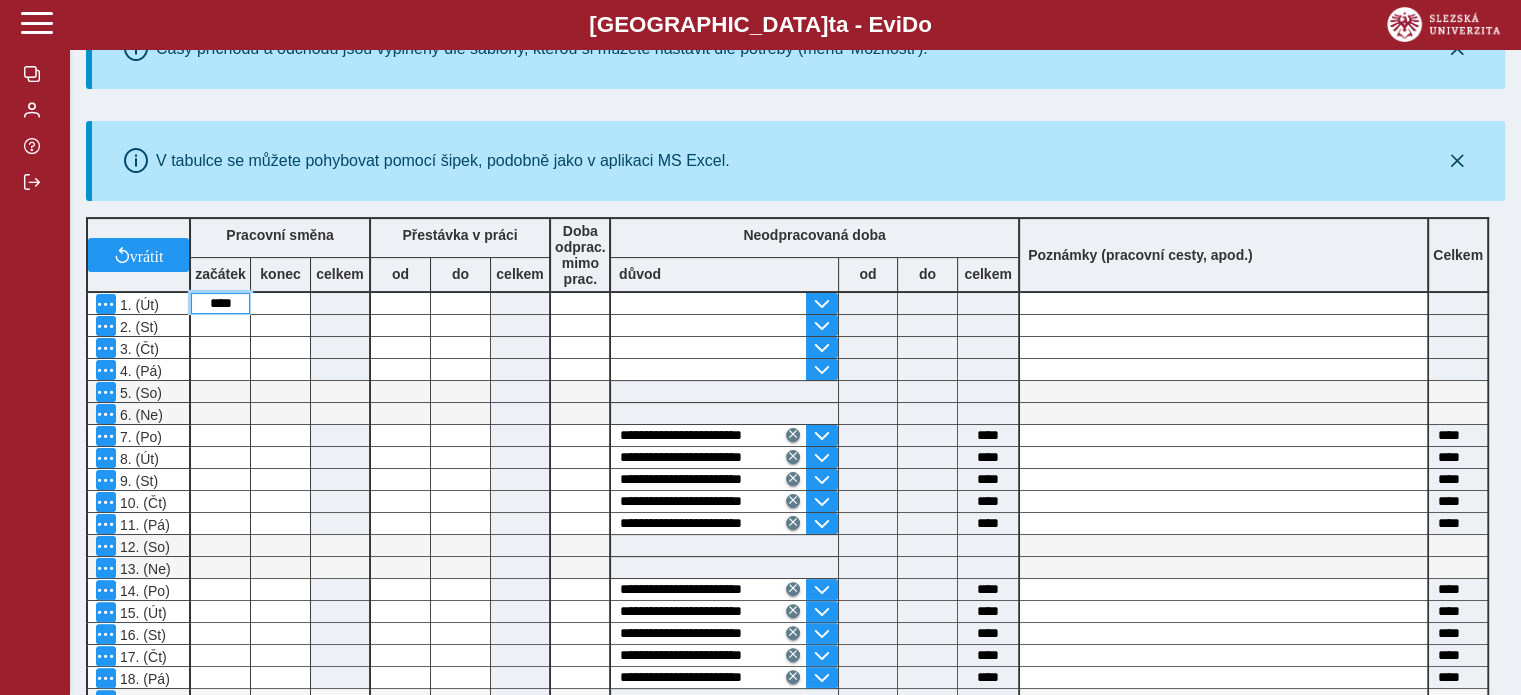 type on "****" 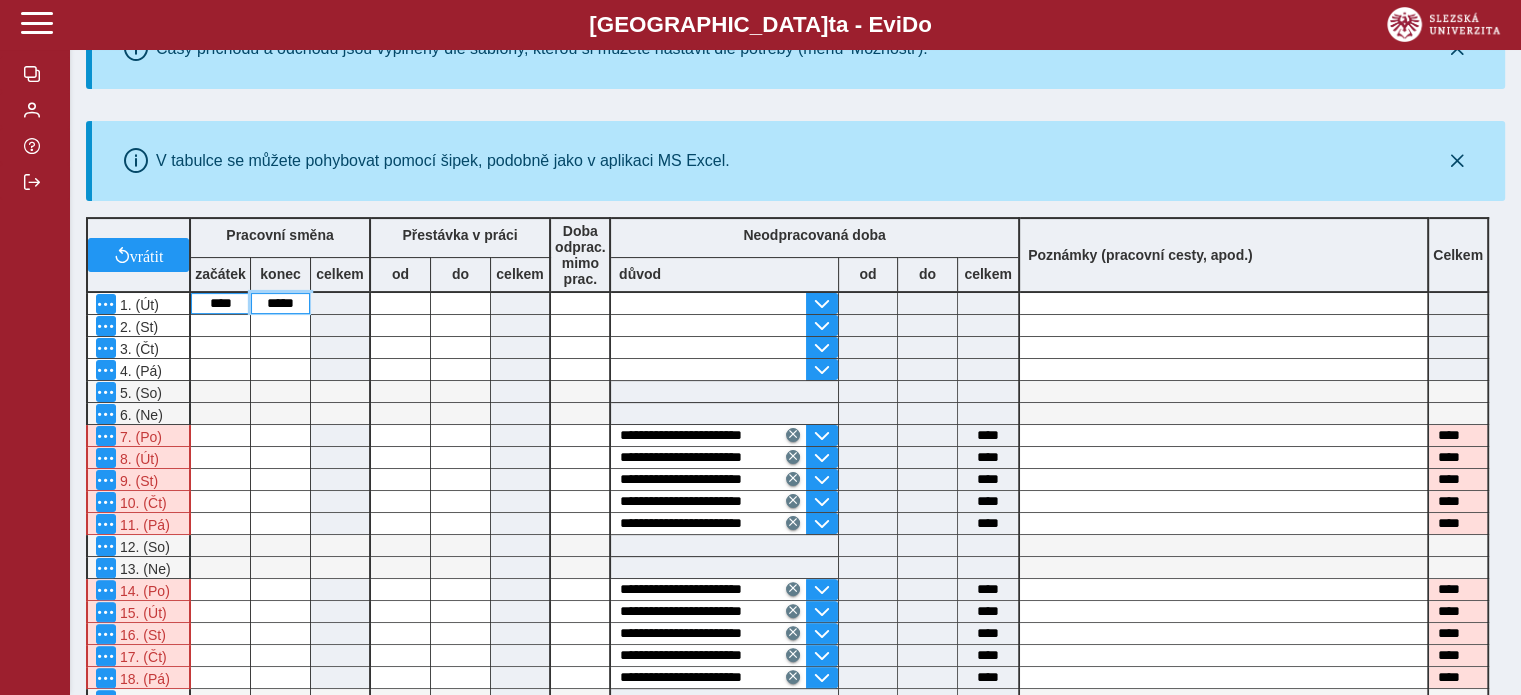 type on "*****" 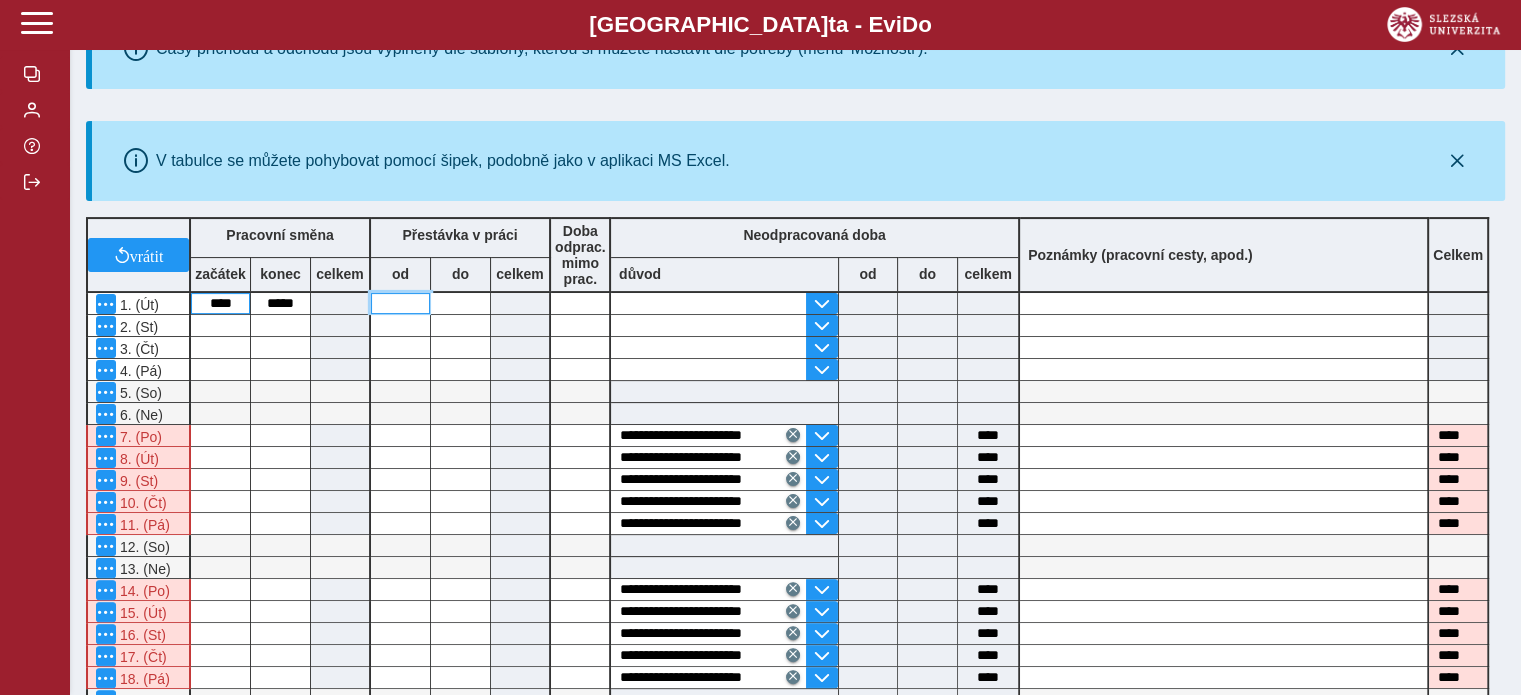 type on "****" 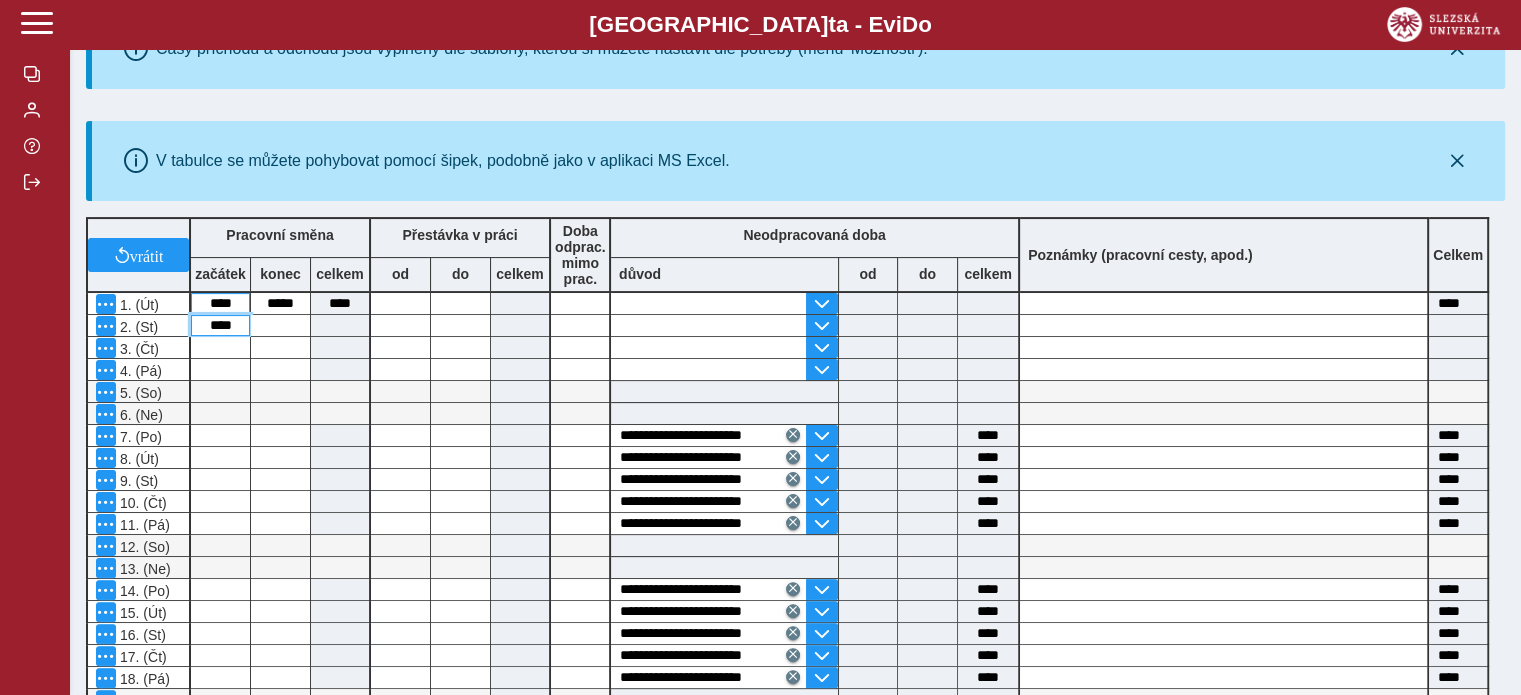type on "****" 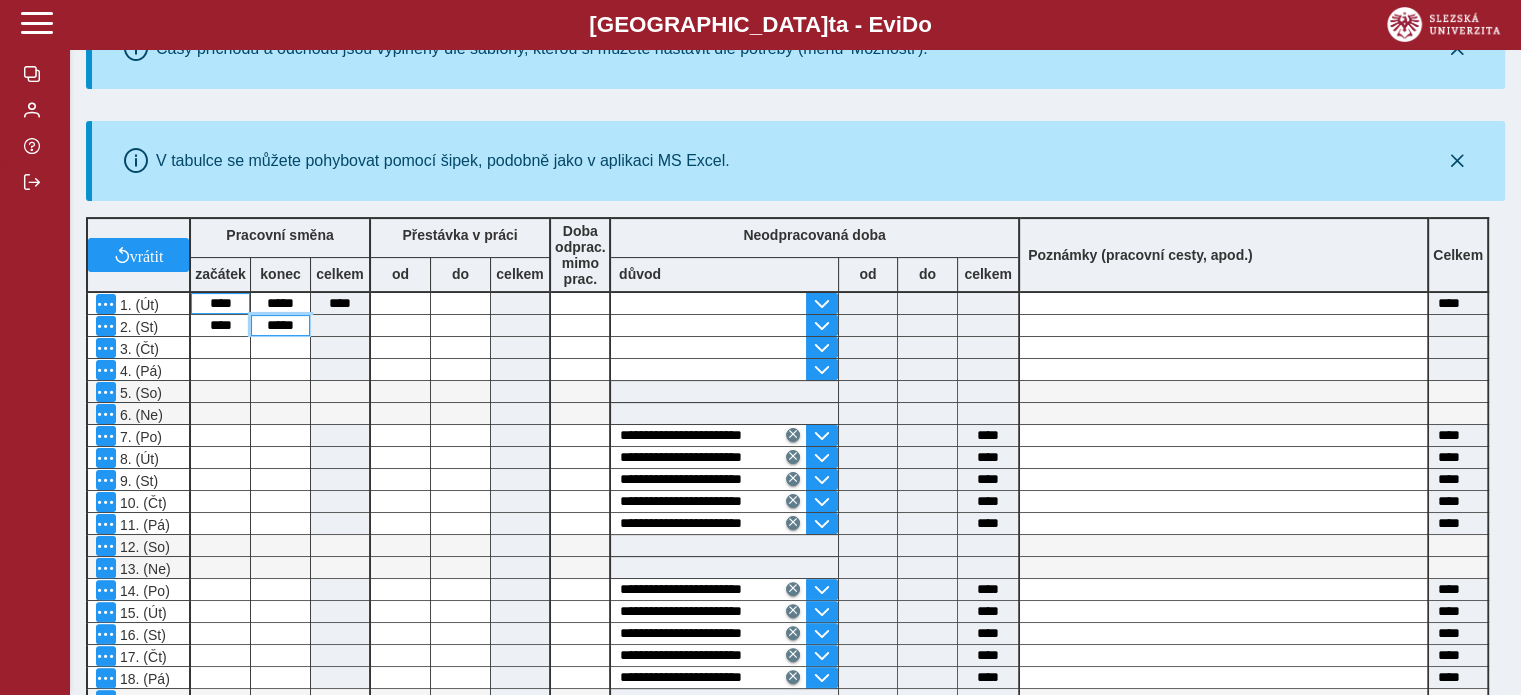 type on "*****" 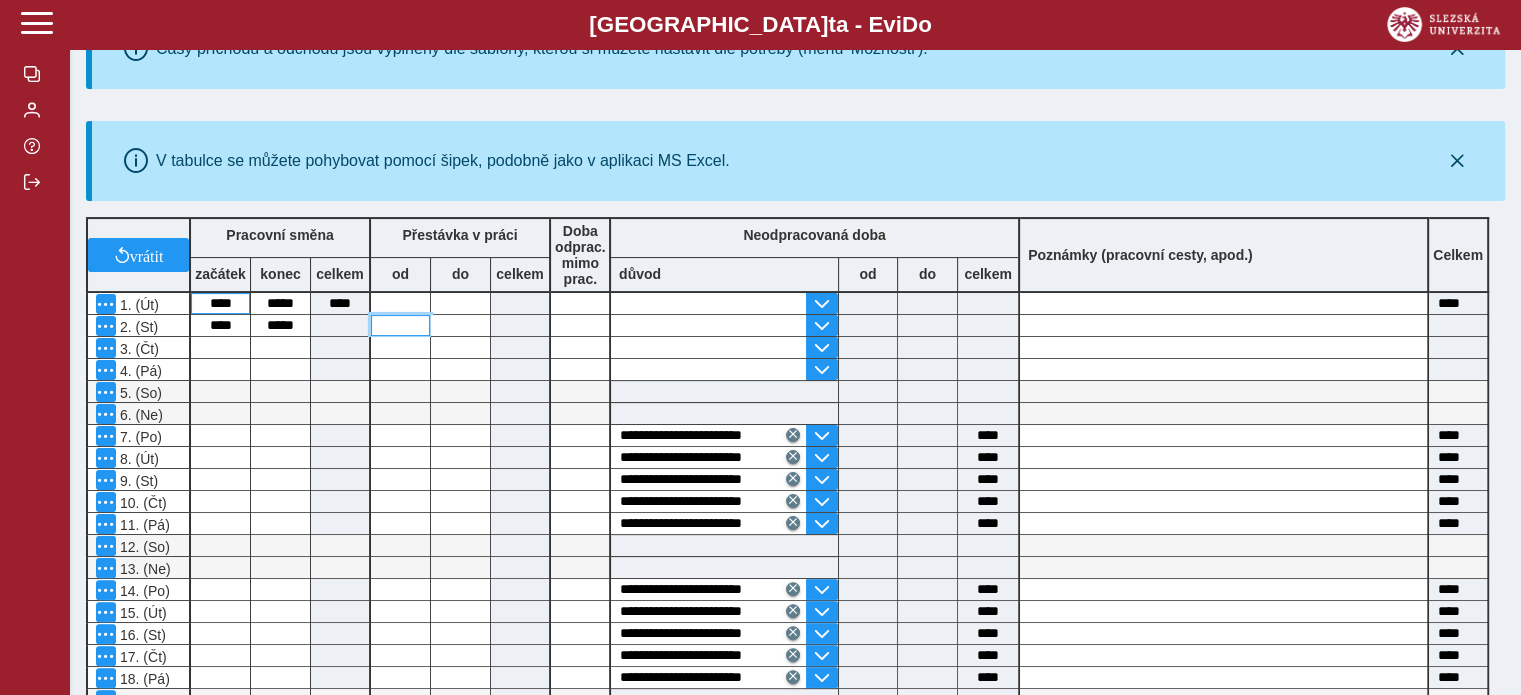 type on "****" 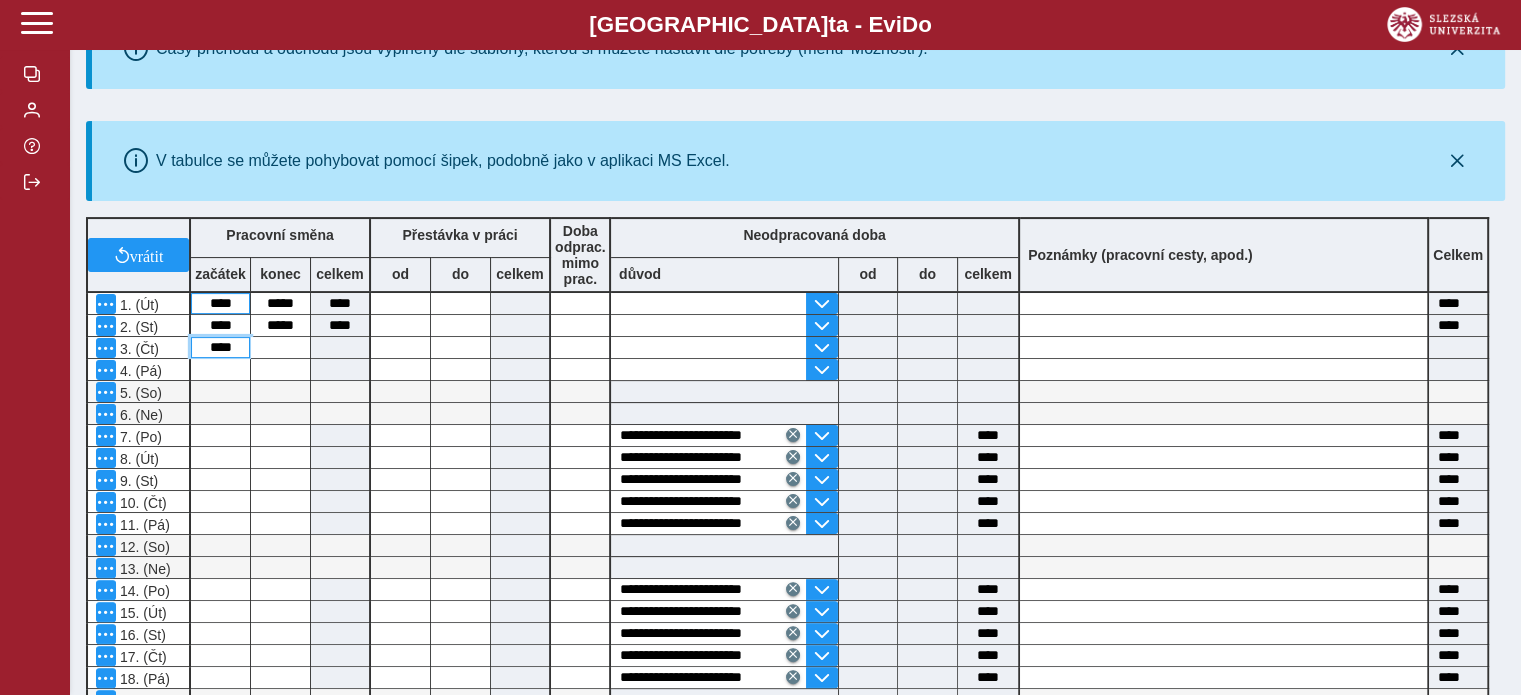 type on "****" 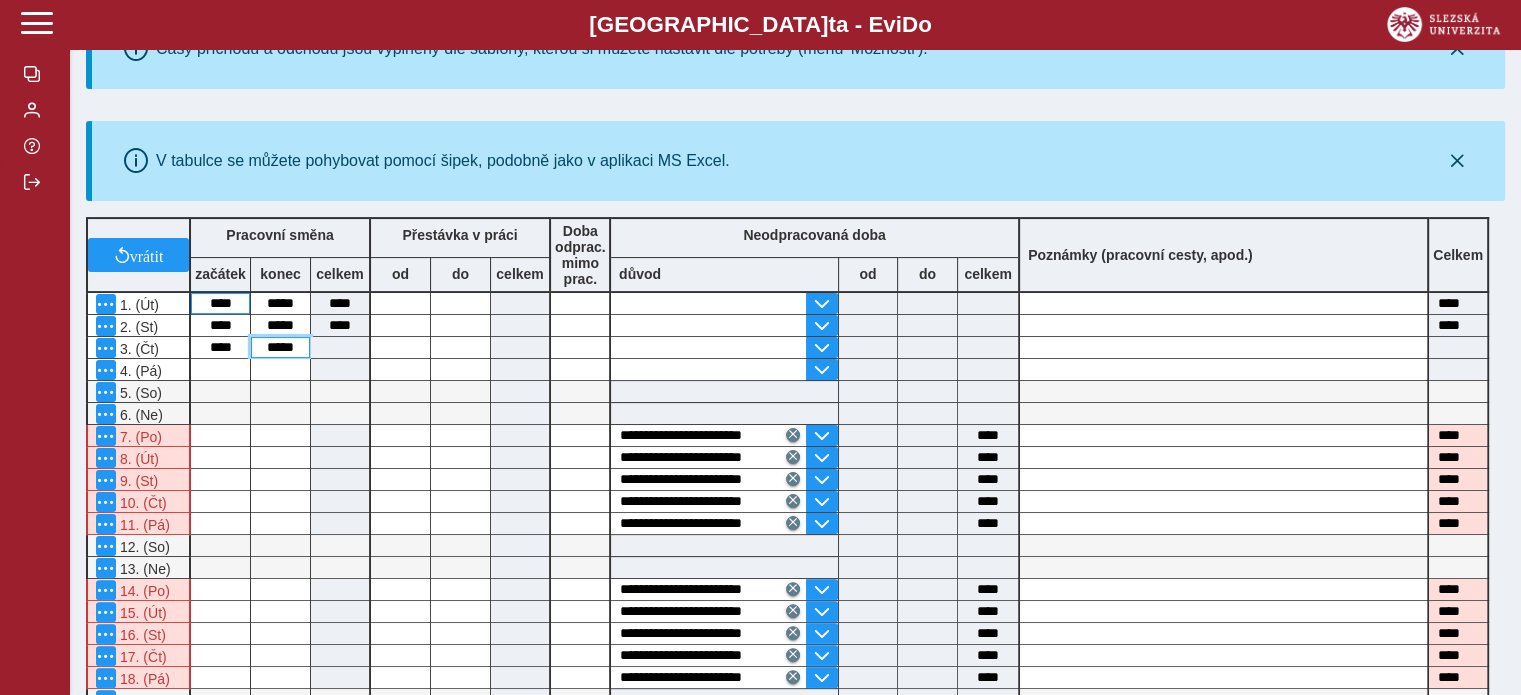 type on "*****" 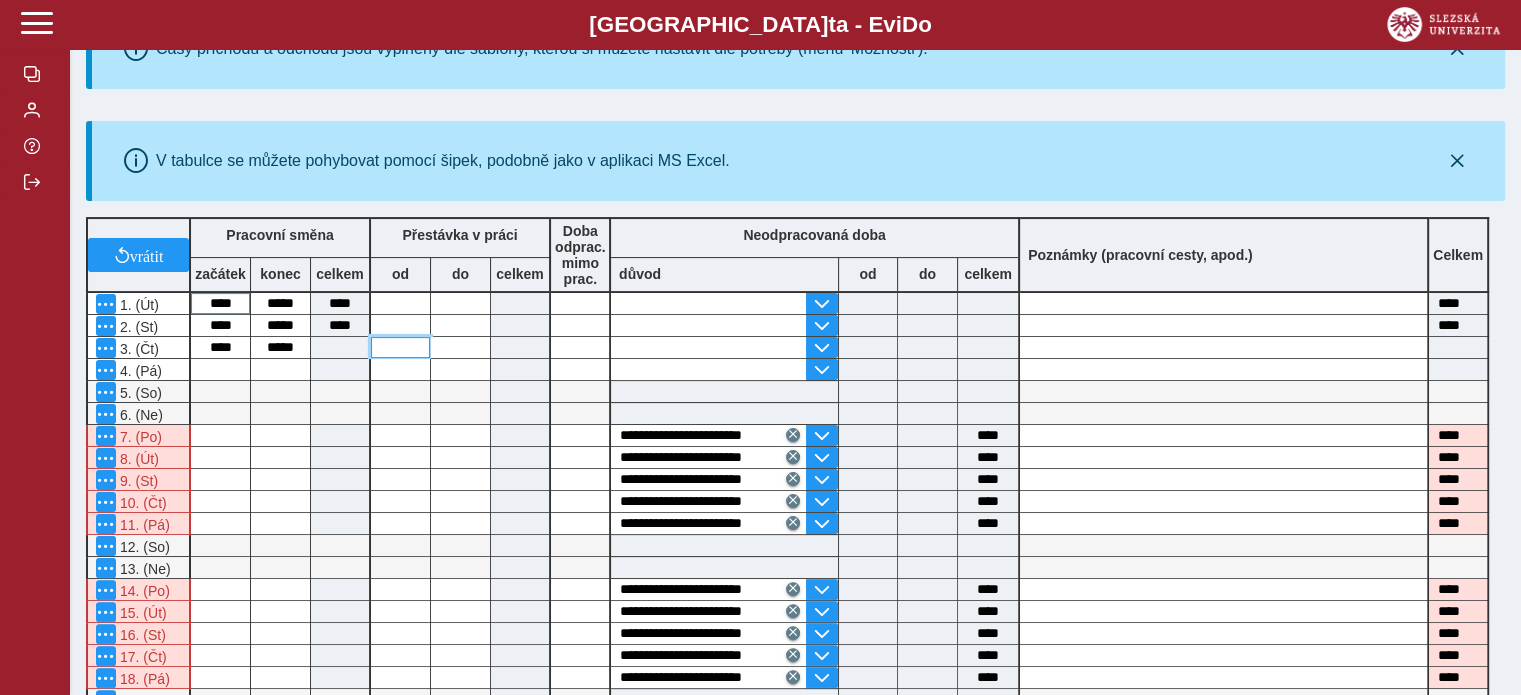 type on "****" 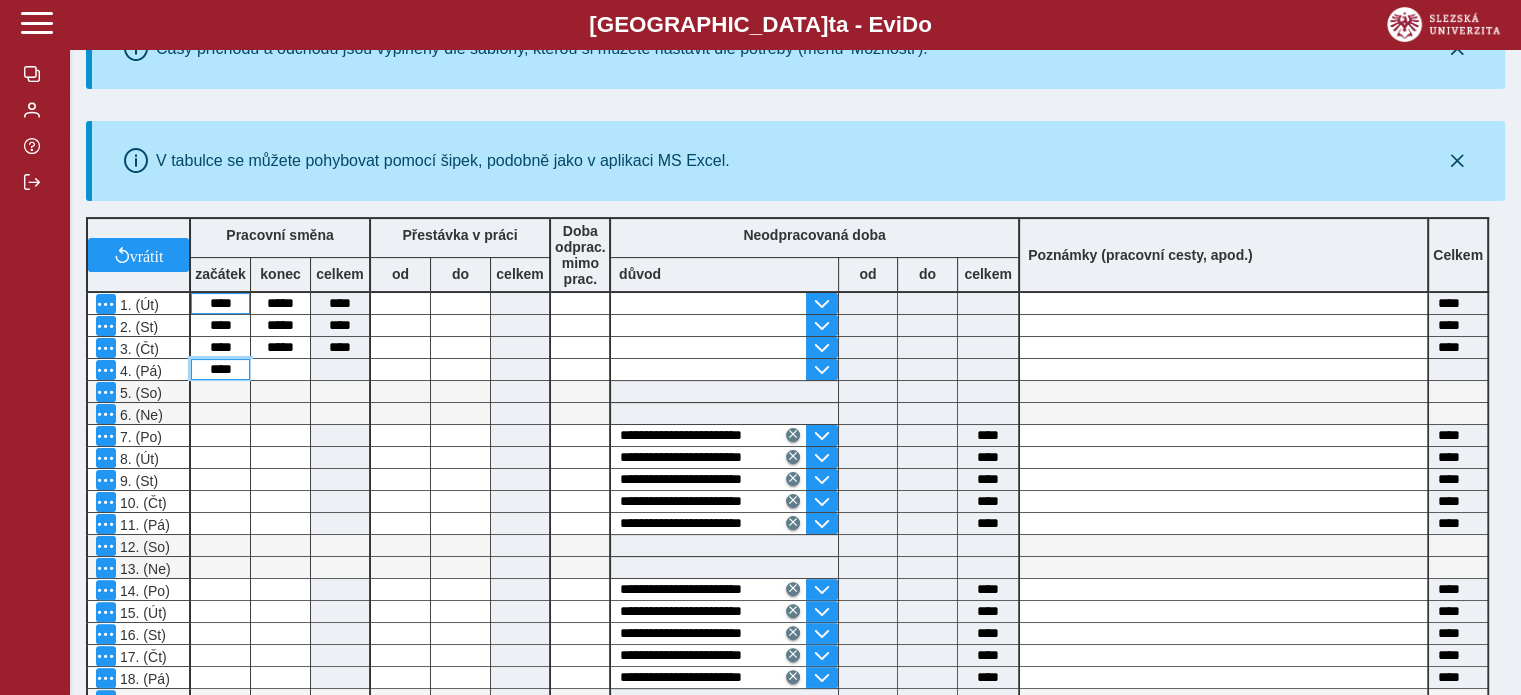 type on "****" 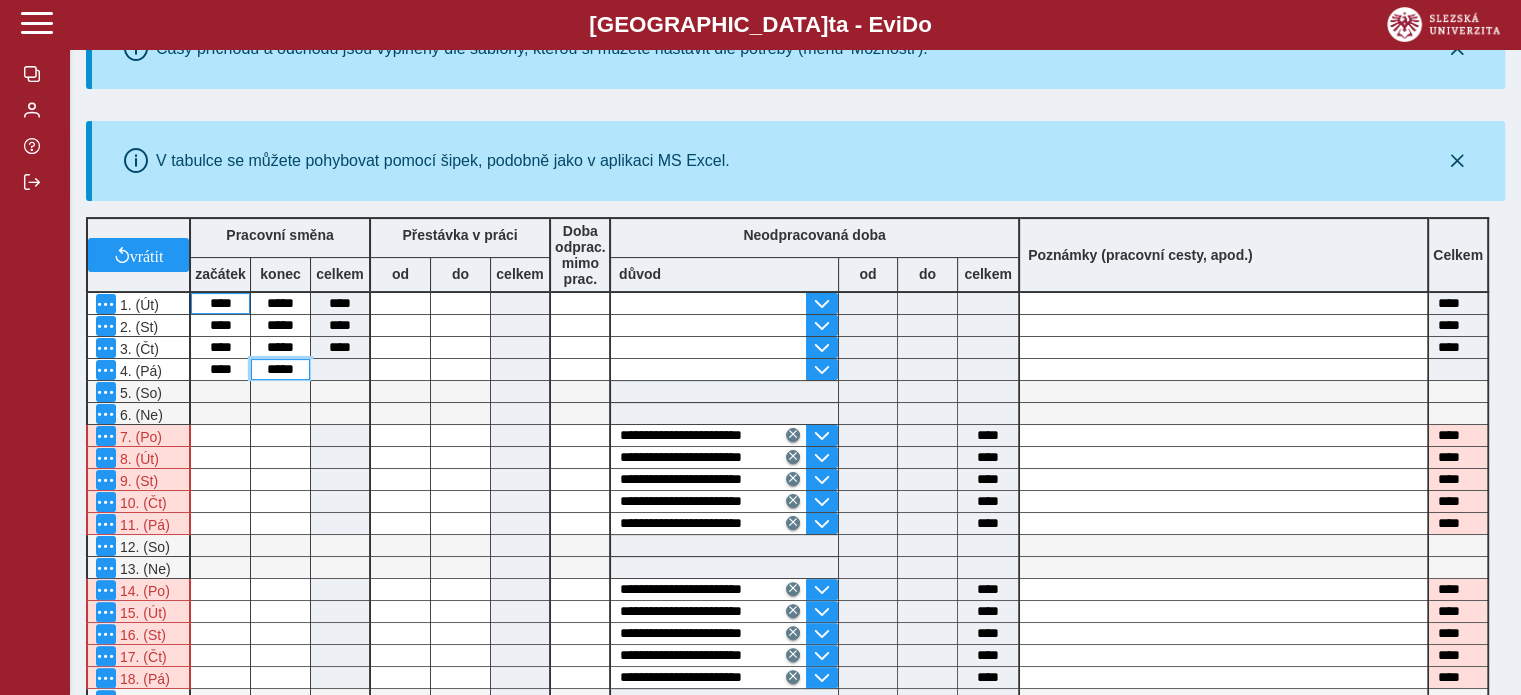 type on "*****" 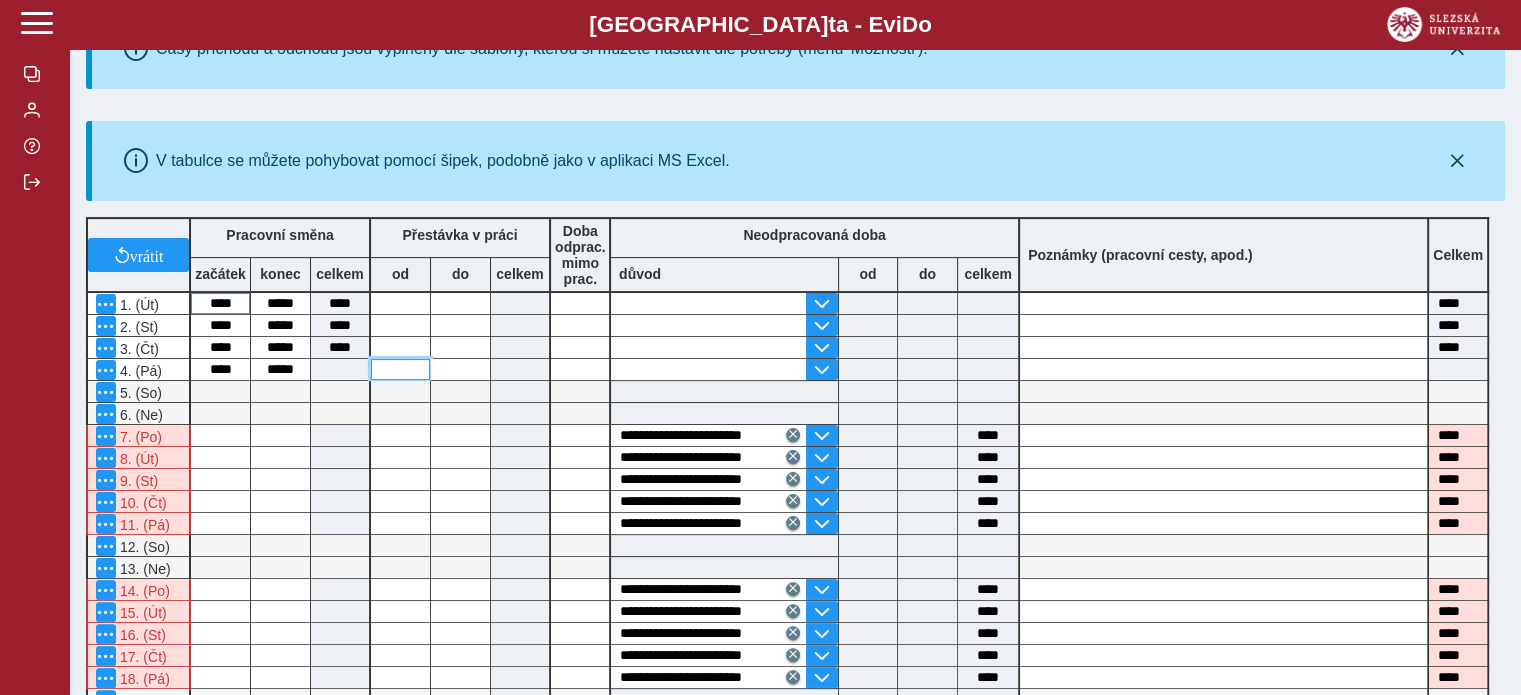 type on "****" 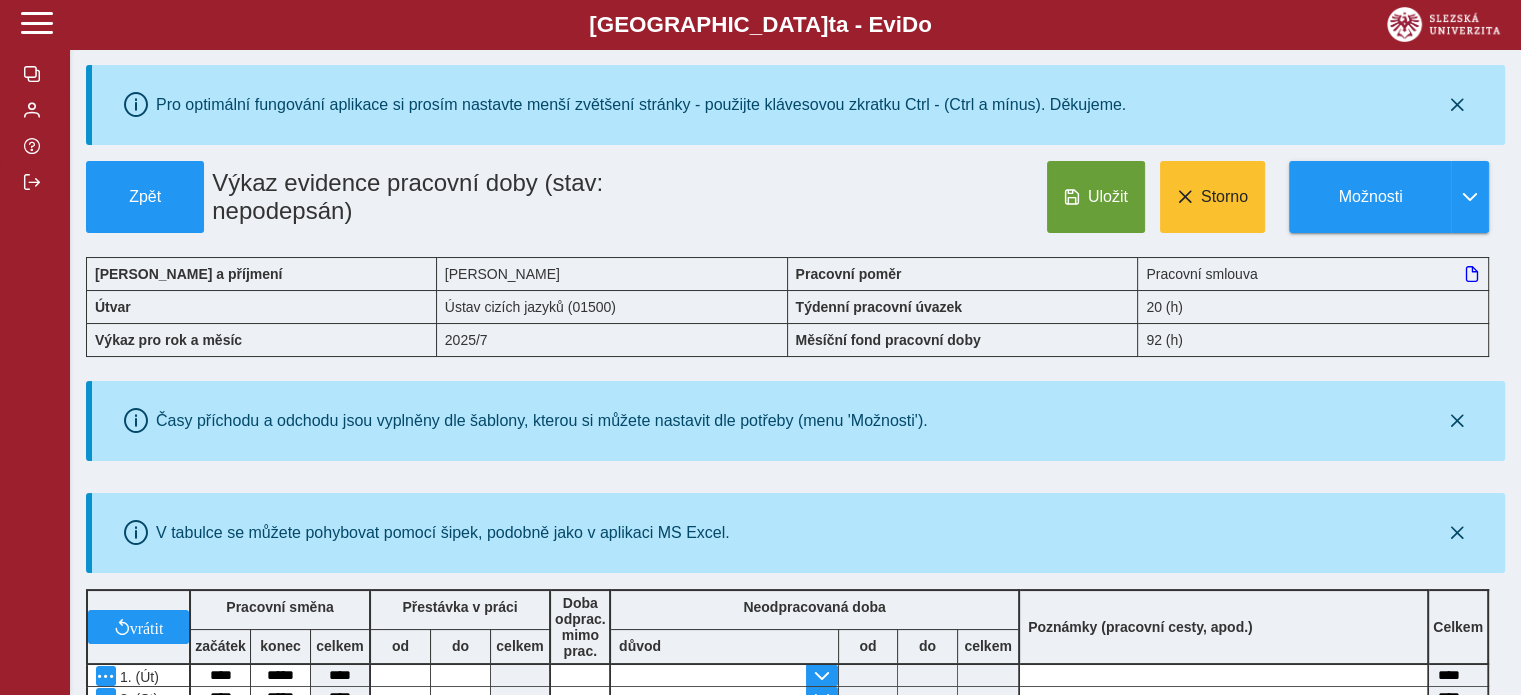scroll, scrollTop: 0, scrollLeft: 0, axis: both 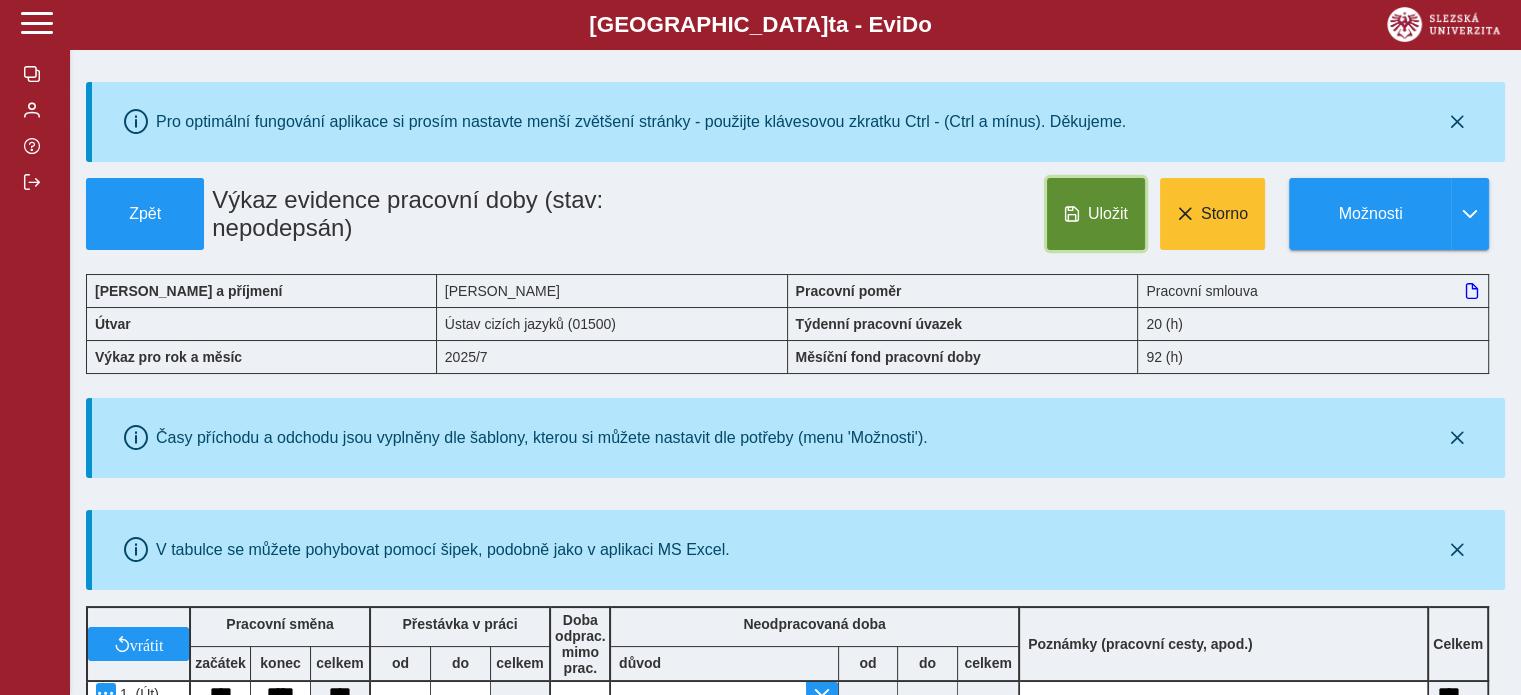 click on "Uložit" at bounding box center (1096, 214) 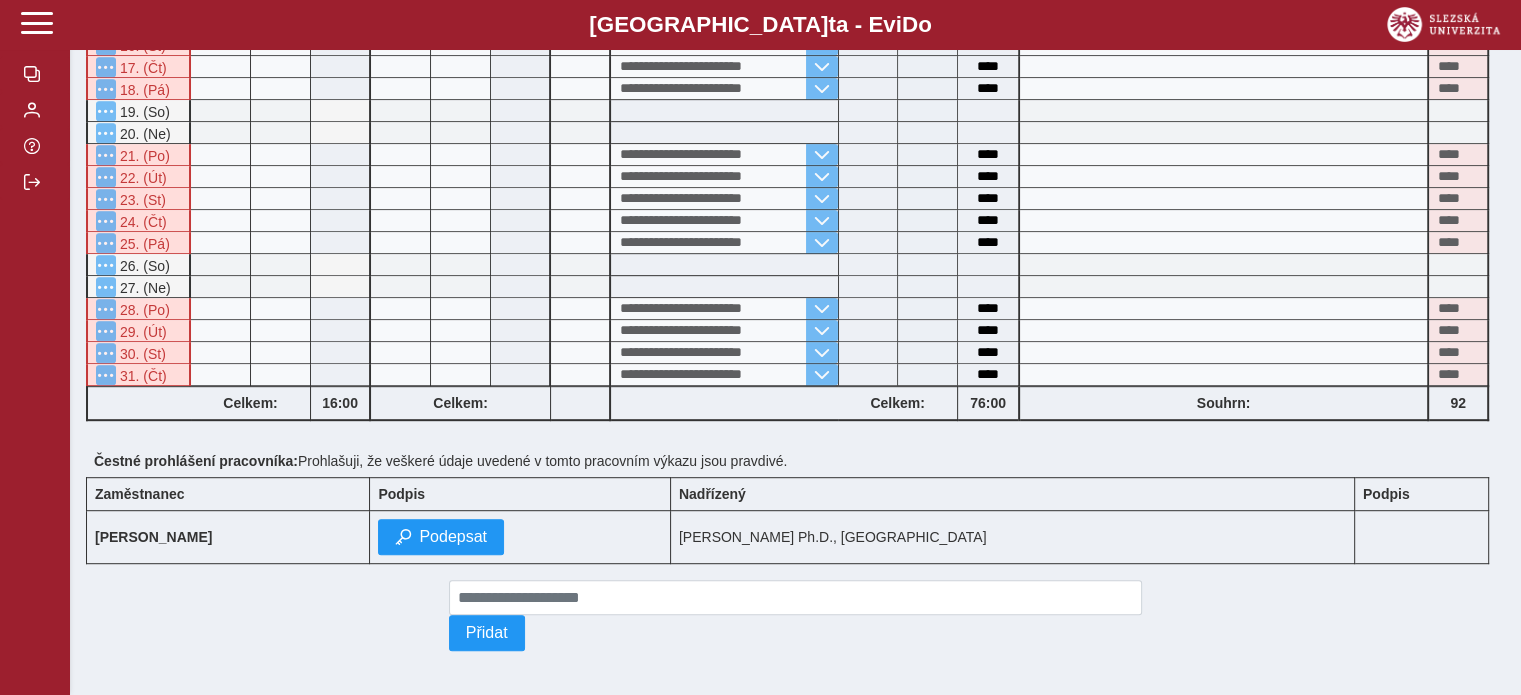 scroll, scrollTop: 989, scrollLeft: 0, axis: vertical 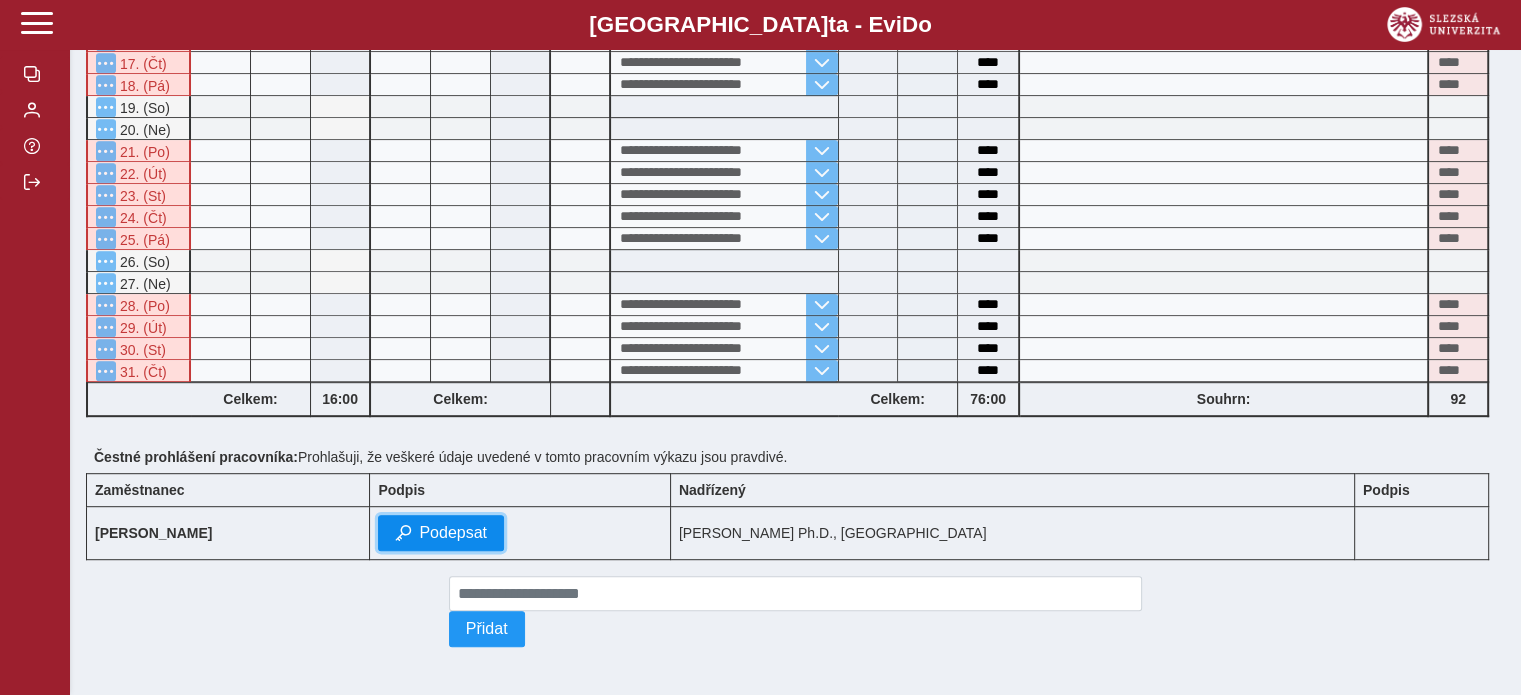 click on "Podepsat" at bounding box center [453, 533] 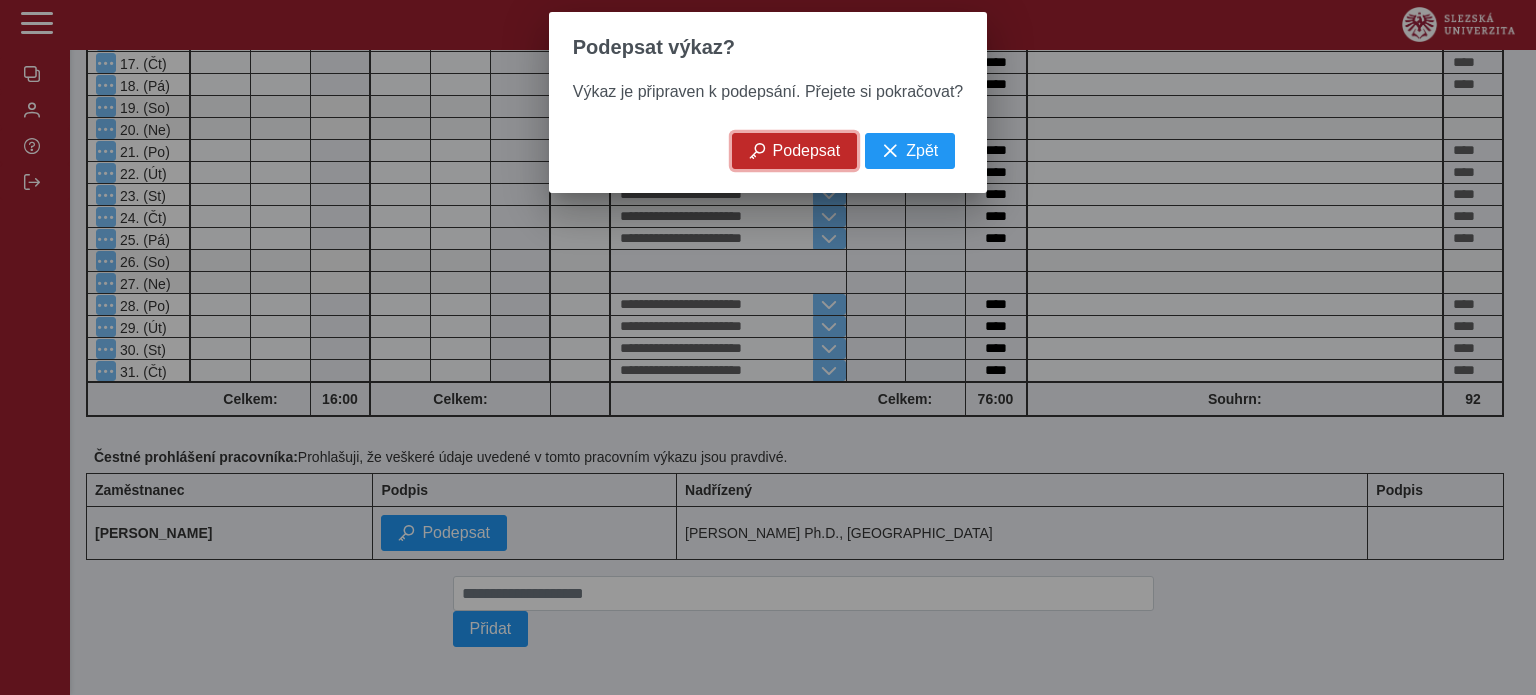 click on "Podepsat" at bounding box center [807, 151] 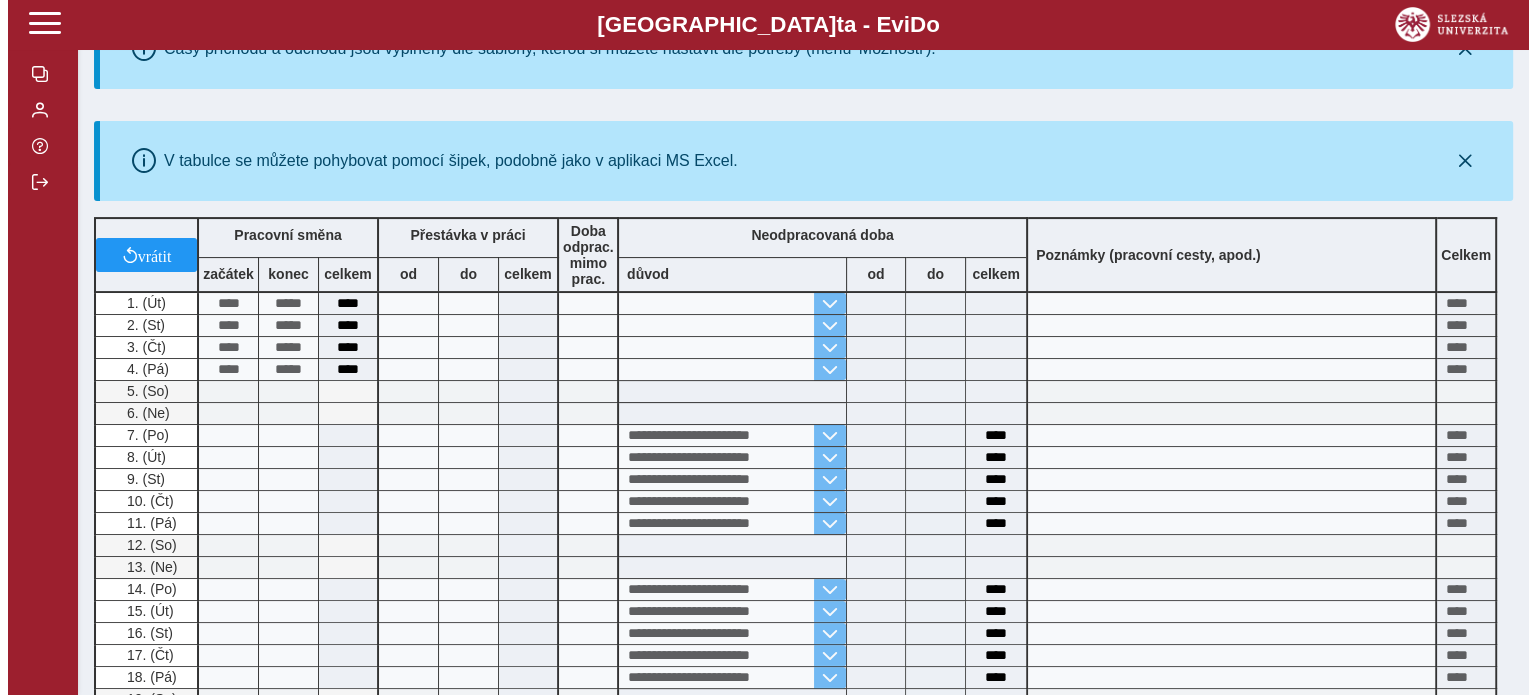 scroll, scrollTop: 0, scrollLeft: 0, axis: both 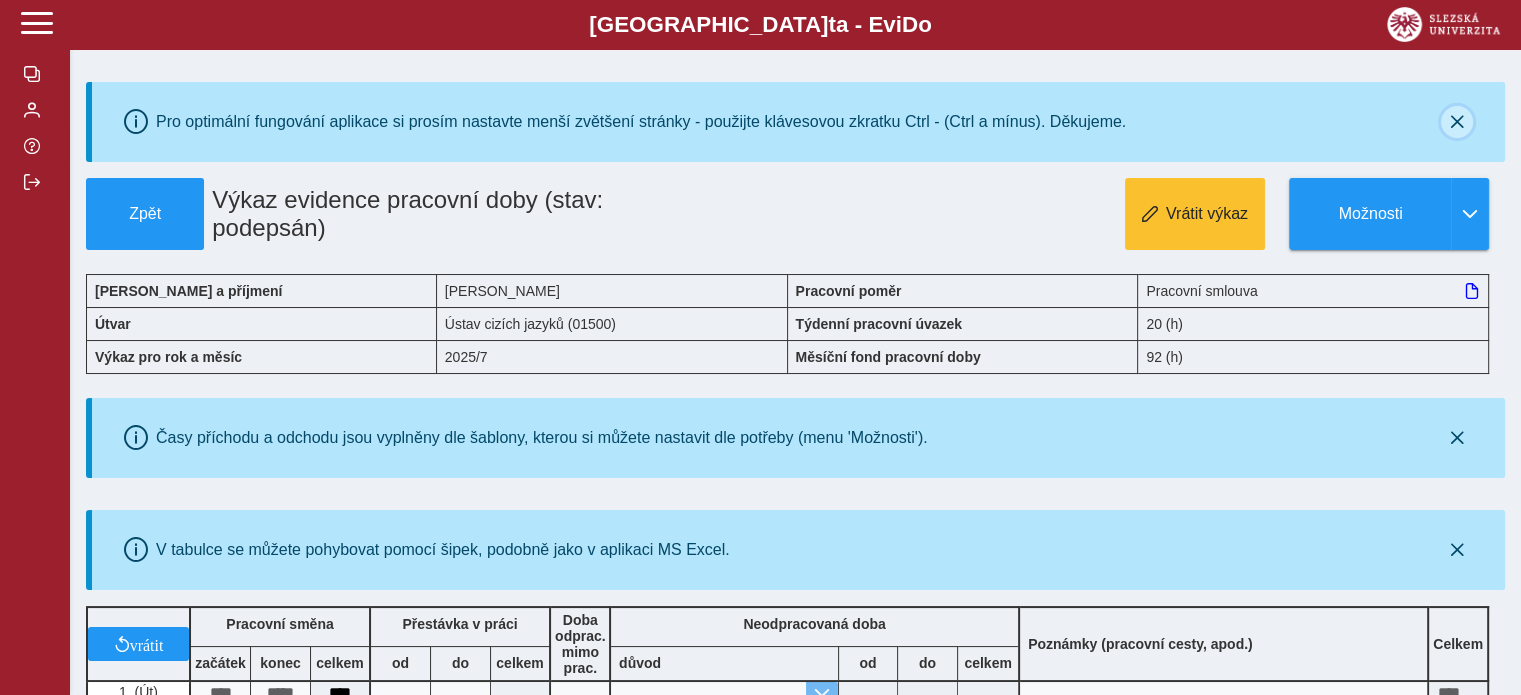 click at bounding box center [1457, 122] 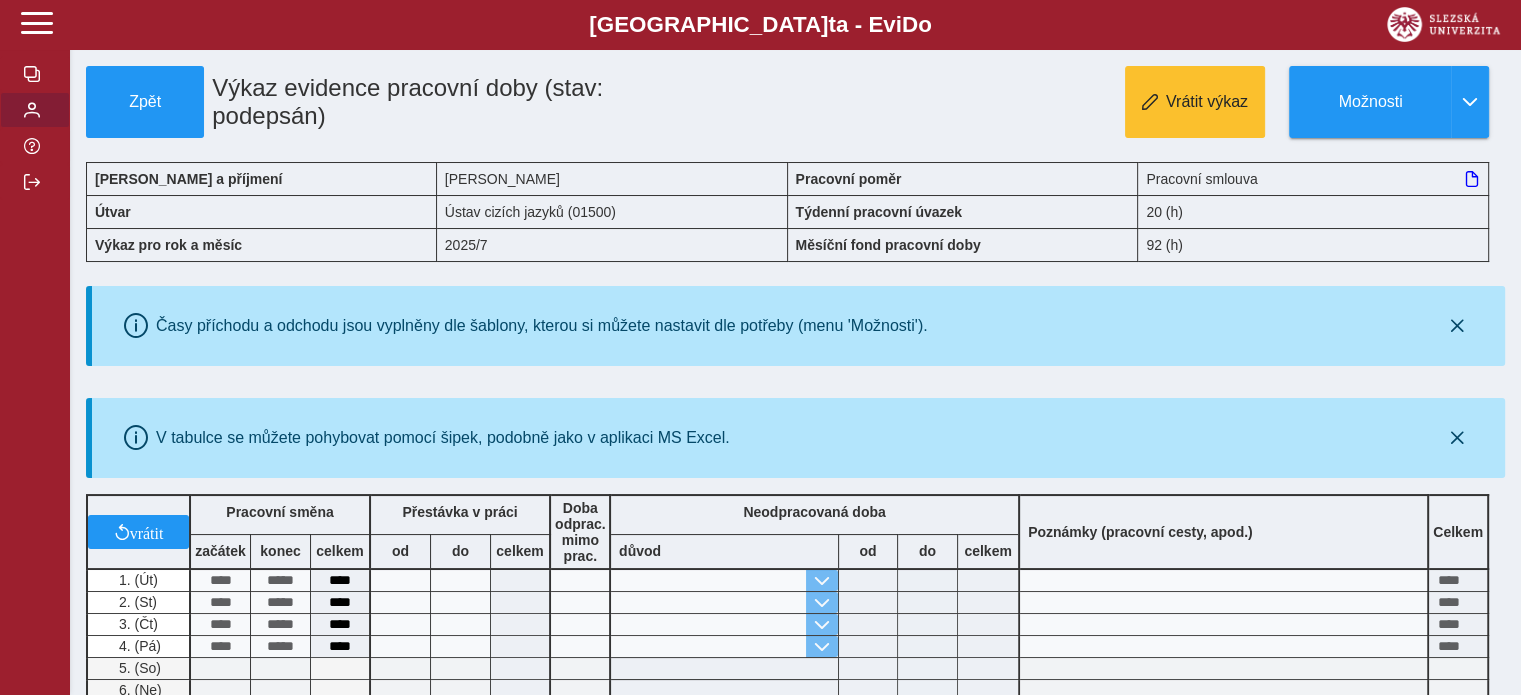 click at bounding box center (32, 110) 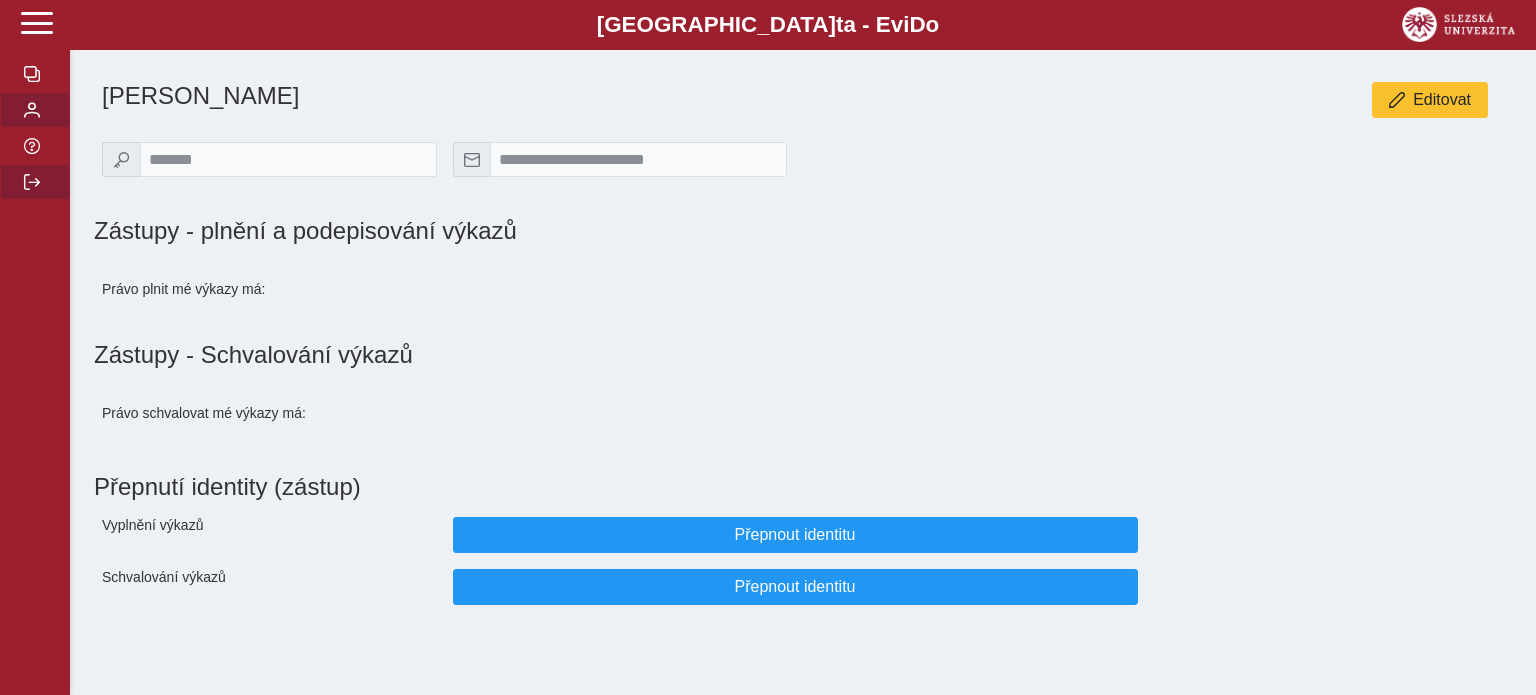 click at bounding box center [32, 182] 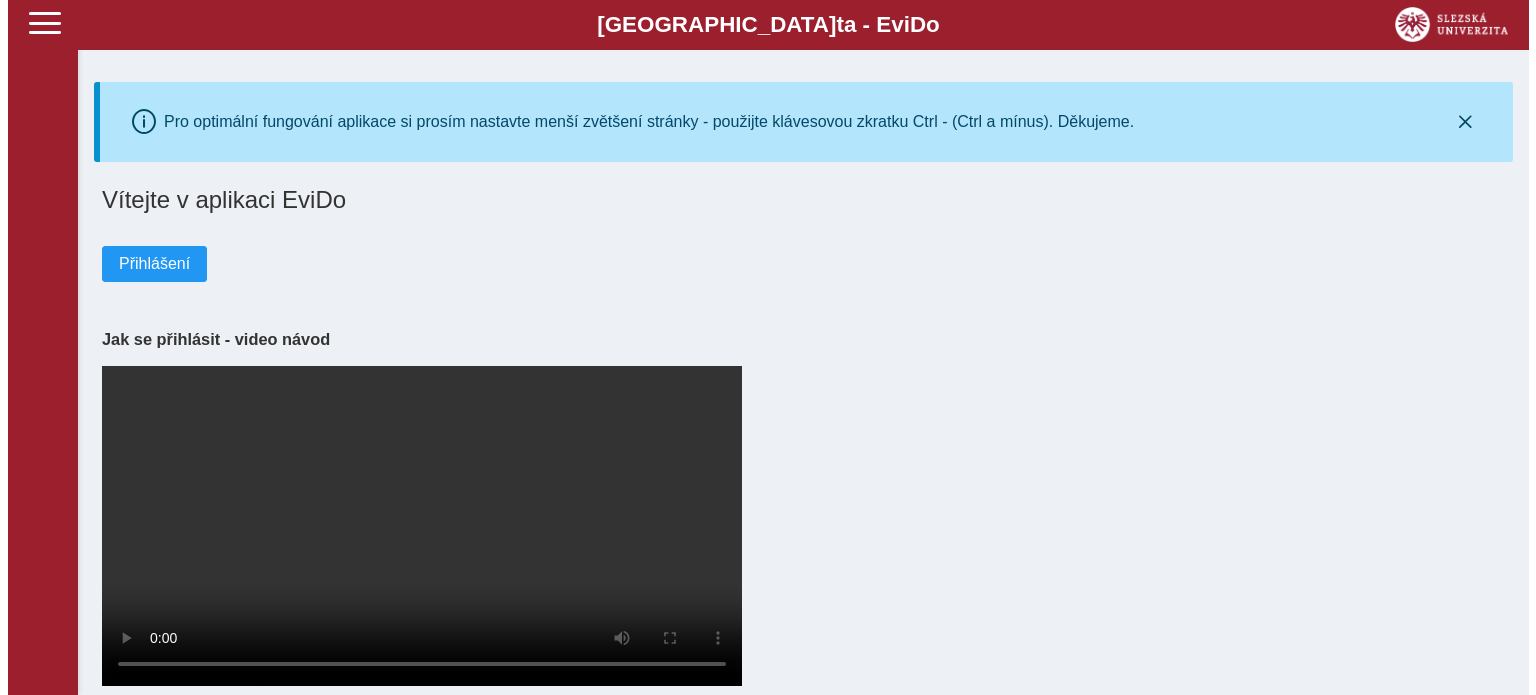 scroll, scrollTop: 0, scrollLeft: 0, axis: both 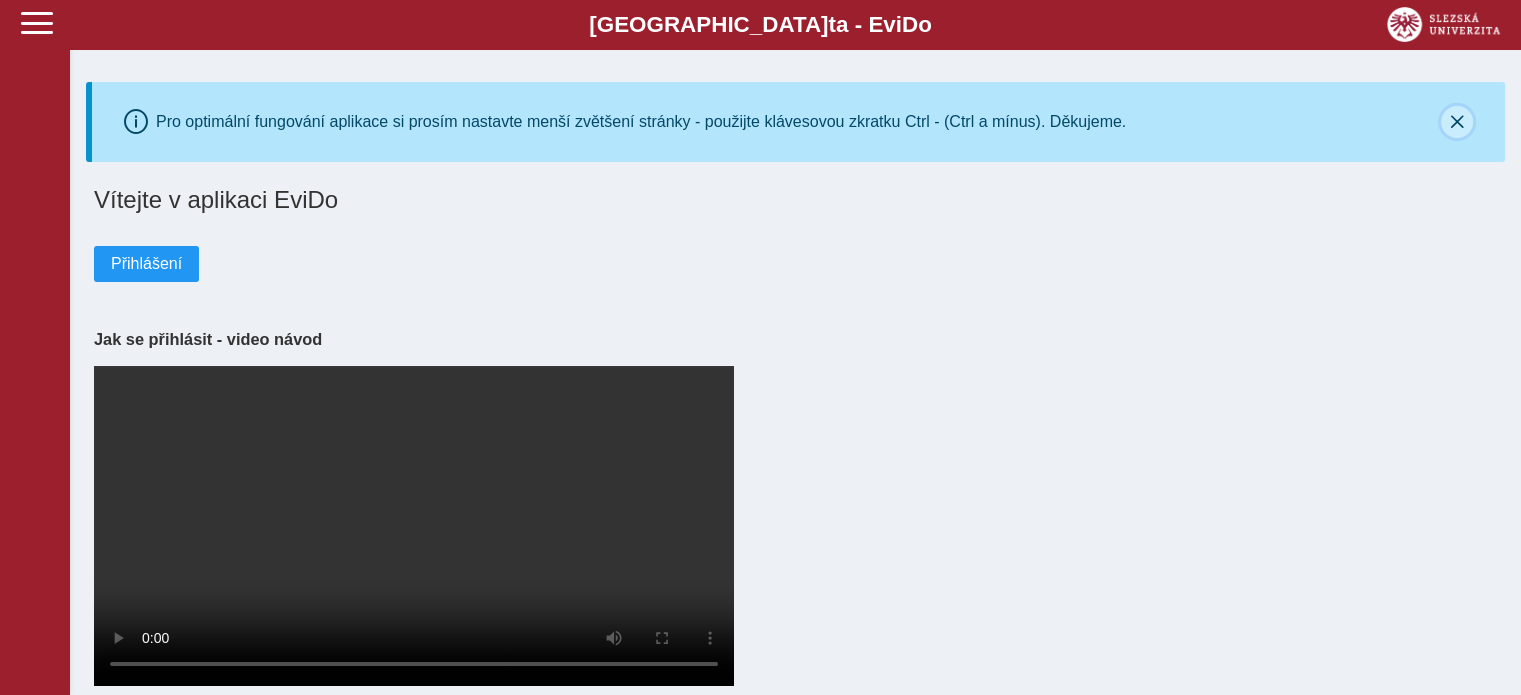 click at bounding box center (1457, 122) 